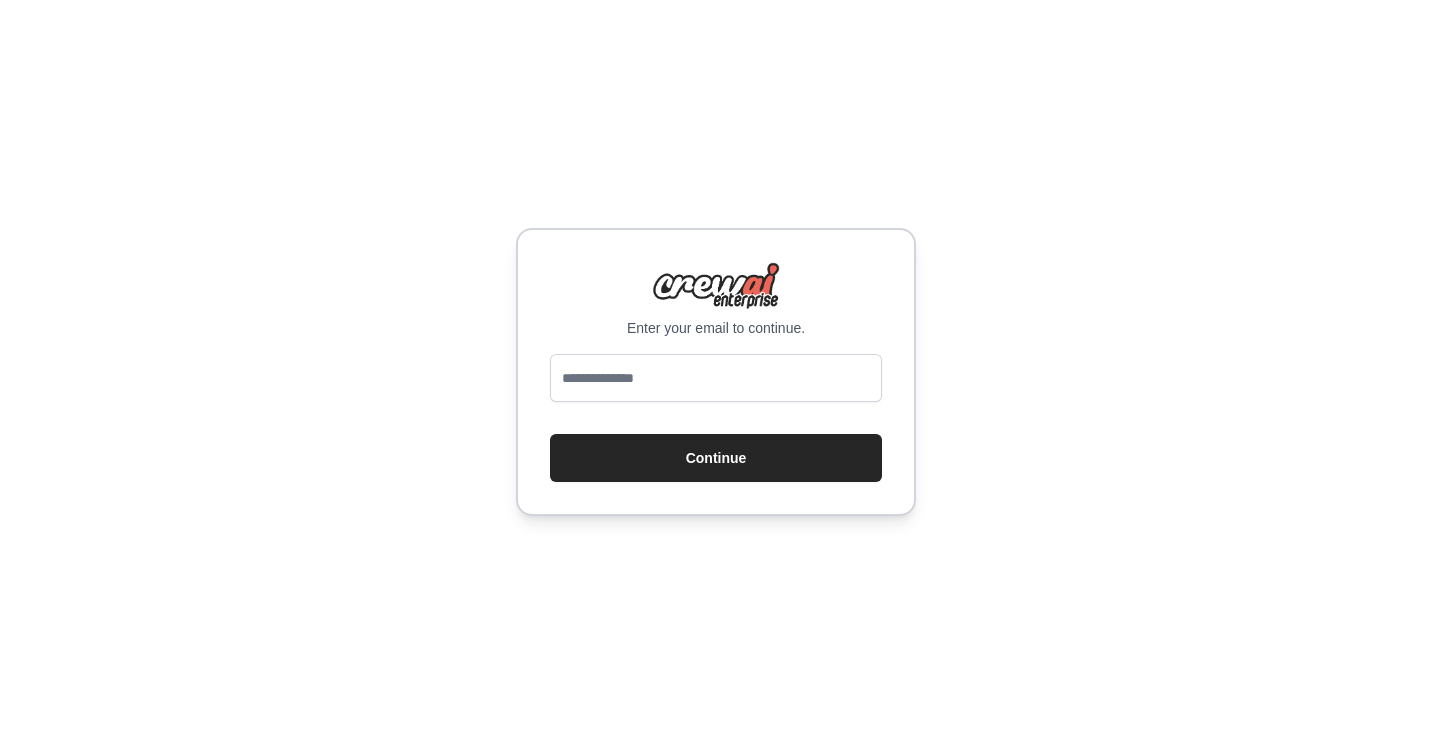 scroll, scrollTop: 0, scrollLeft: 0, axis: both 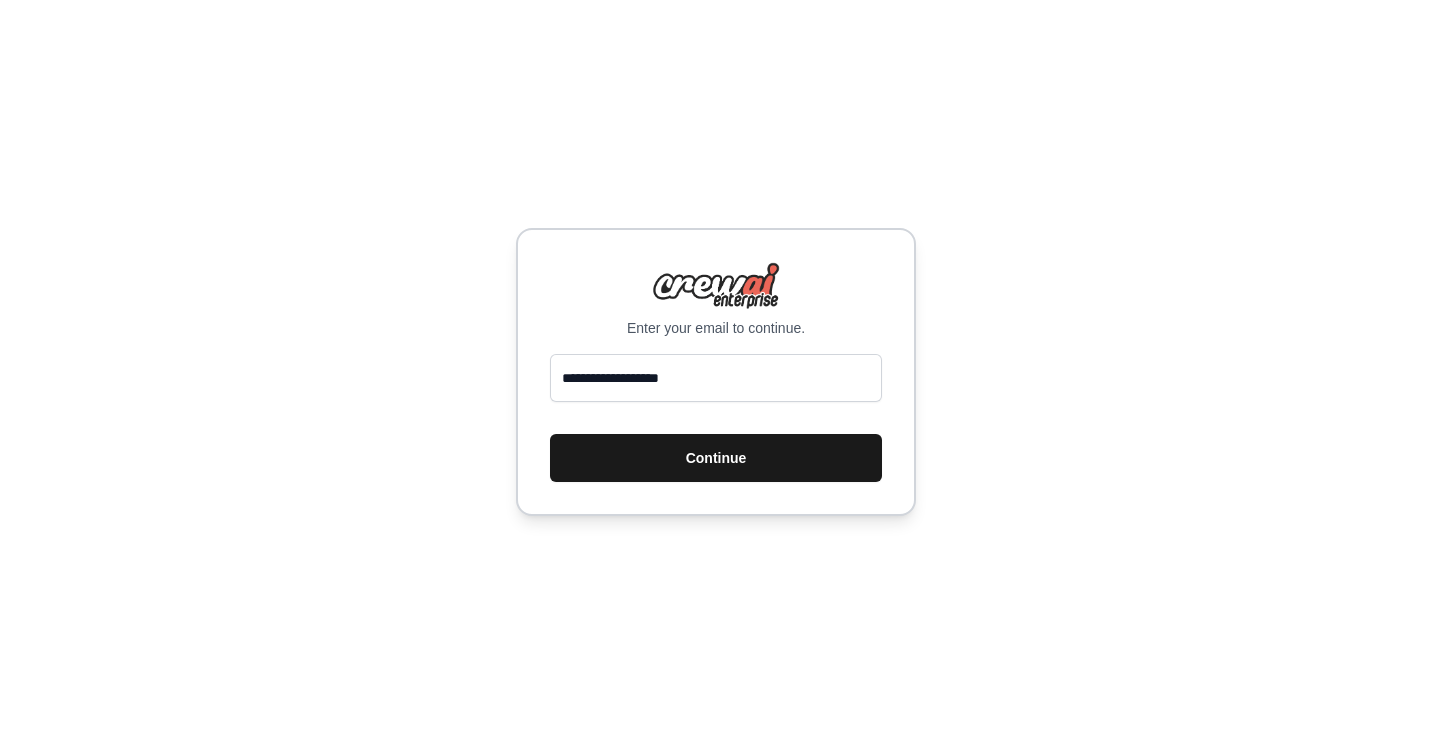 click on "Continue" at bounding box center [716, 458] 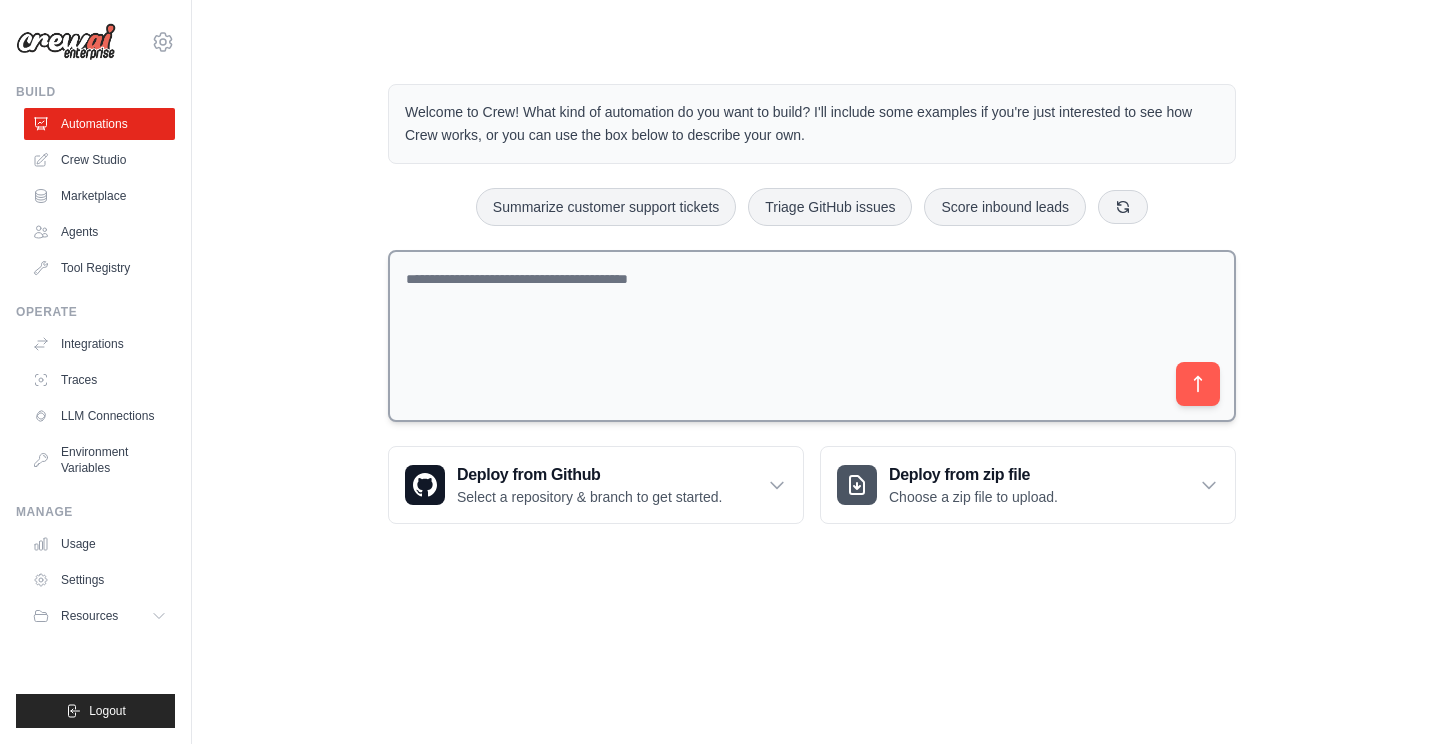 scroll, scrollTop: 0, scrollLeft: 0, axis: both 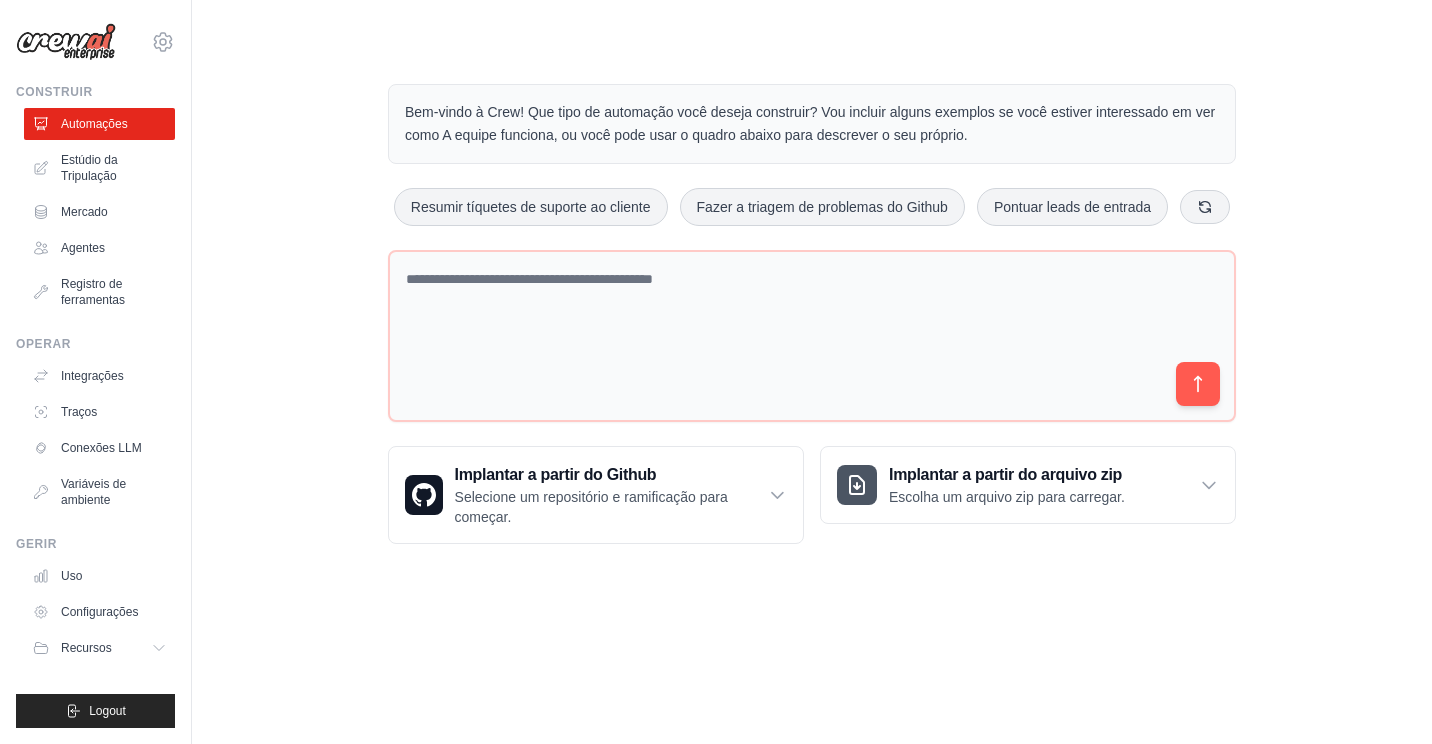click on "[EMAIL]
Settings
Construir
Automações
Estúdio da Tripulação
Mercado                        Agentes" at bounding box center [716, 372] 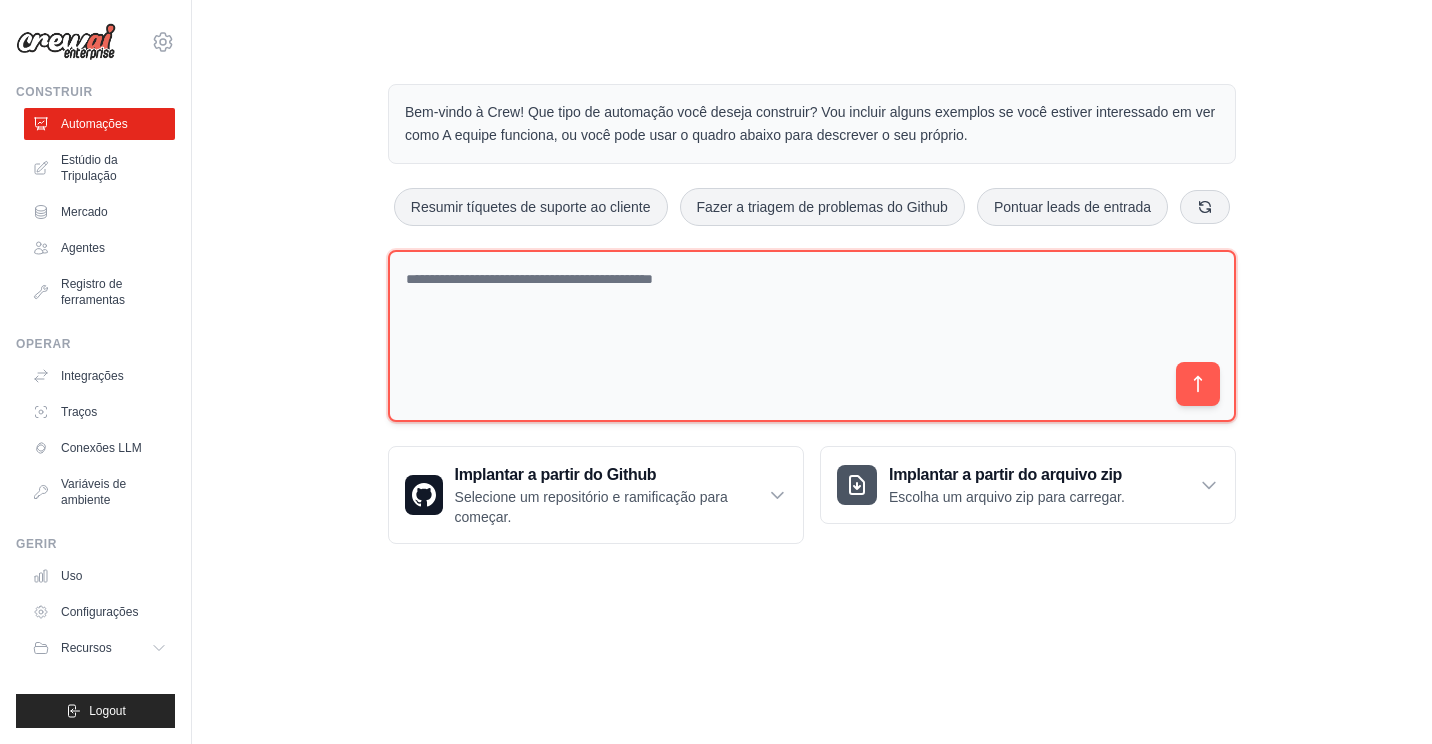 click at bounding box center [812, 336] 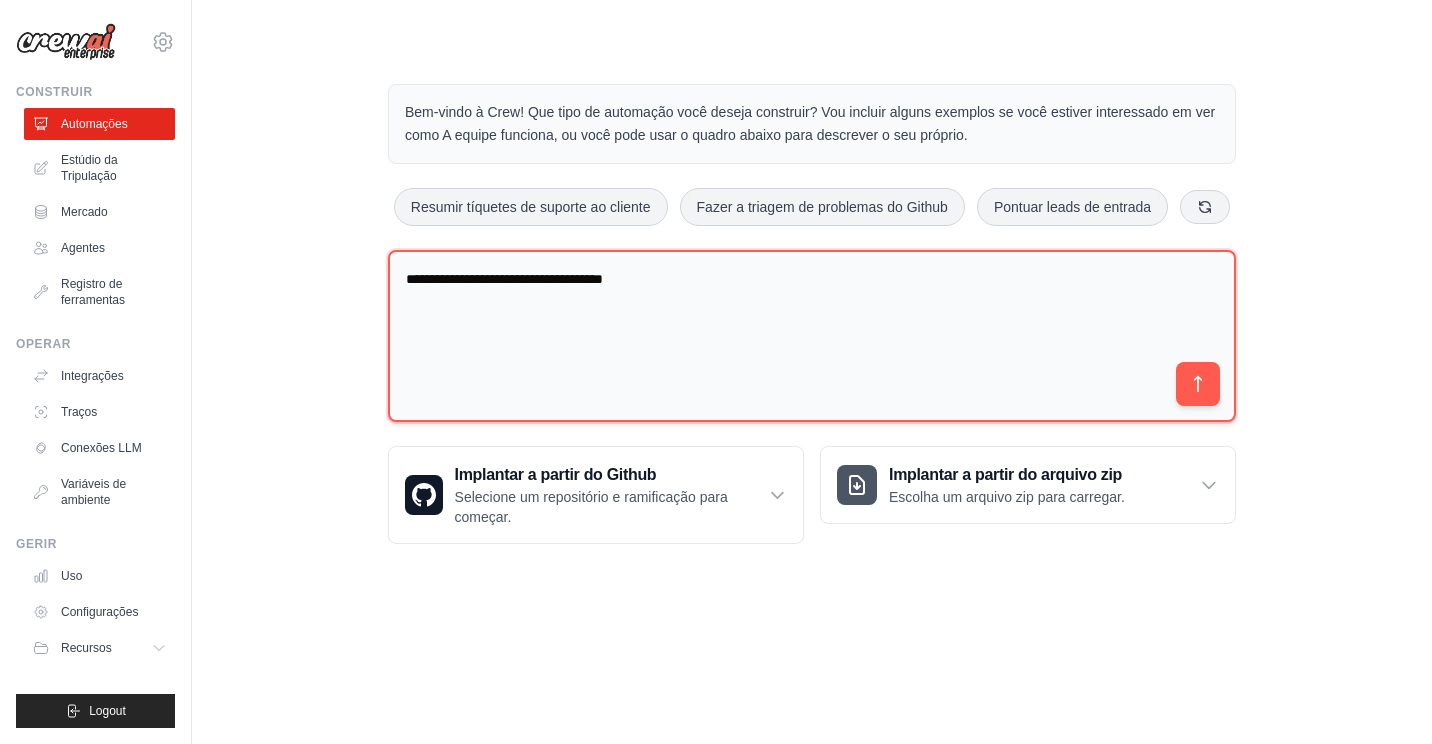 type on "**********" 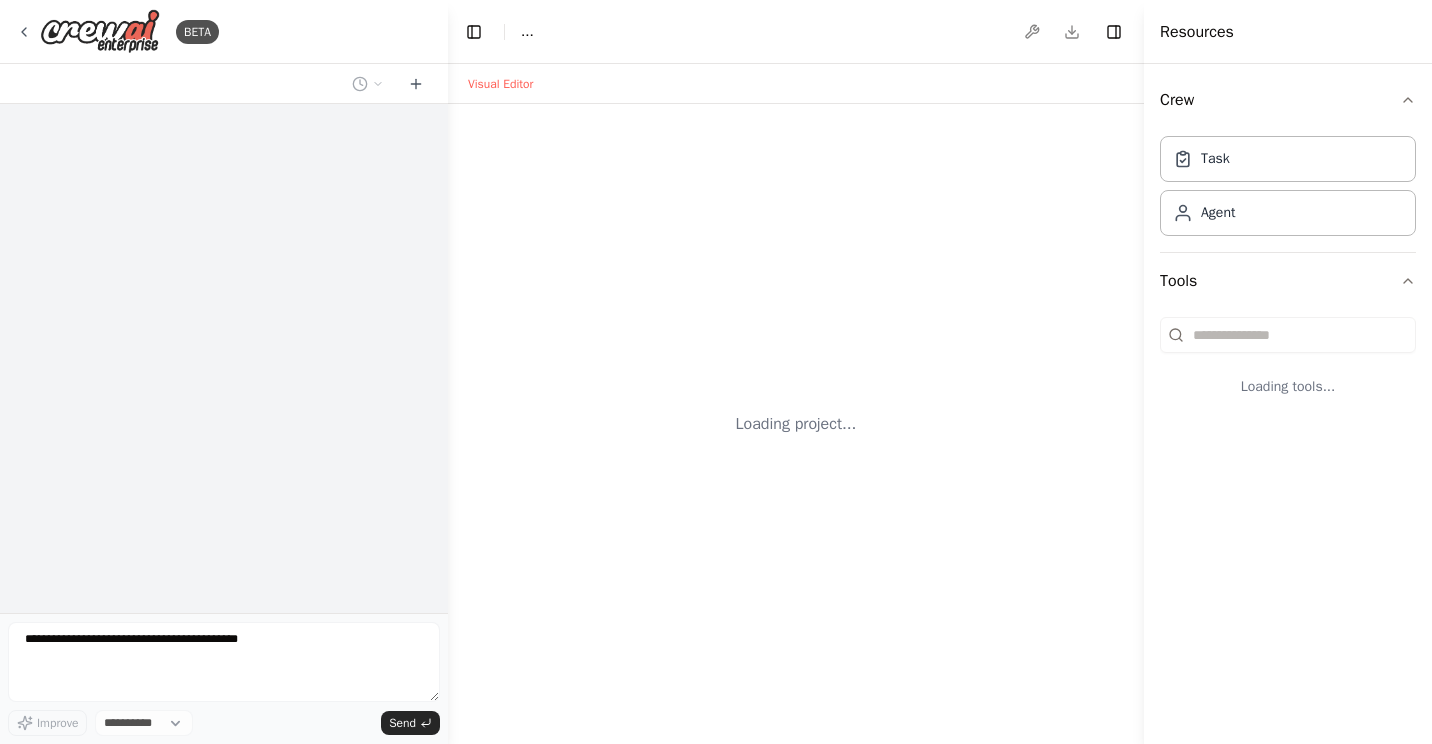 scroll, scrollTop: 0, scrollLeft: 0, axis: both 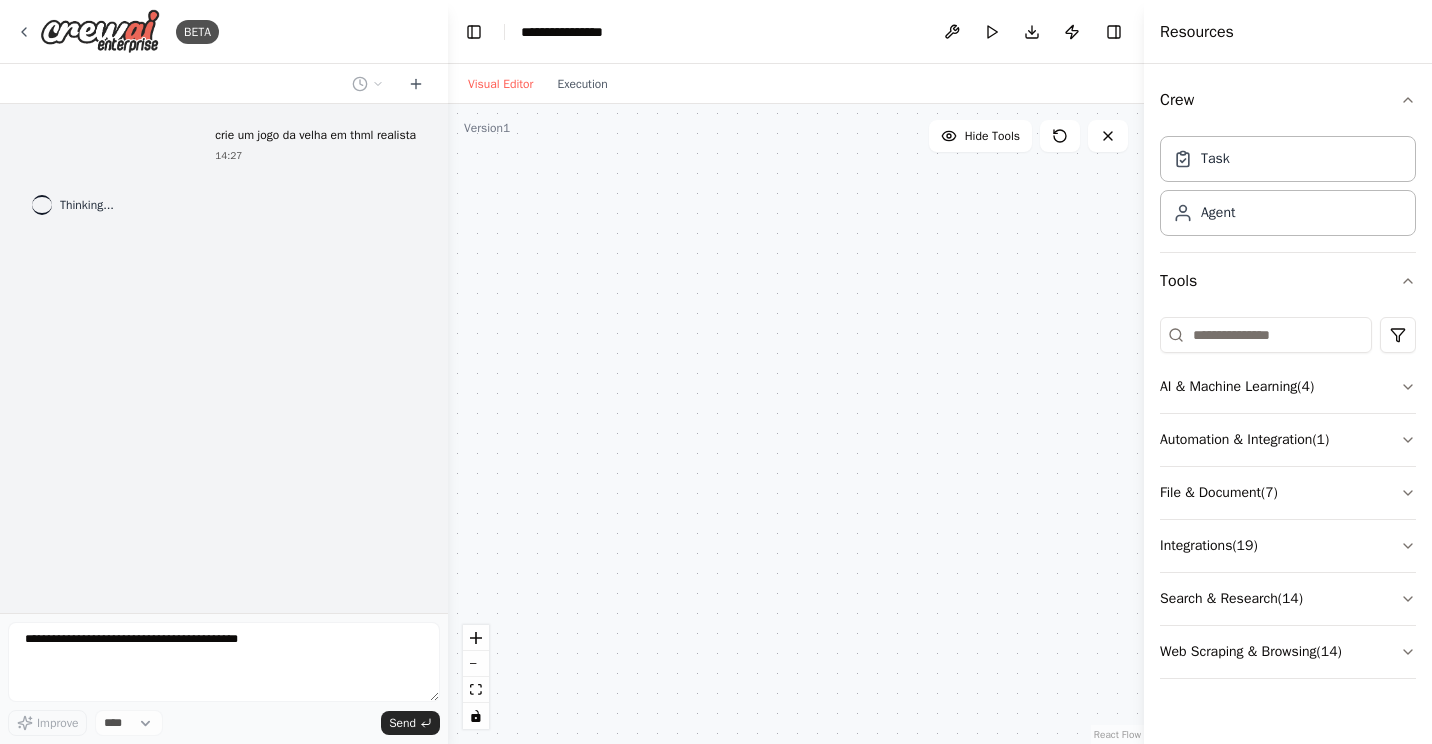 drag, startPoint x: 715, startPoint y: 5, endPoint x: 739, endPoint y: 28, distance: 33.24154 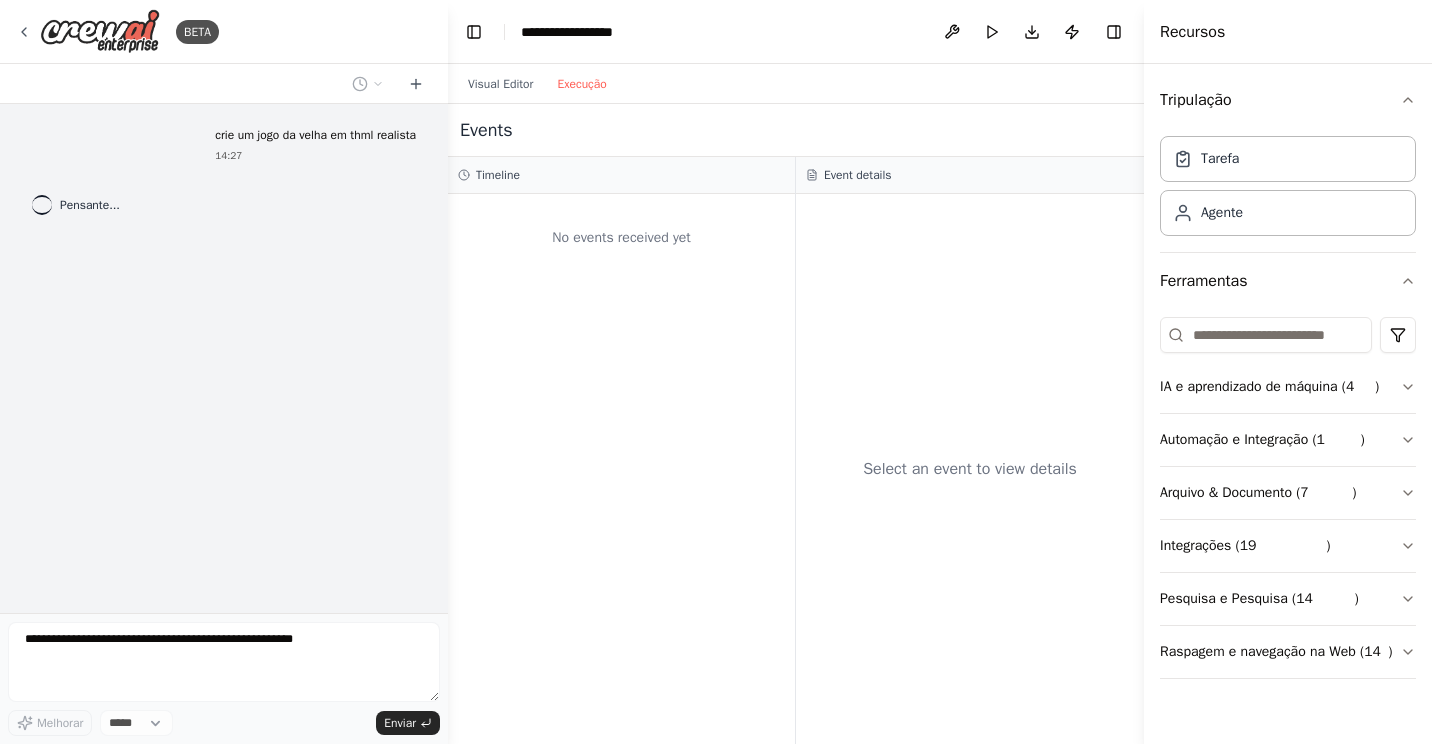 click on "Execução" at bounding box center [581, 84] 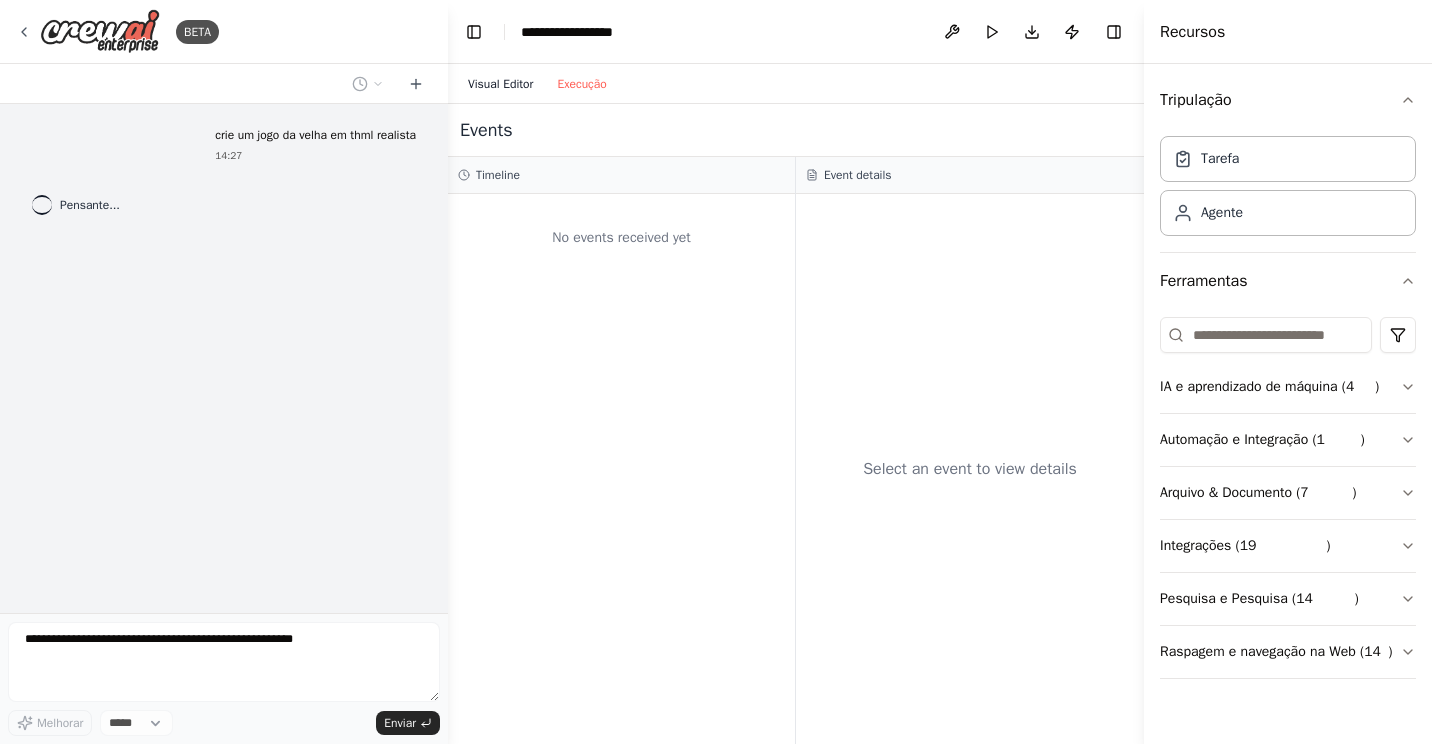 click on "Visual Editor" at bounding box center [500, 84] 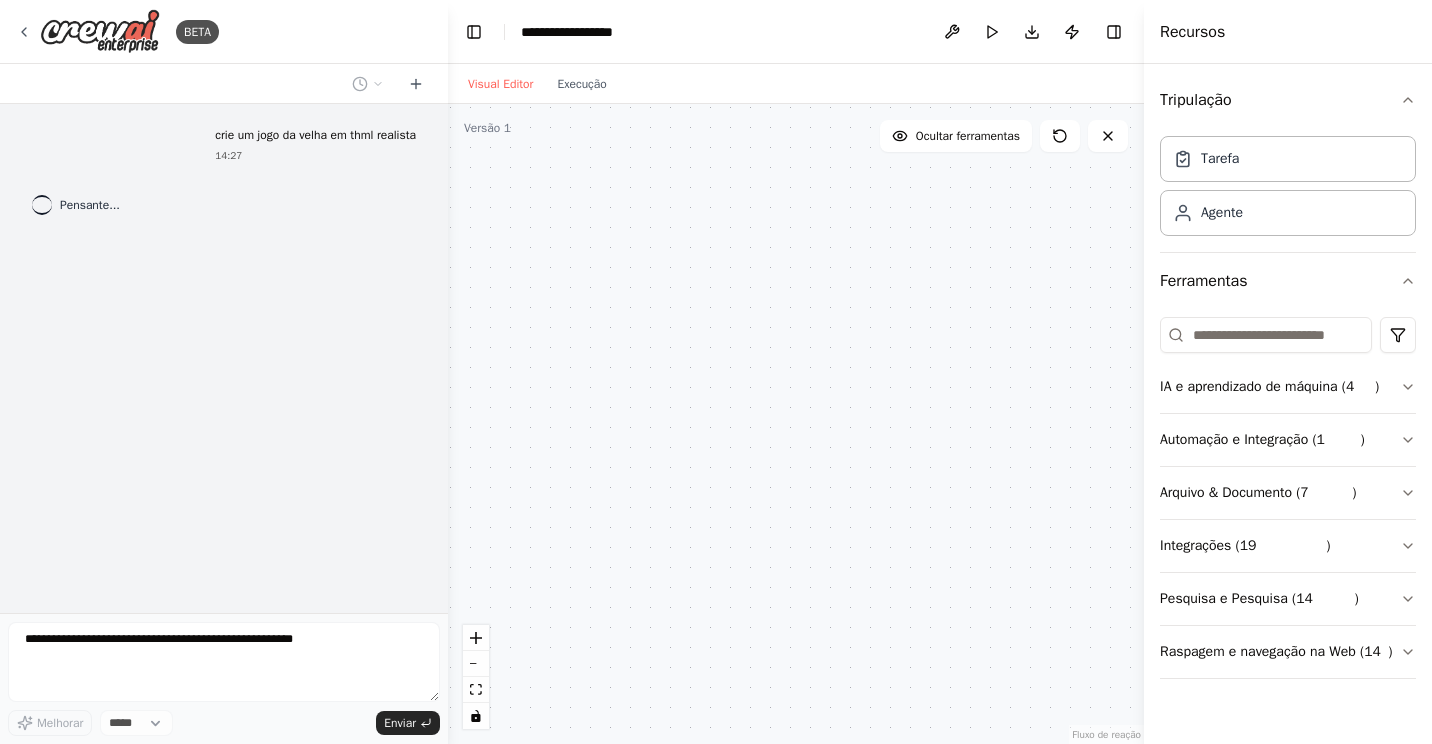 drag, startPoint x: 906, startPoint y: 375, endPoint x: 598, endPoint y: 289, distance: 319.7812 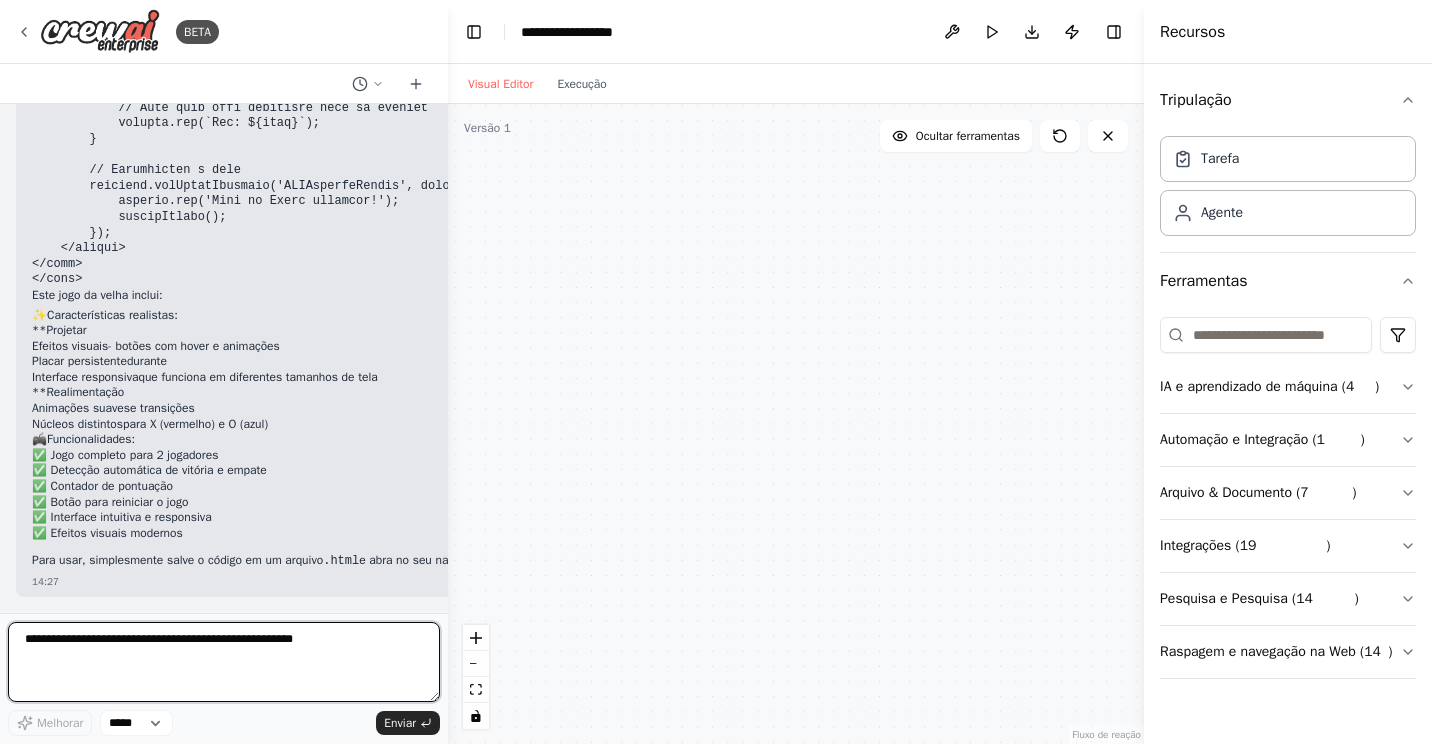 scroll, scrollTop: 5171, scrollLeft: 0, axis: vertical 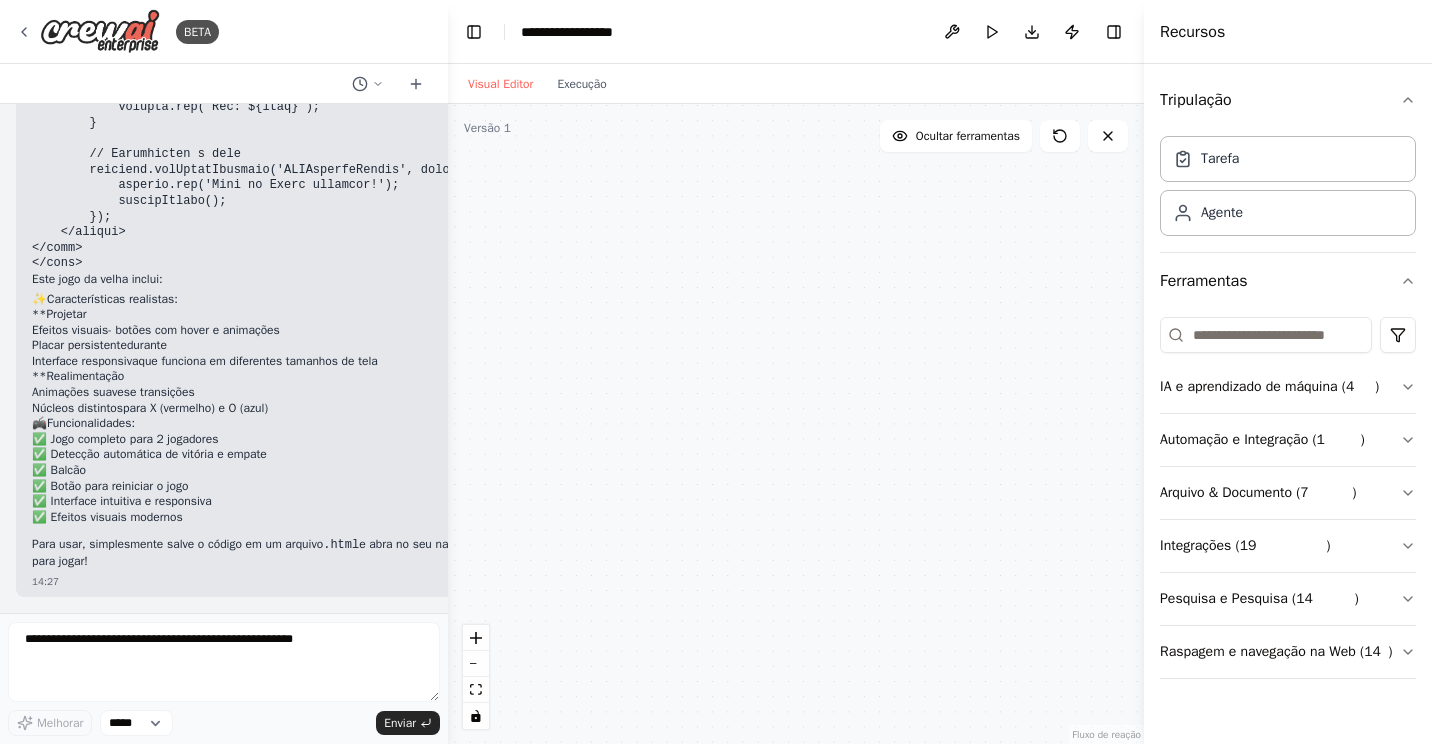 click on "que funciona em diferentes tamanhos de tela" at bounding box center (257, 361) 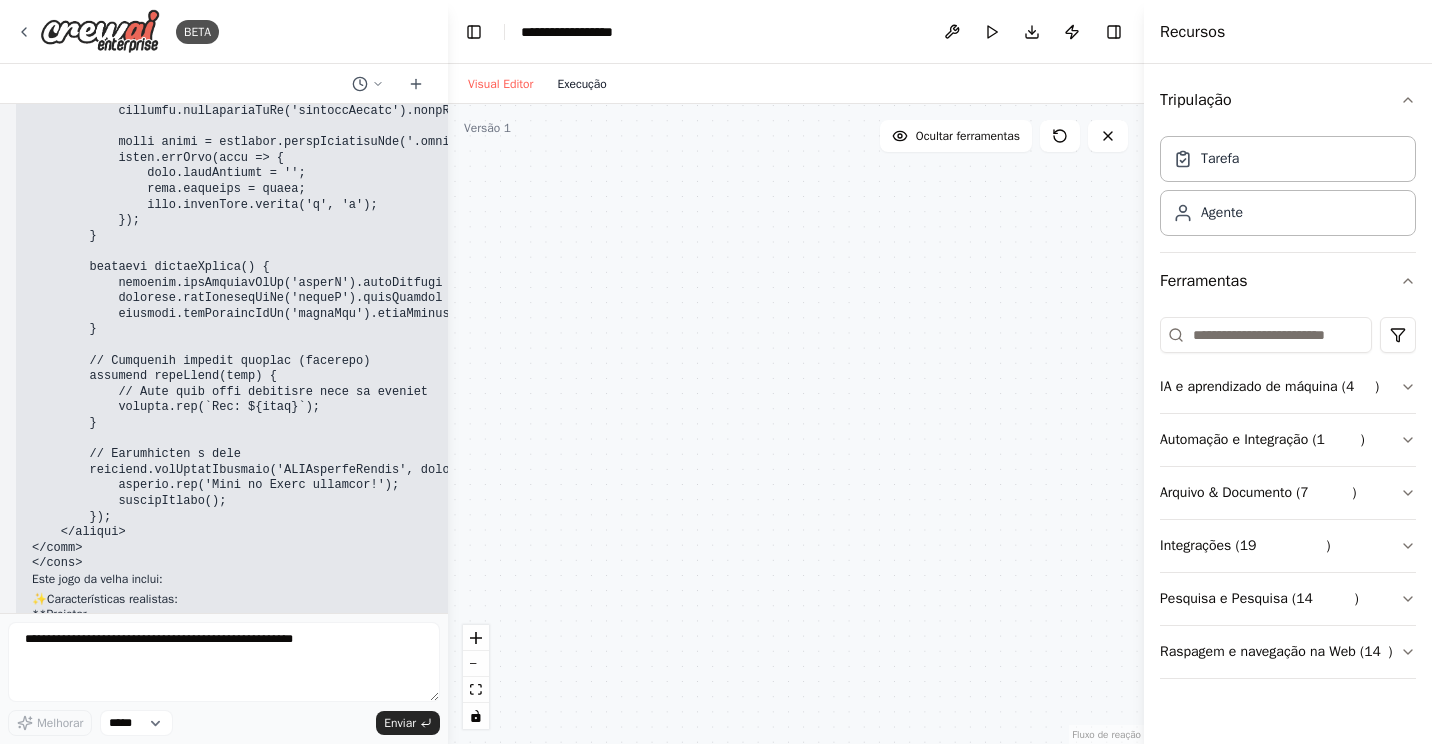 click on "Execução" at bounding box center [581, 84] 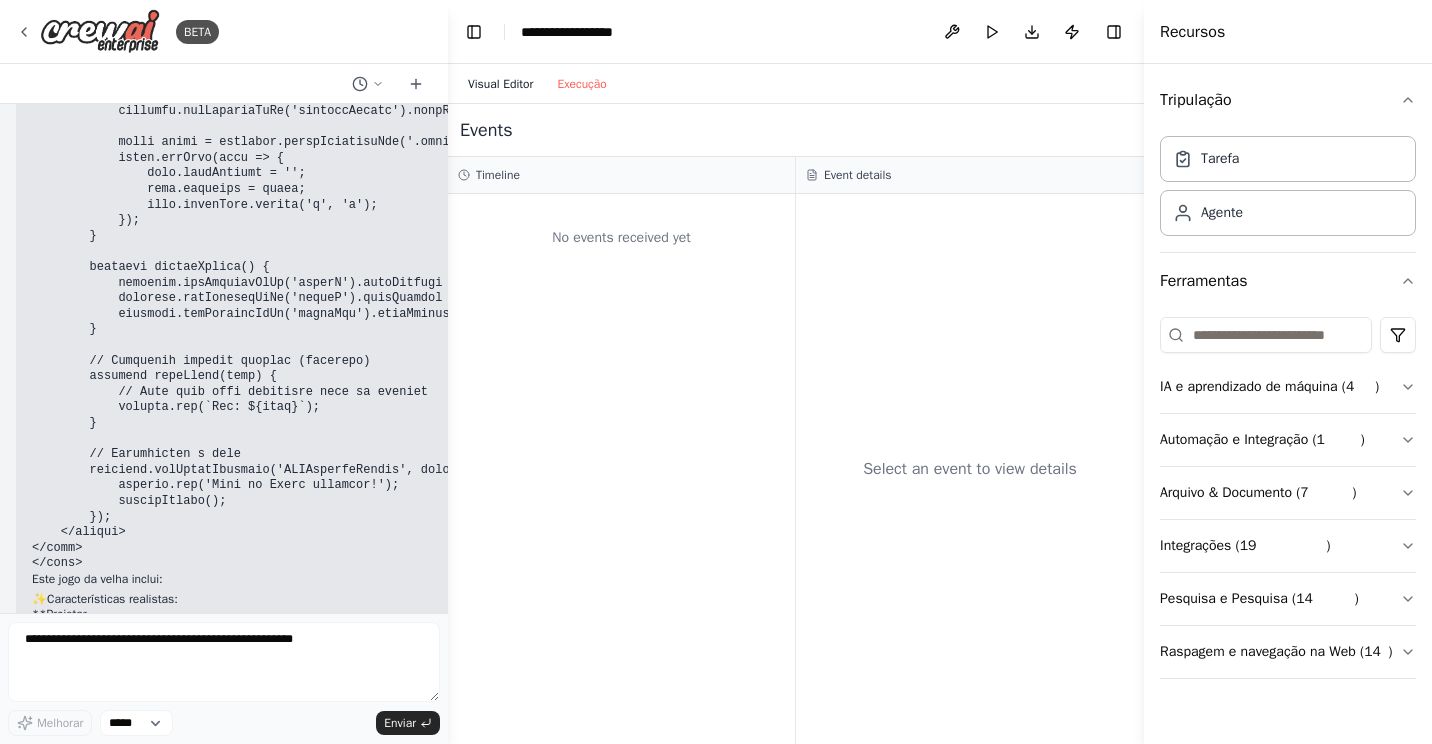 click on "Visual Editor" at bounding box center [500, 84] 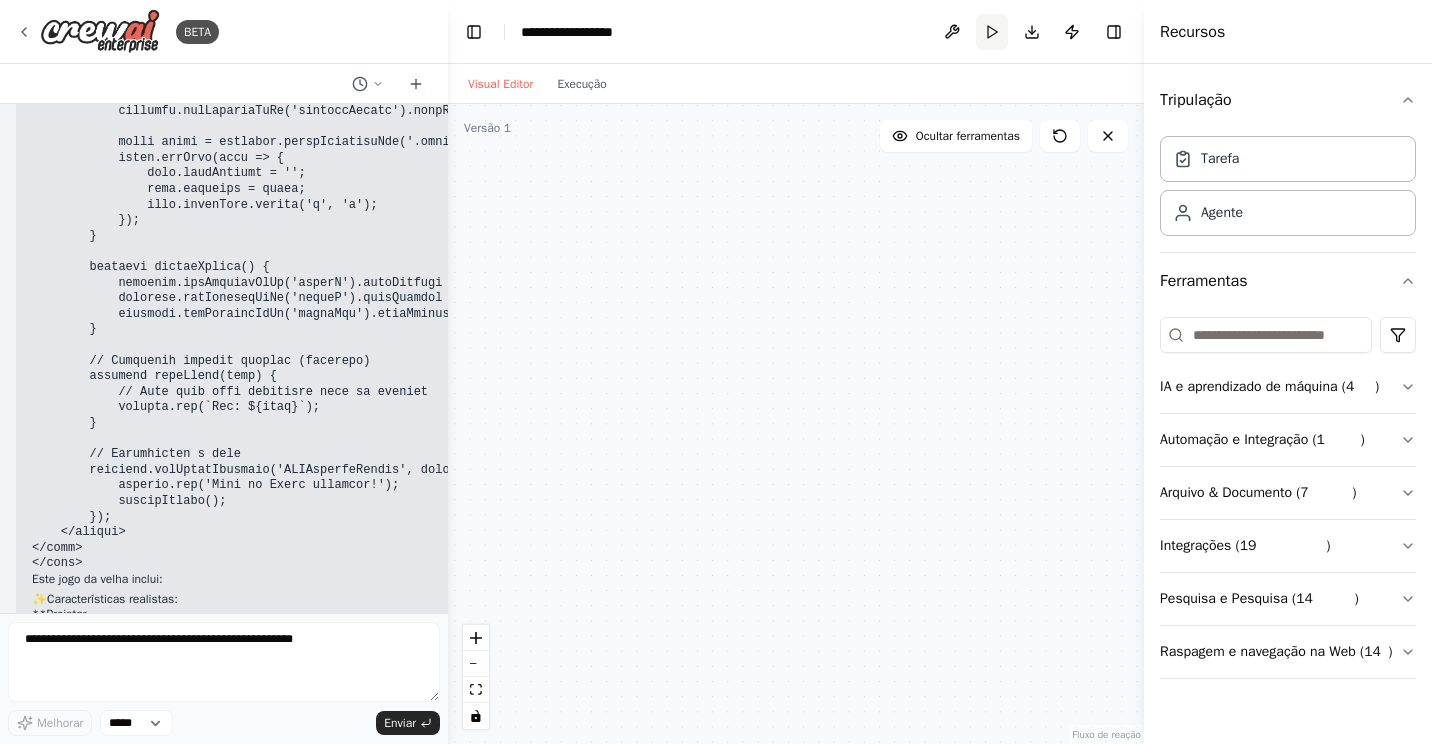 click on "Run" at bounding box center [992, 32] 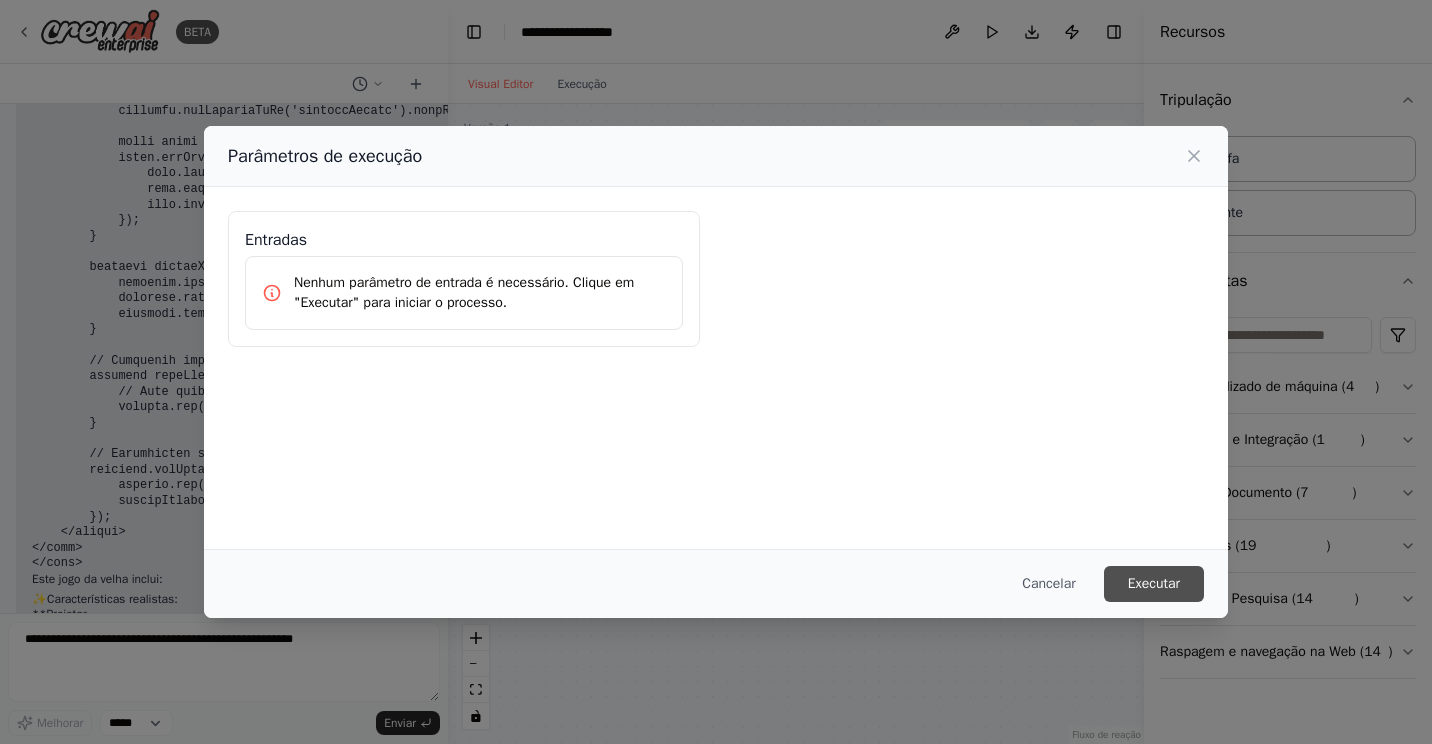 click on "Executar" at bounding box center (1154, 584) 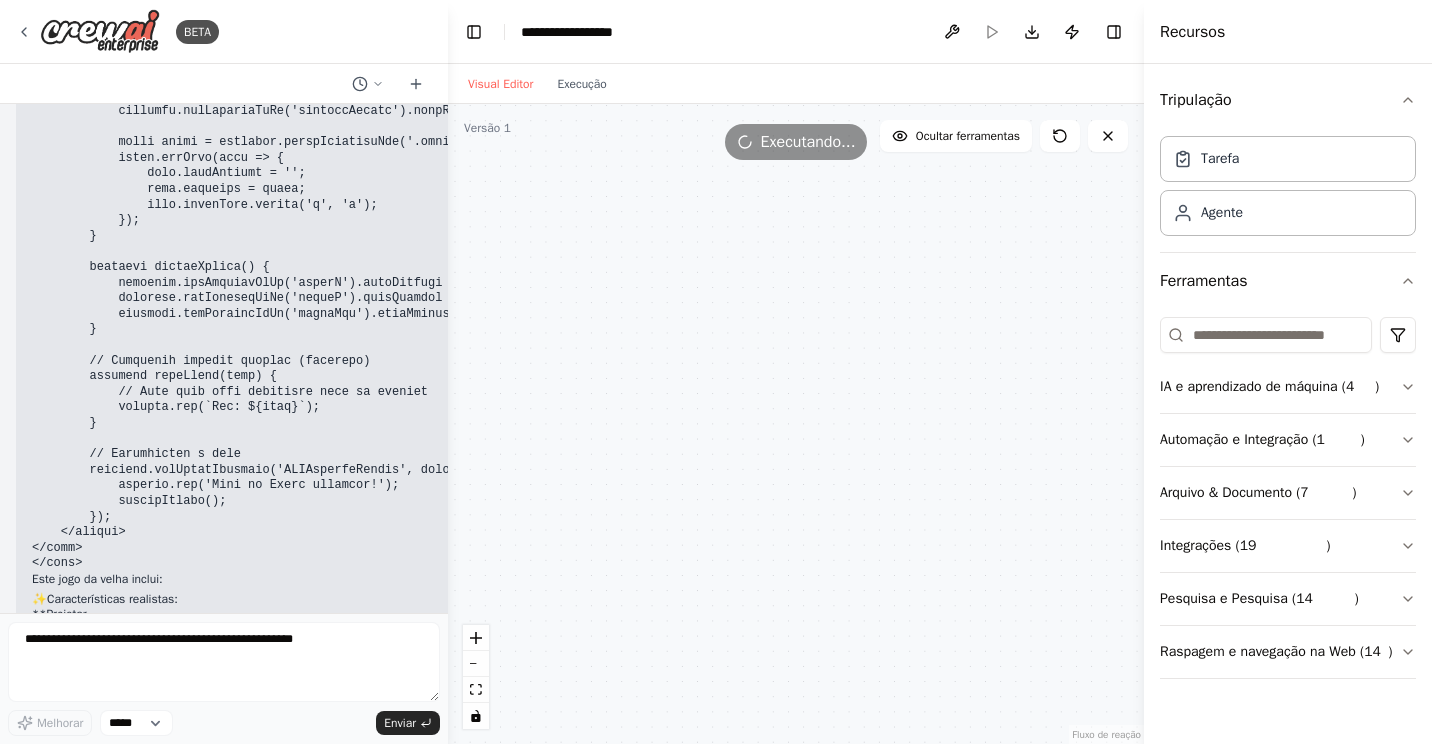 click at bounding box center (413, -2026) 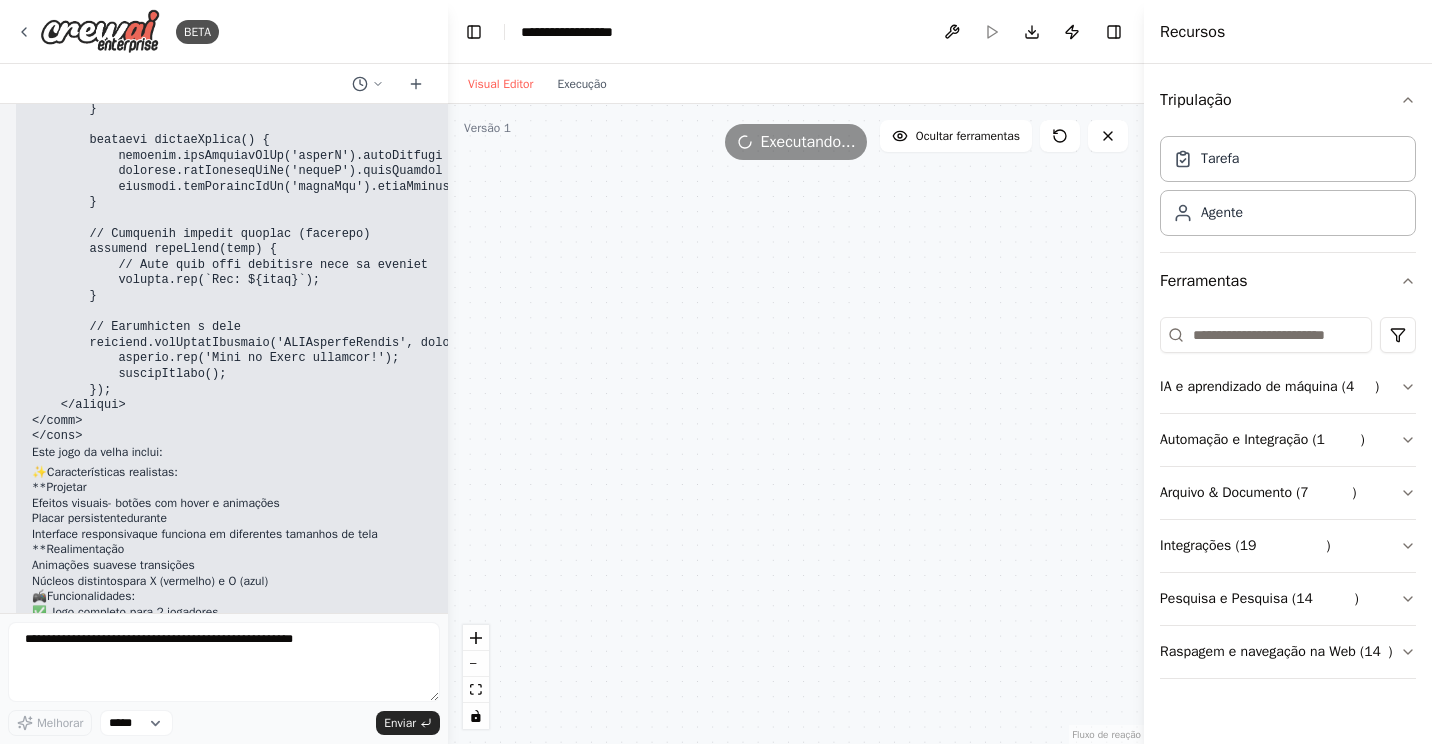 scroll, scrollTop: 5154, scrollLeft: 0, axis: vertical 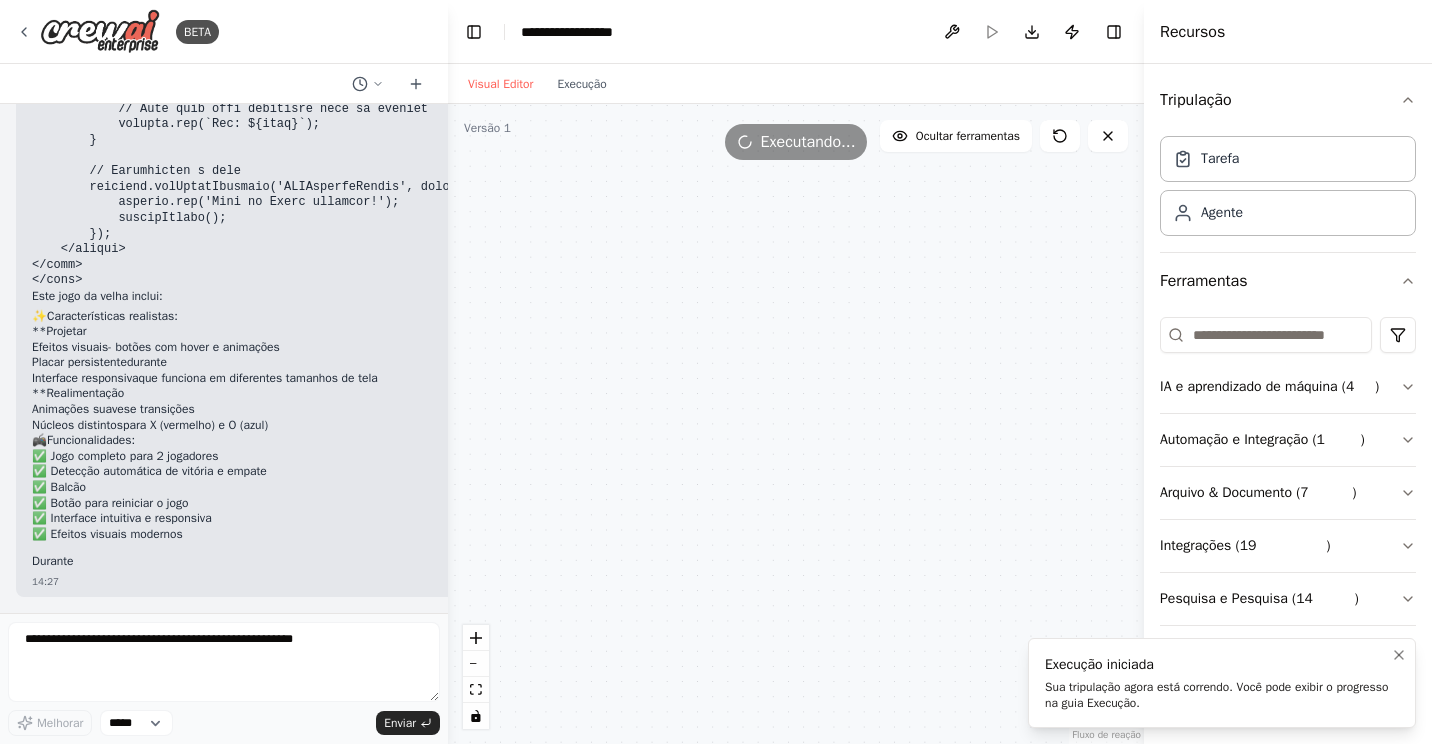 click on "Execução iniciada" at bounding box center (1218, 665) 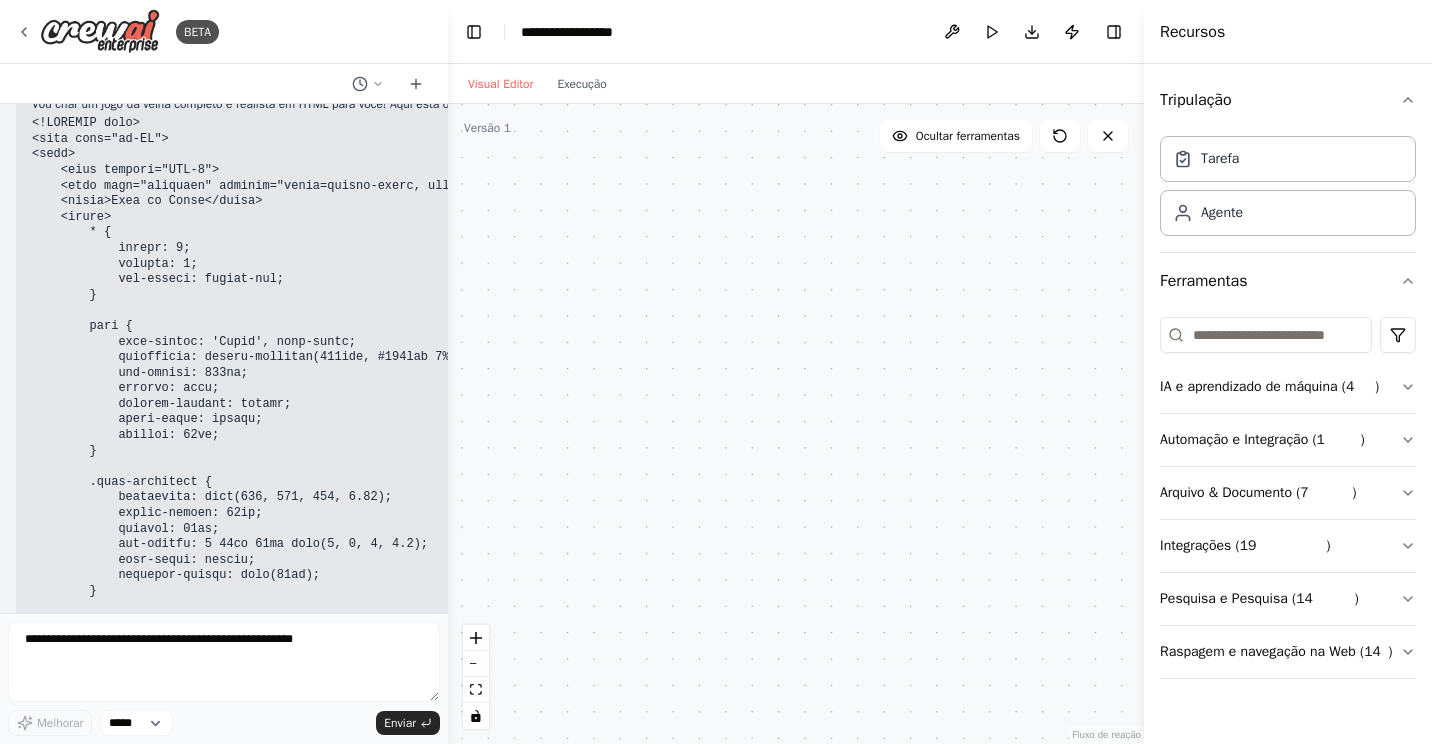 scroll, scrollTop: 0, scrollLeft: 0, axis: both 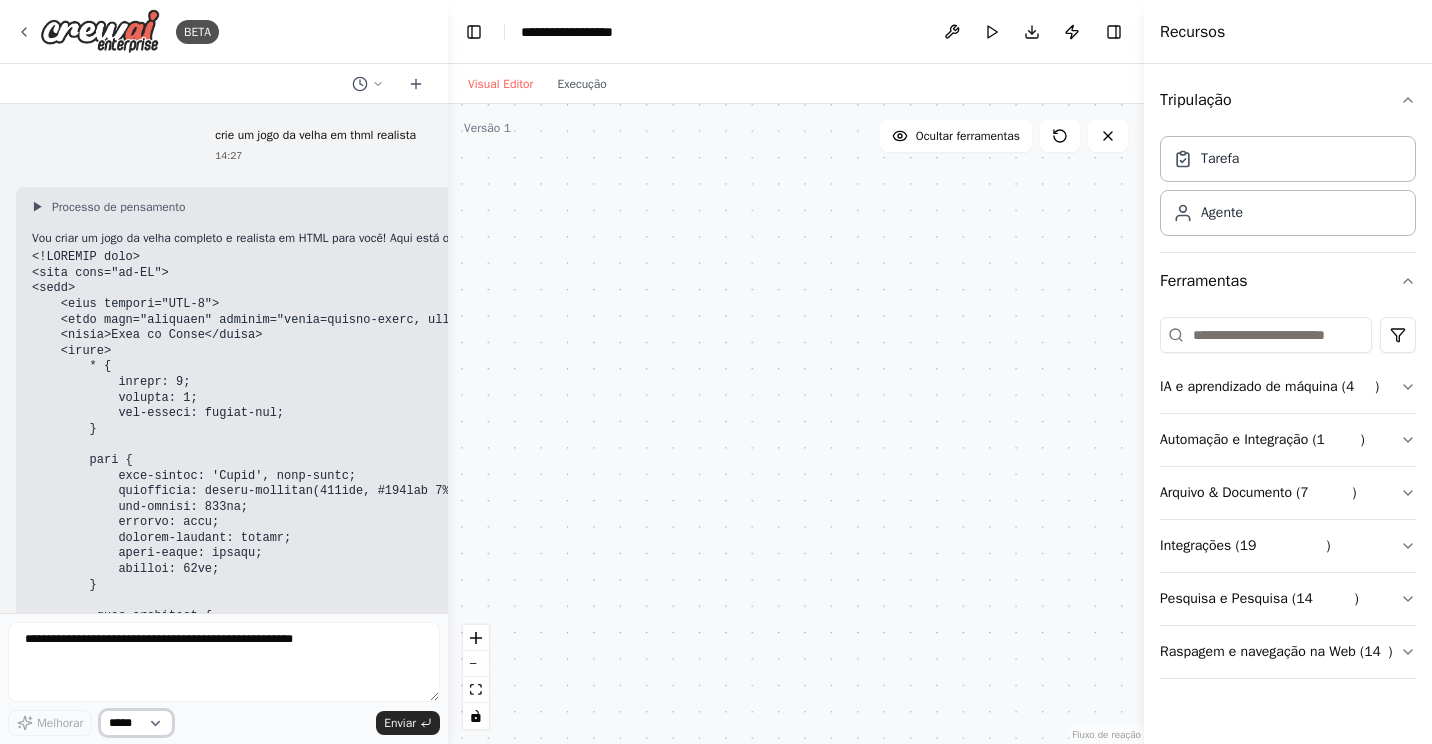click on "*****" at bounding box center (136, 723) 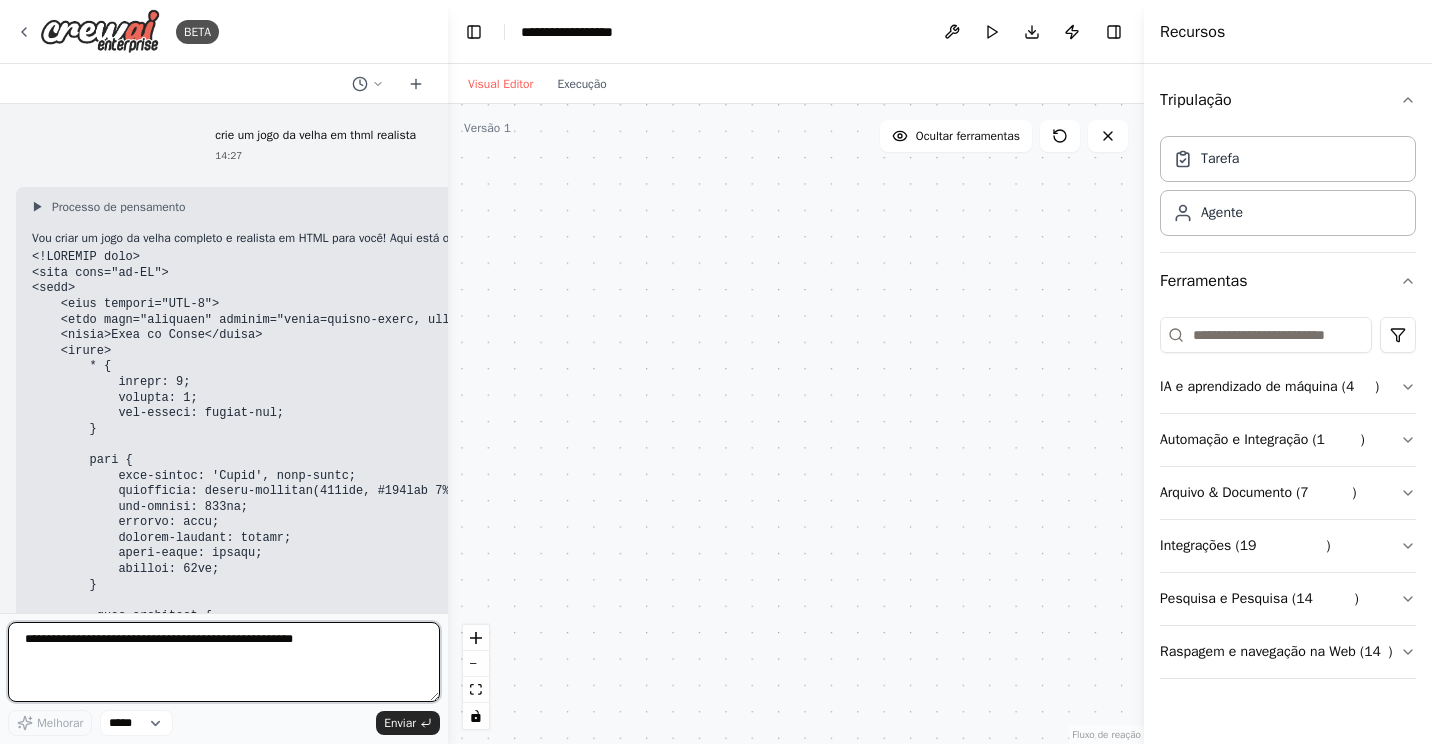 click at bounding box center [224, 662] 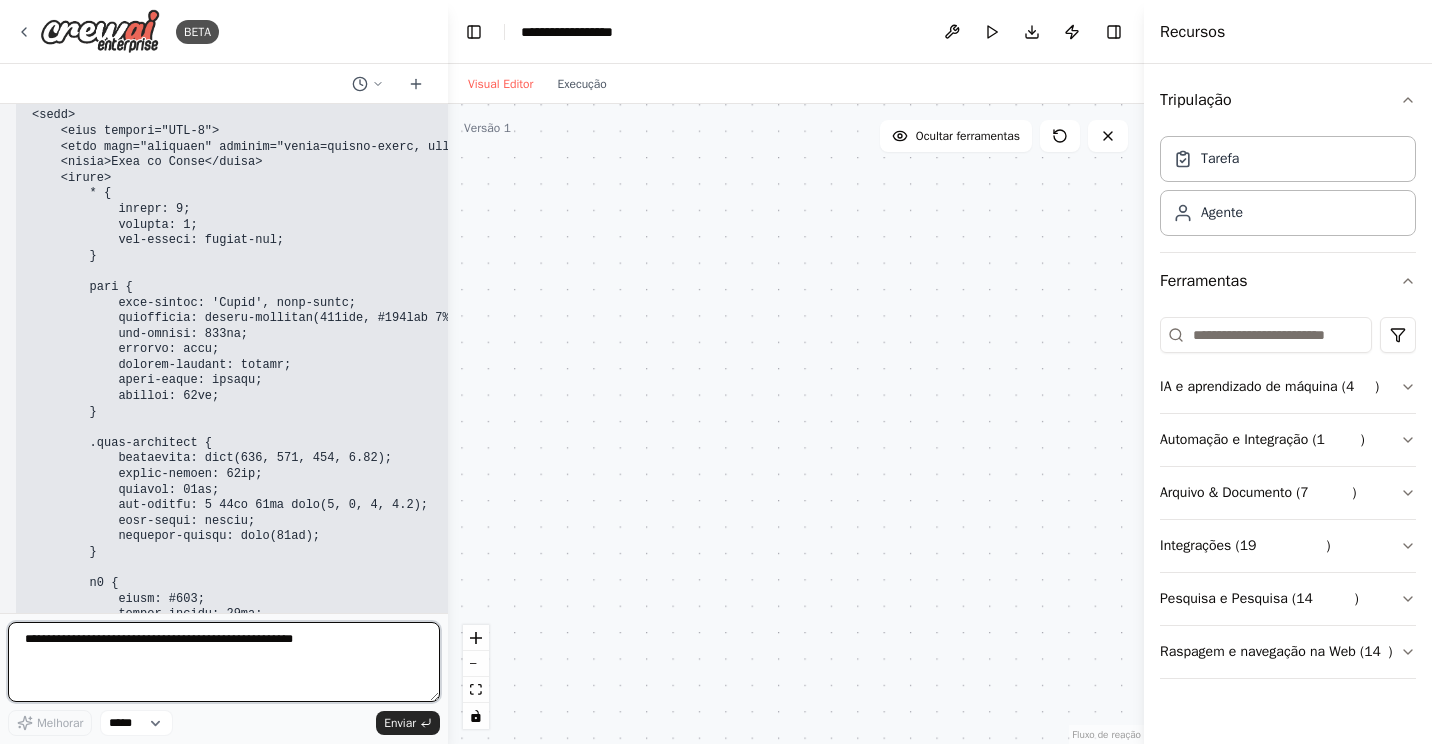 scroll, scrollTop: 400, scrollLeft: 0, axis: vertical 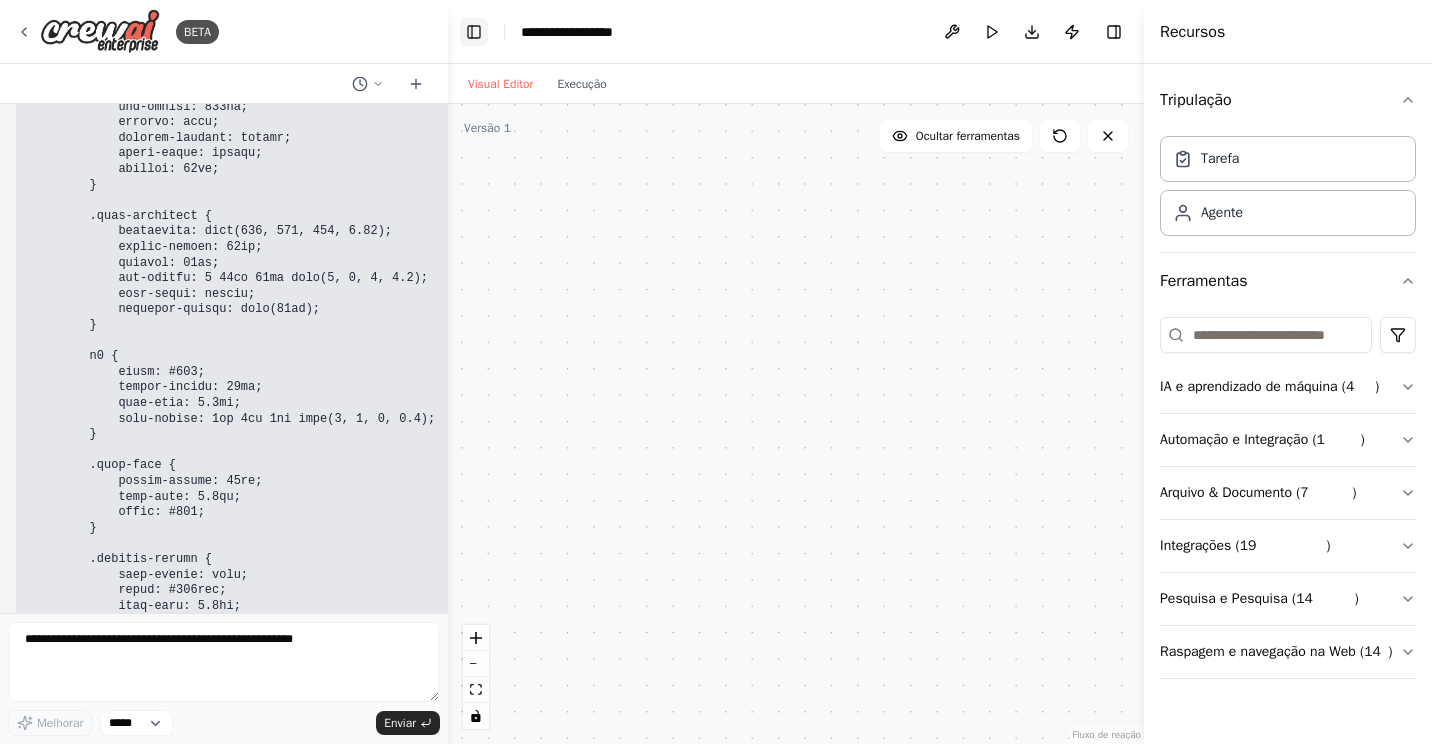 click on "Alternar barra lateral esquerda" at bounding box center [474, 32] 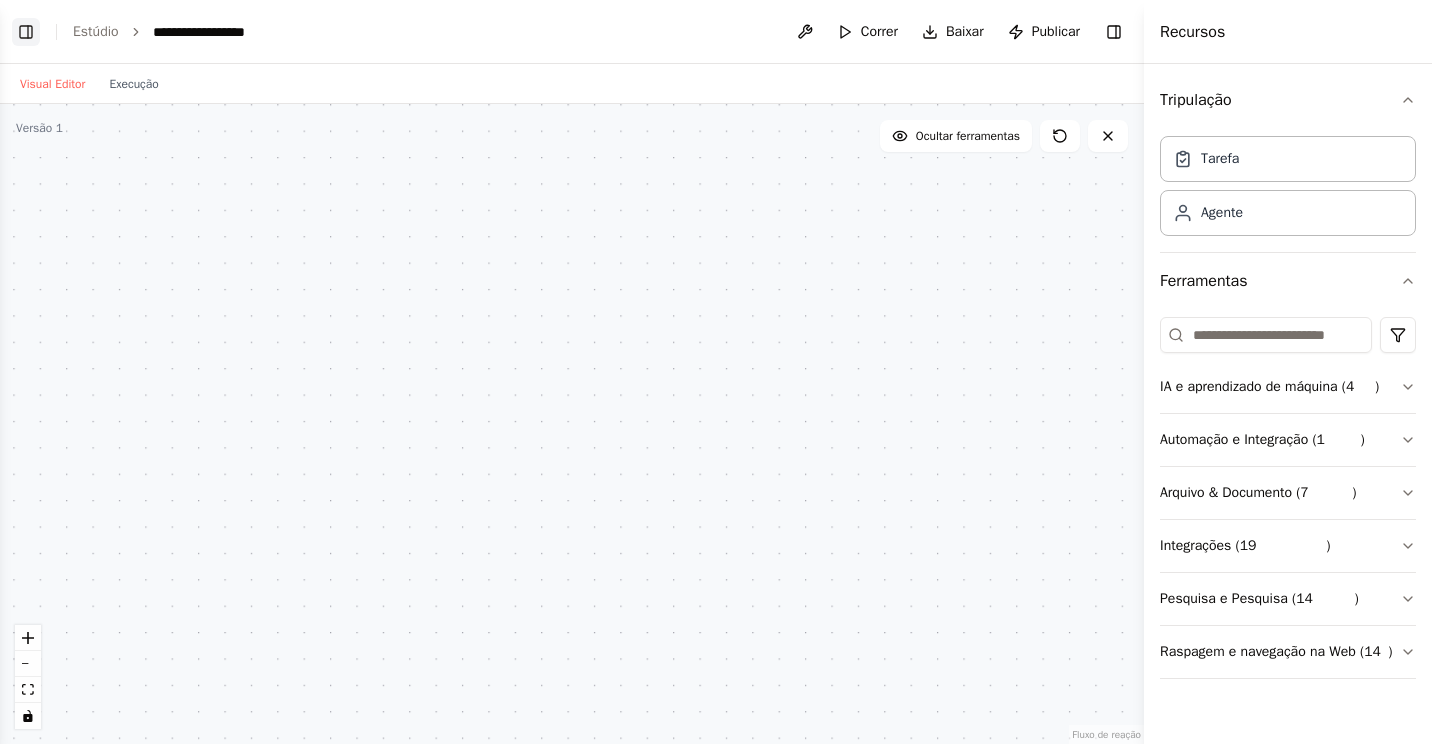 click on "Alternar barra lateral esquerda" at bounding box center [26, 32] 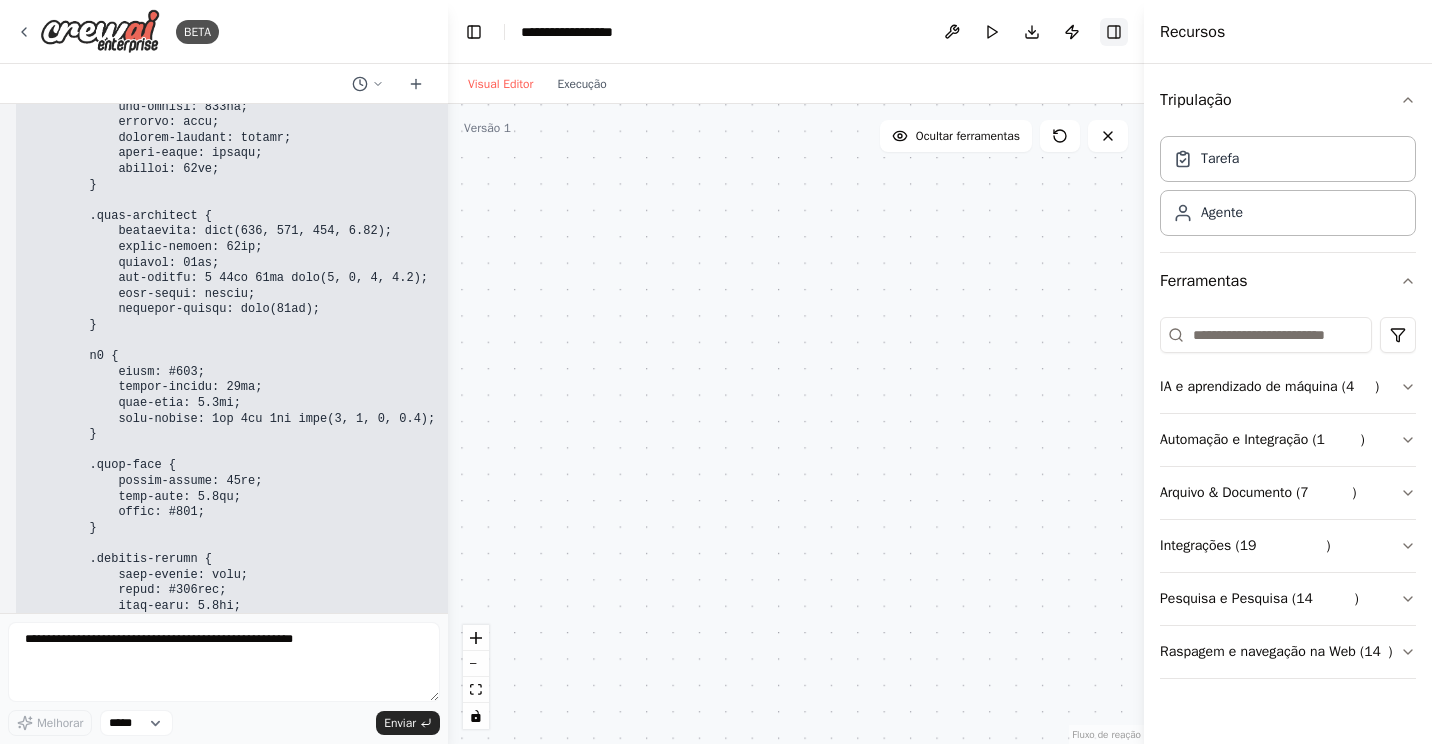 click on "Alternar barra lateral direita" at bounding box center [1114, 32] 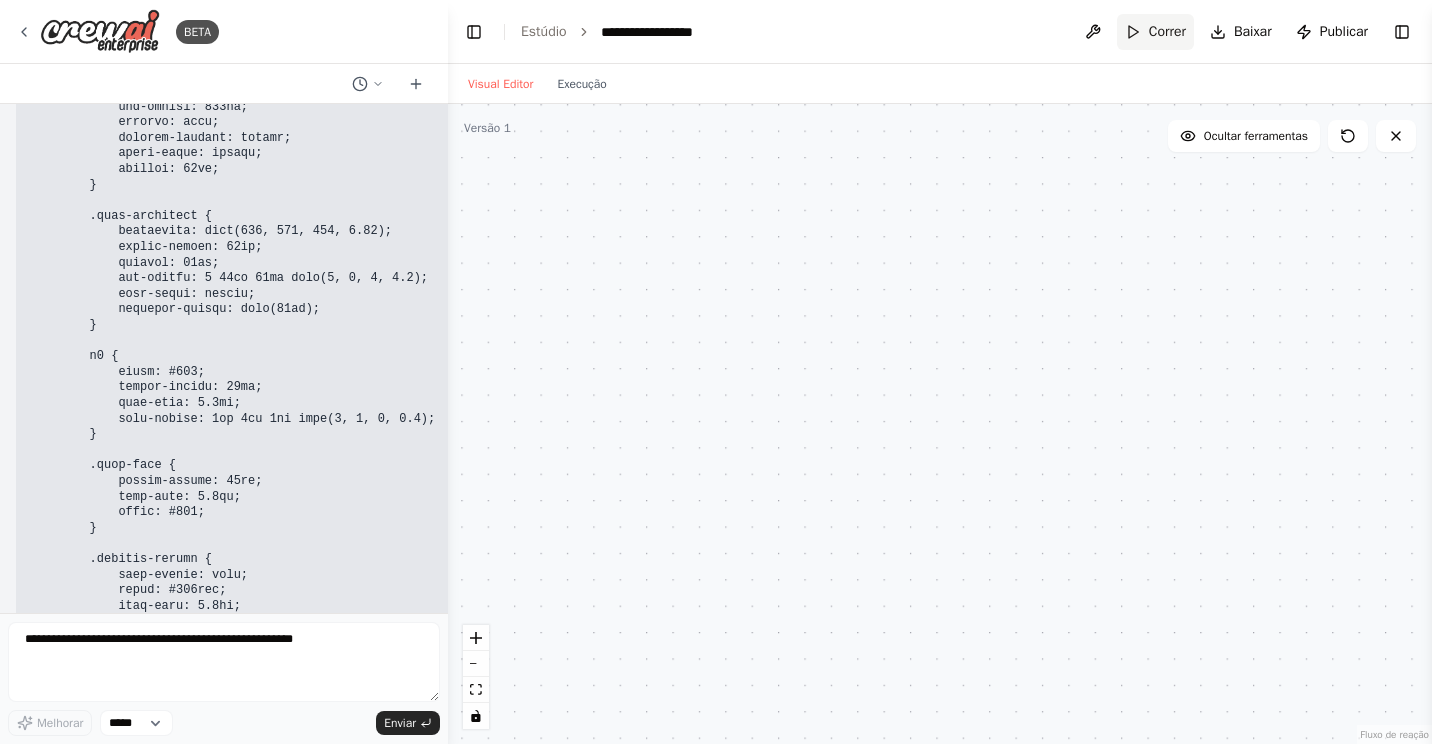 click on "Correr" at bounding box center (1167, 32) 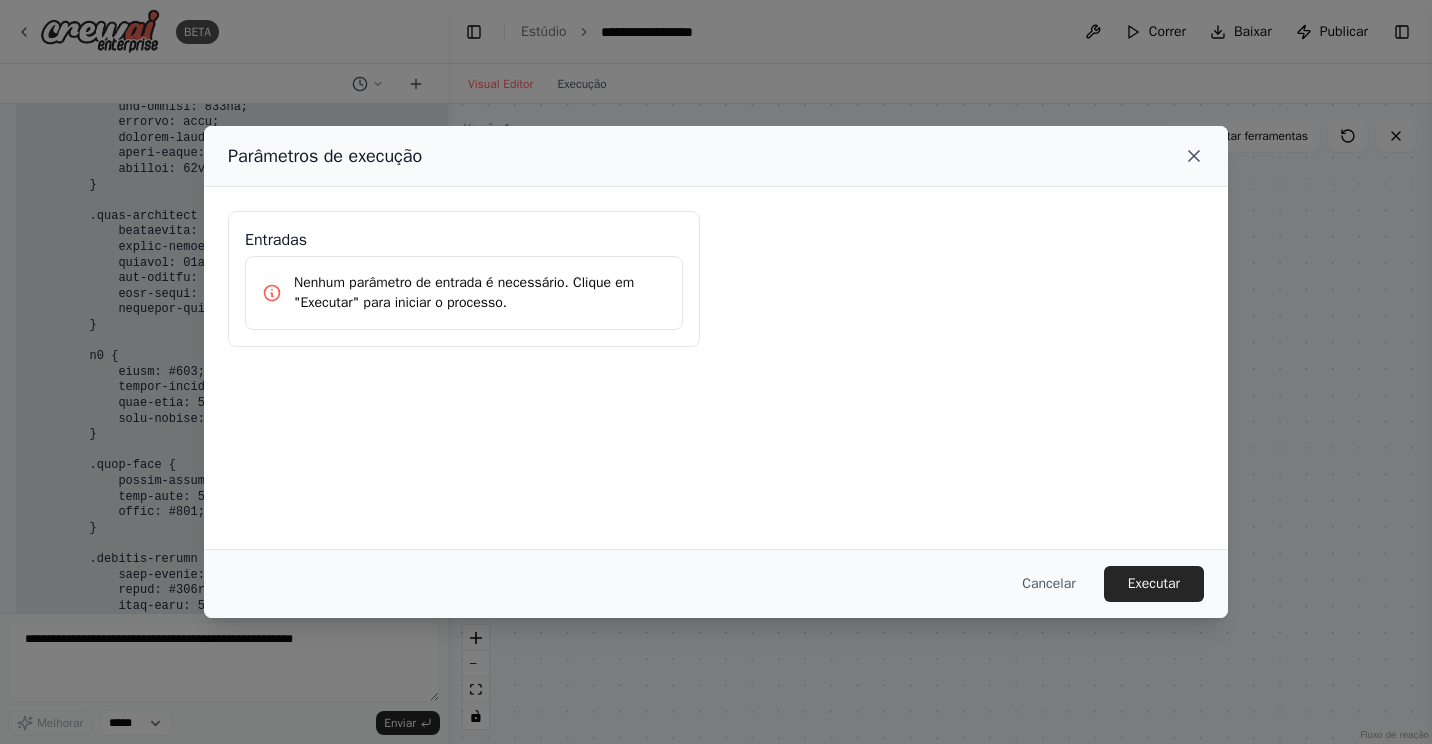 click 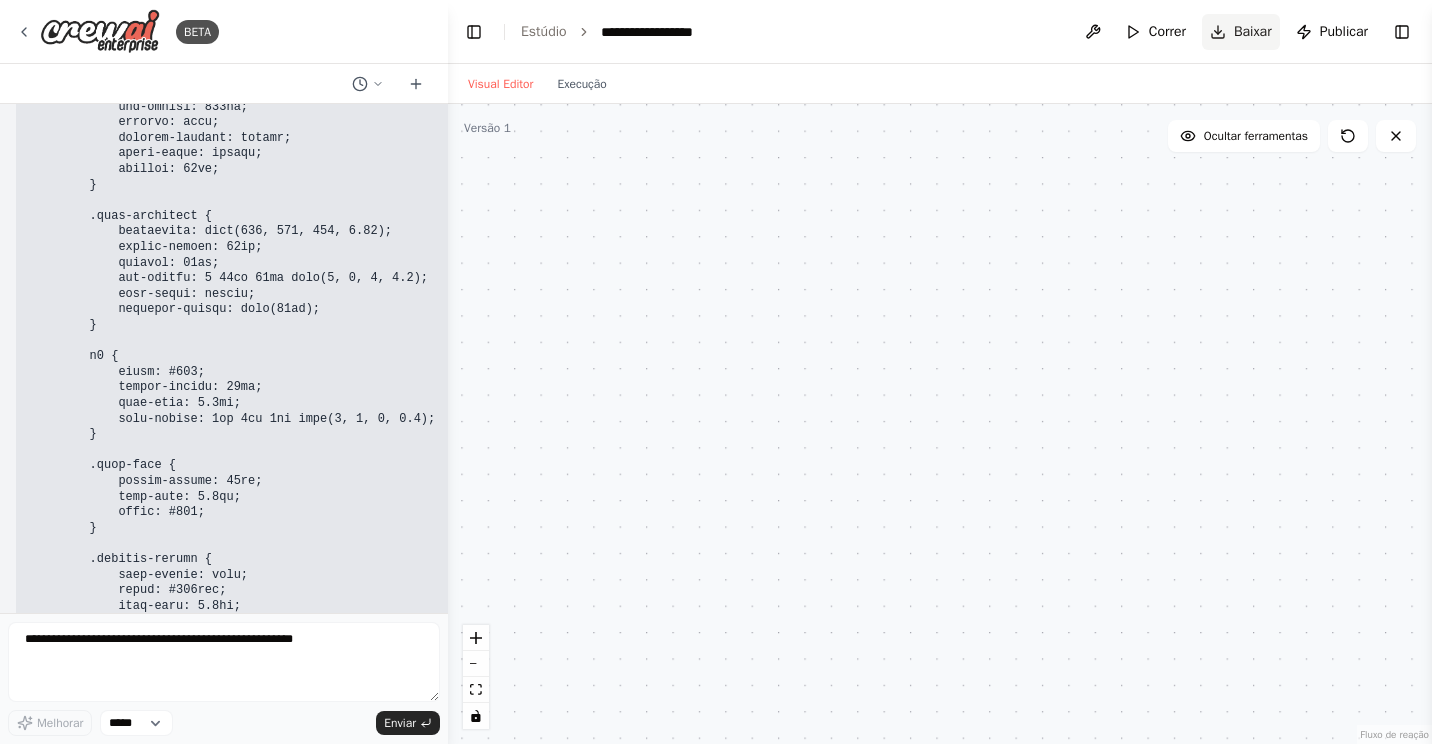 click on "Baixar" at bounding box center [1253, 32] 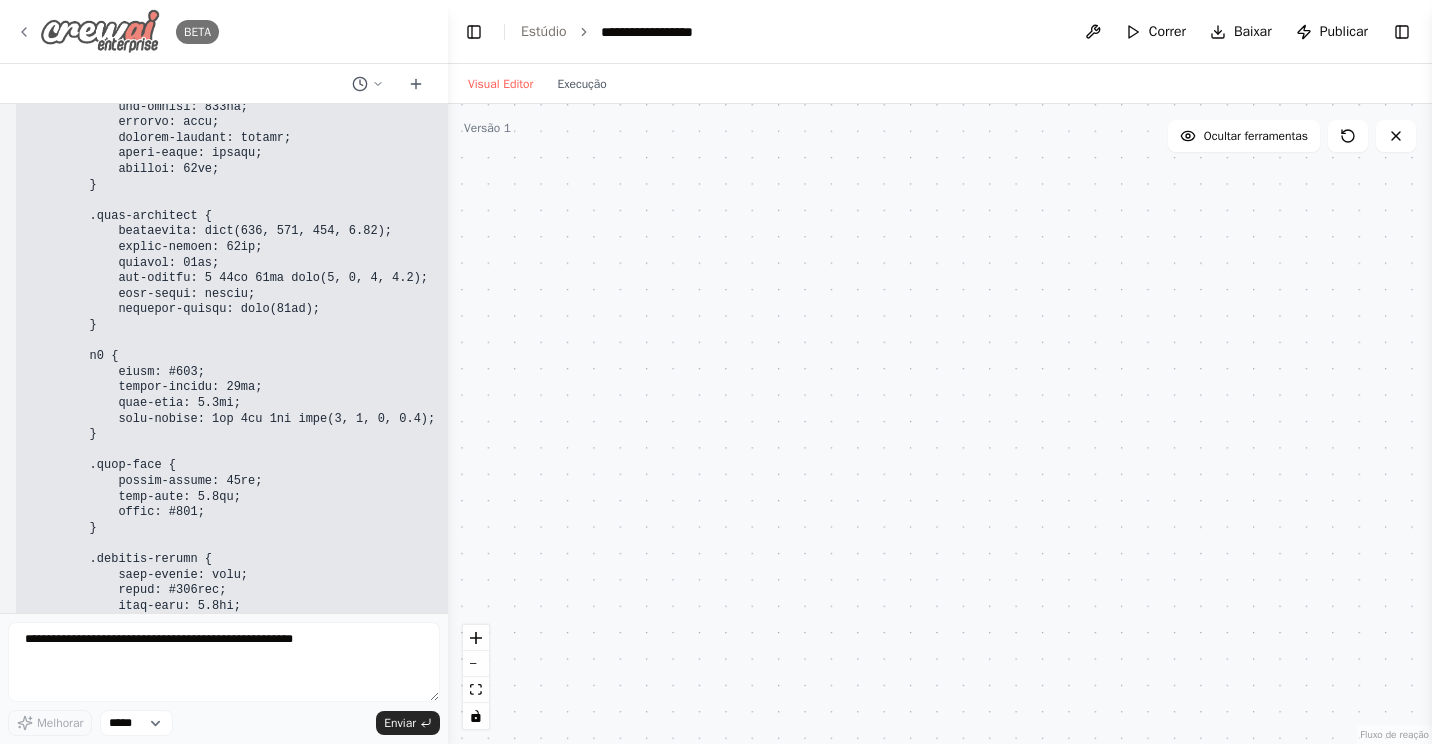 click 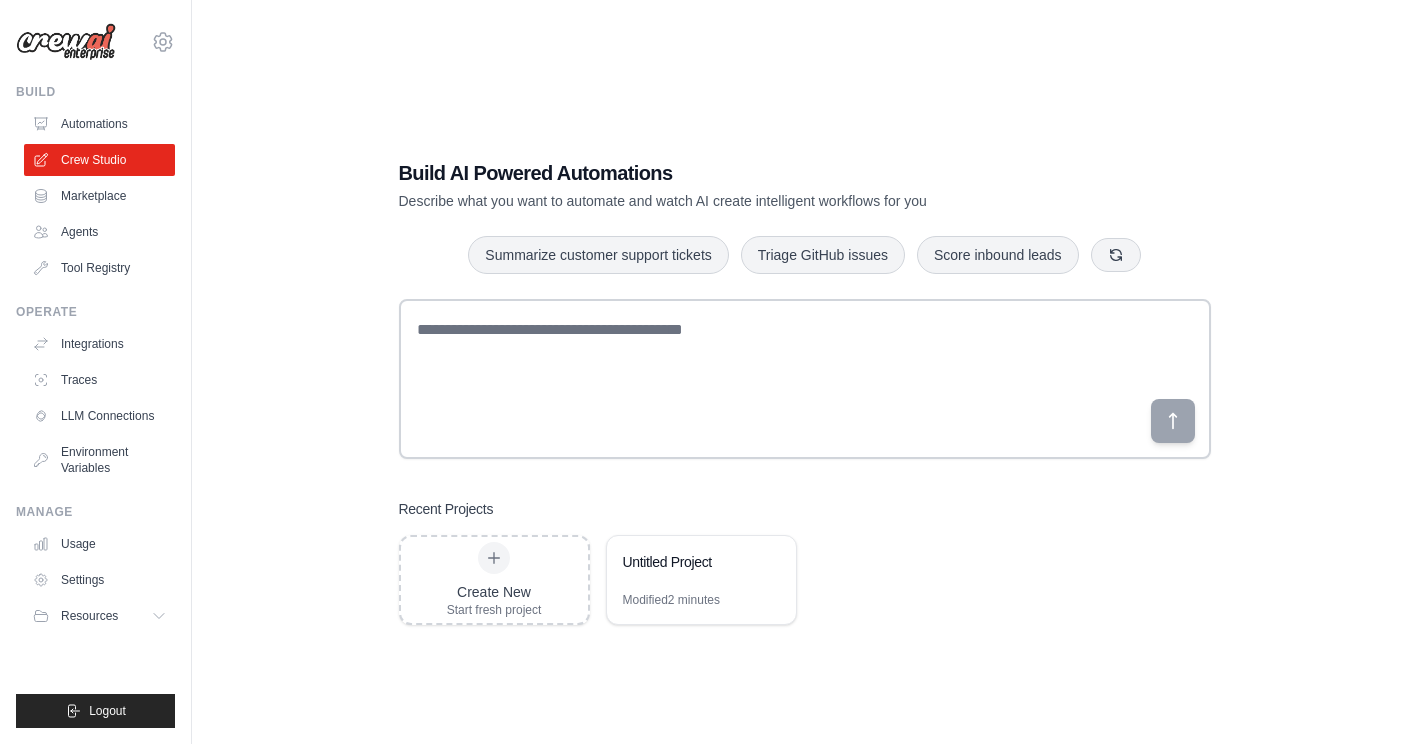 scroll, scrollTop: 0, scrollLeft: 0, axis: both 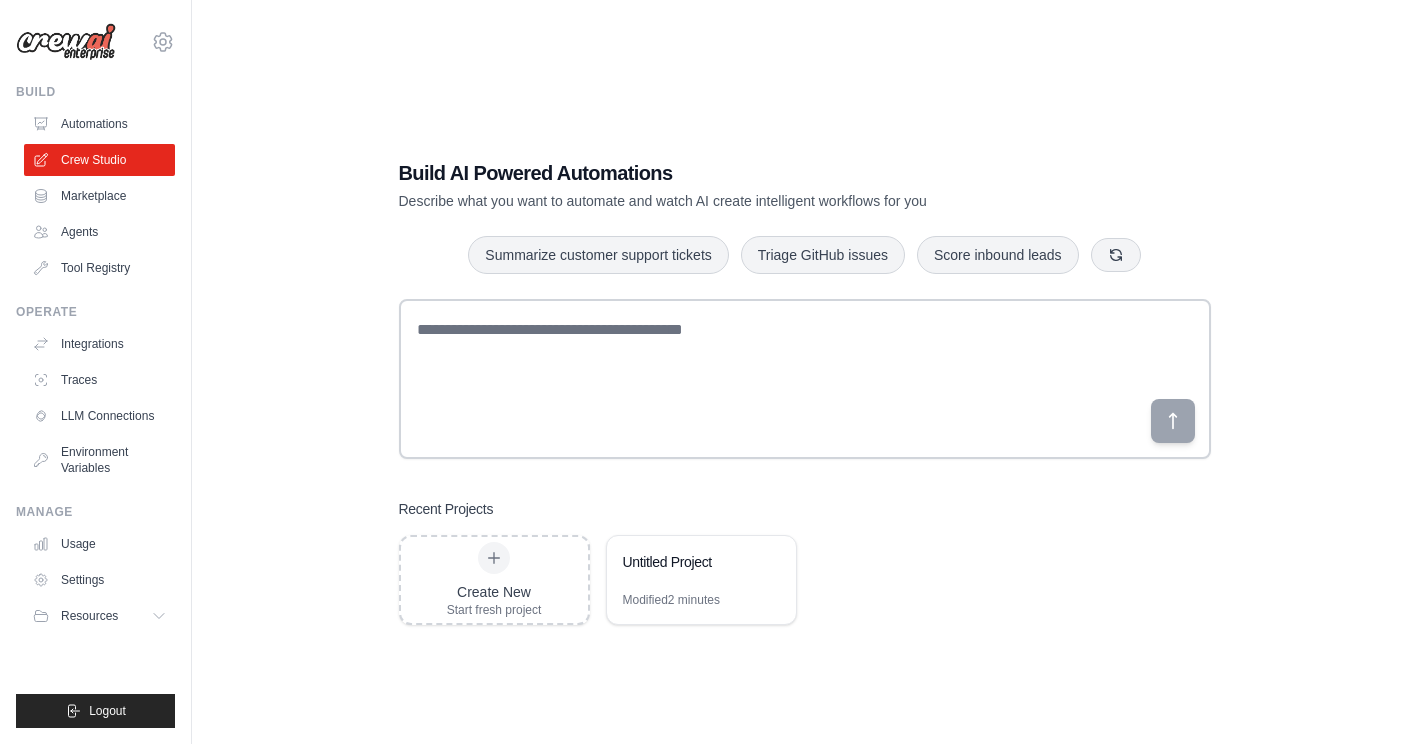 click on "Build AI Powered Automations Describe what you want to automate and watch AI create intelligent workflows for you Summarize customer support tickets Triage GitHub issues Score inbound leads Recent Projects Create New Start fresh project Untitled Project Modified  2 minutes" at bounding box center [805, 392] 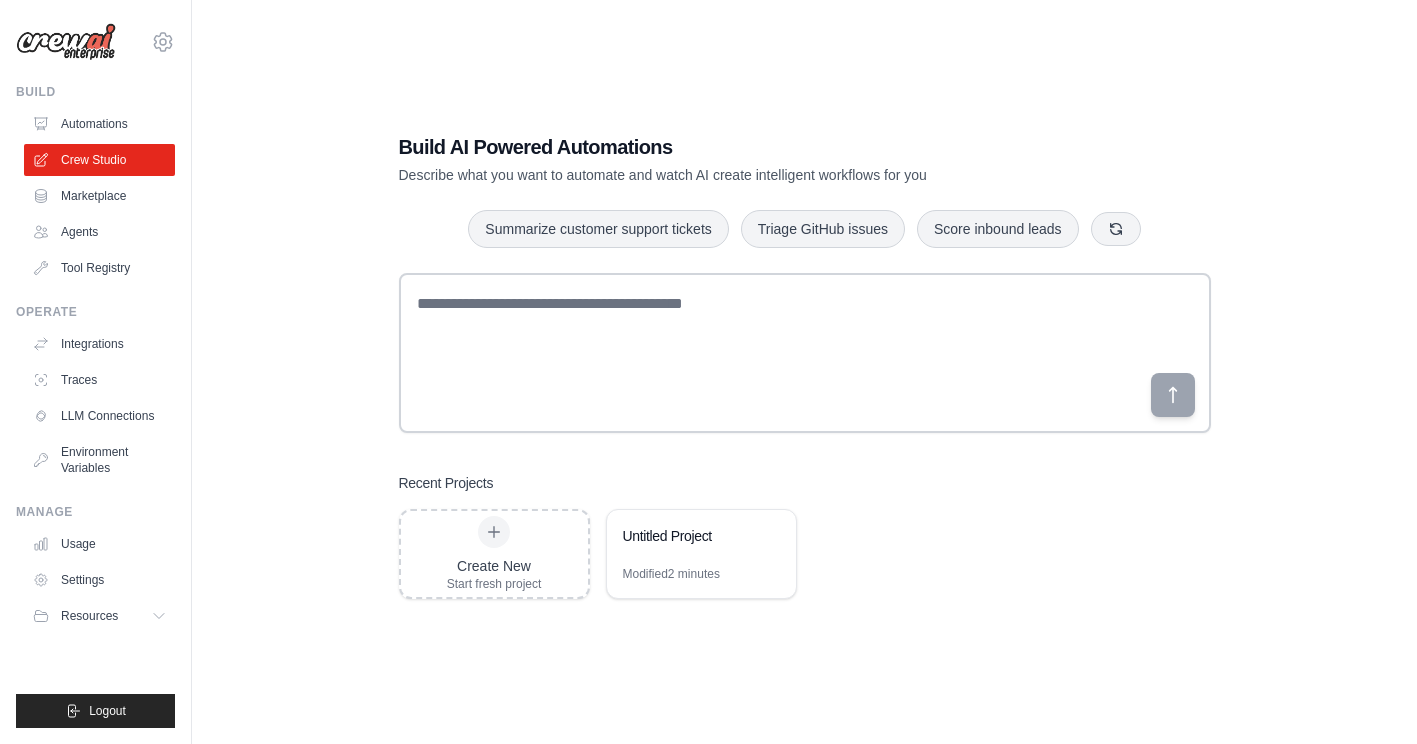 scroll, scrollTop: 40, scrollLeft: 0, axis: vertical 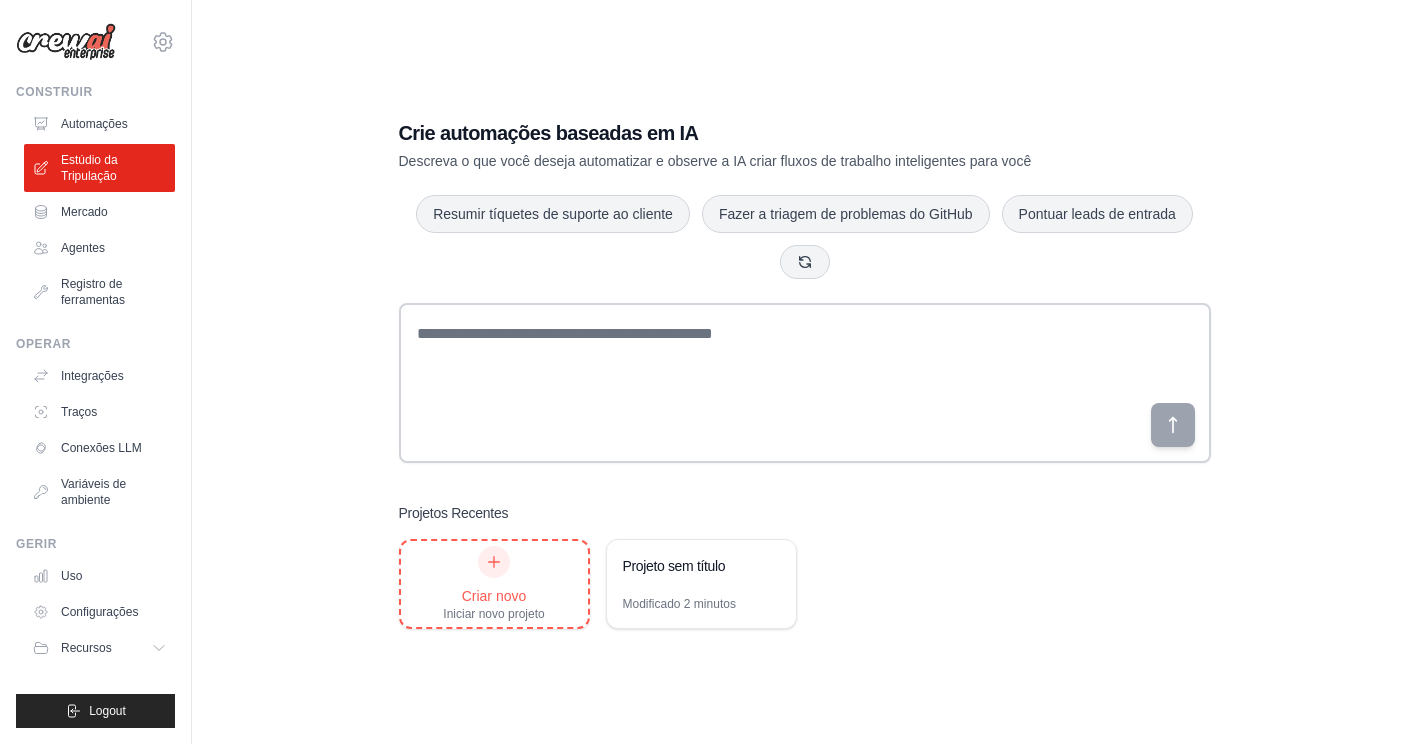 click on "Criar novo Iniciar novo projeto" at bounding box center [494, 584] 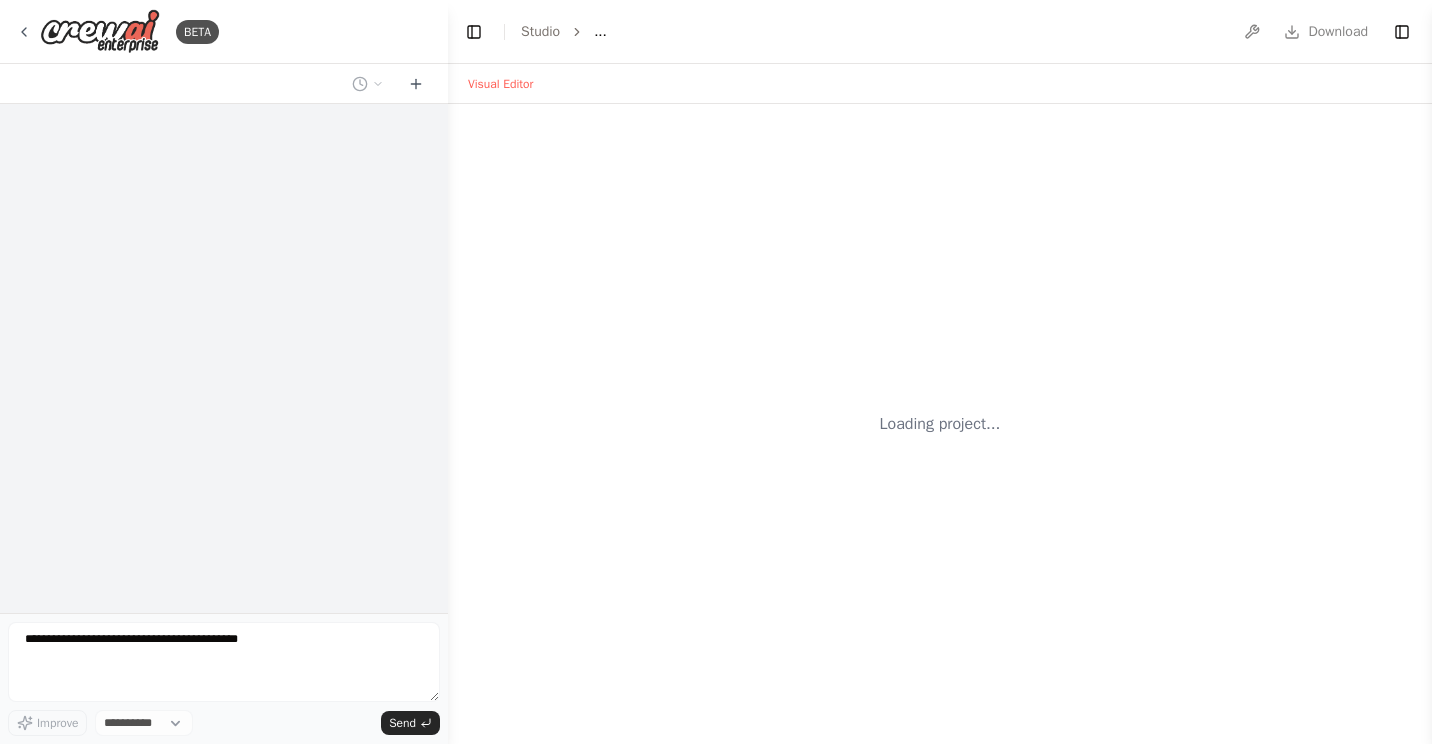 scroll, scrollTop: 0, scrollLeft: 0, axis: both 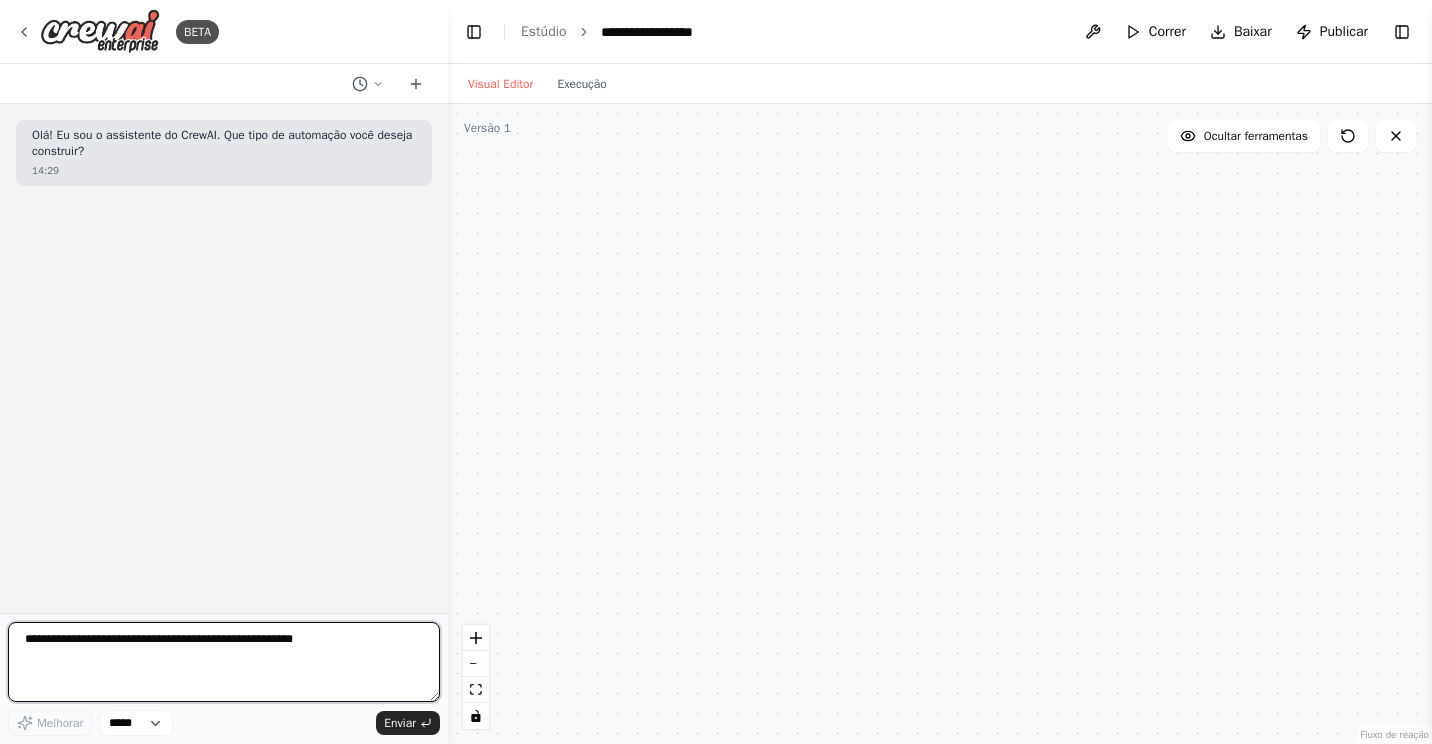 click at bounding box center [224, 662] 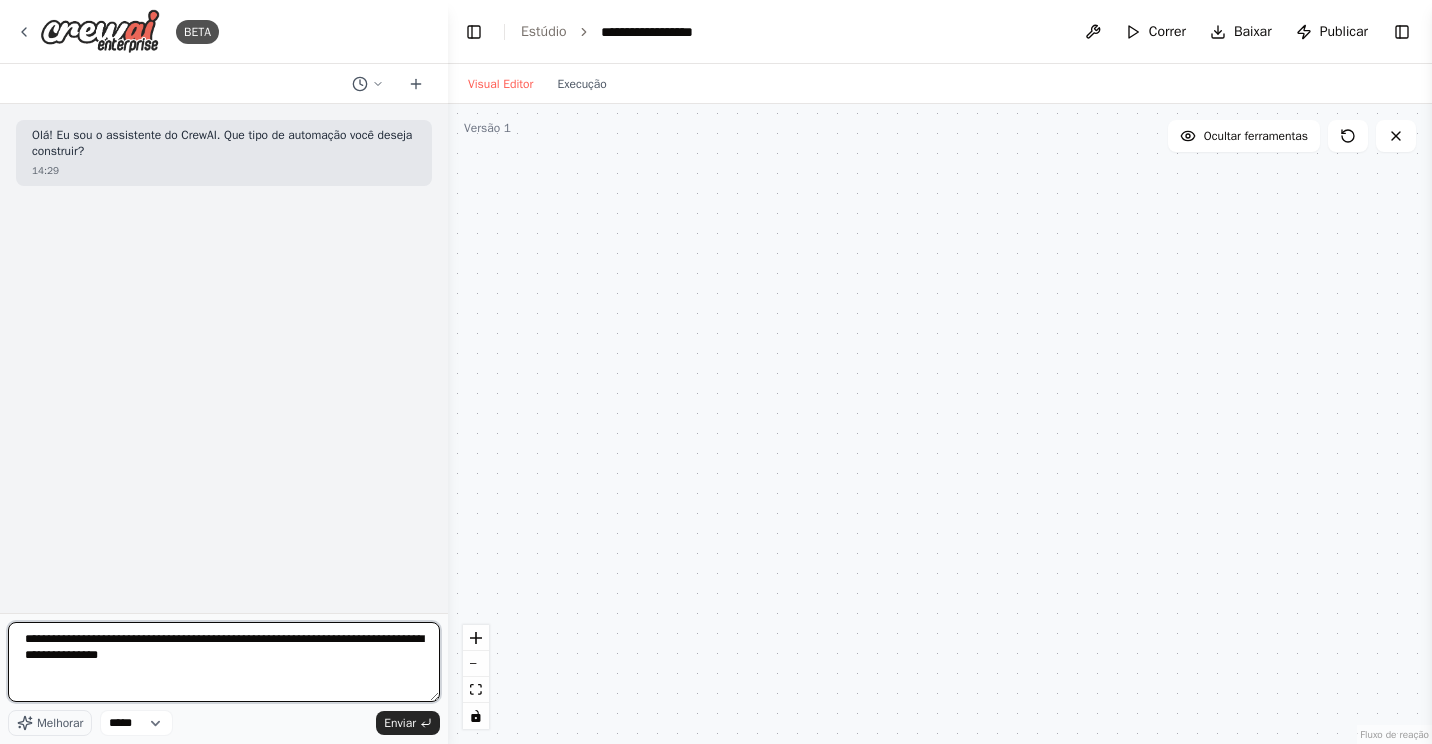 type on "**********" 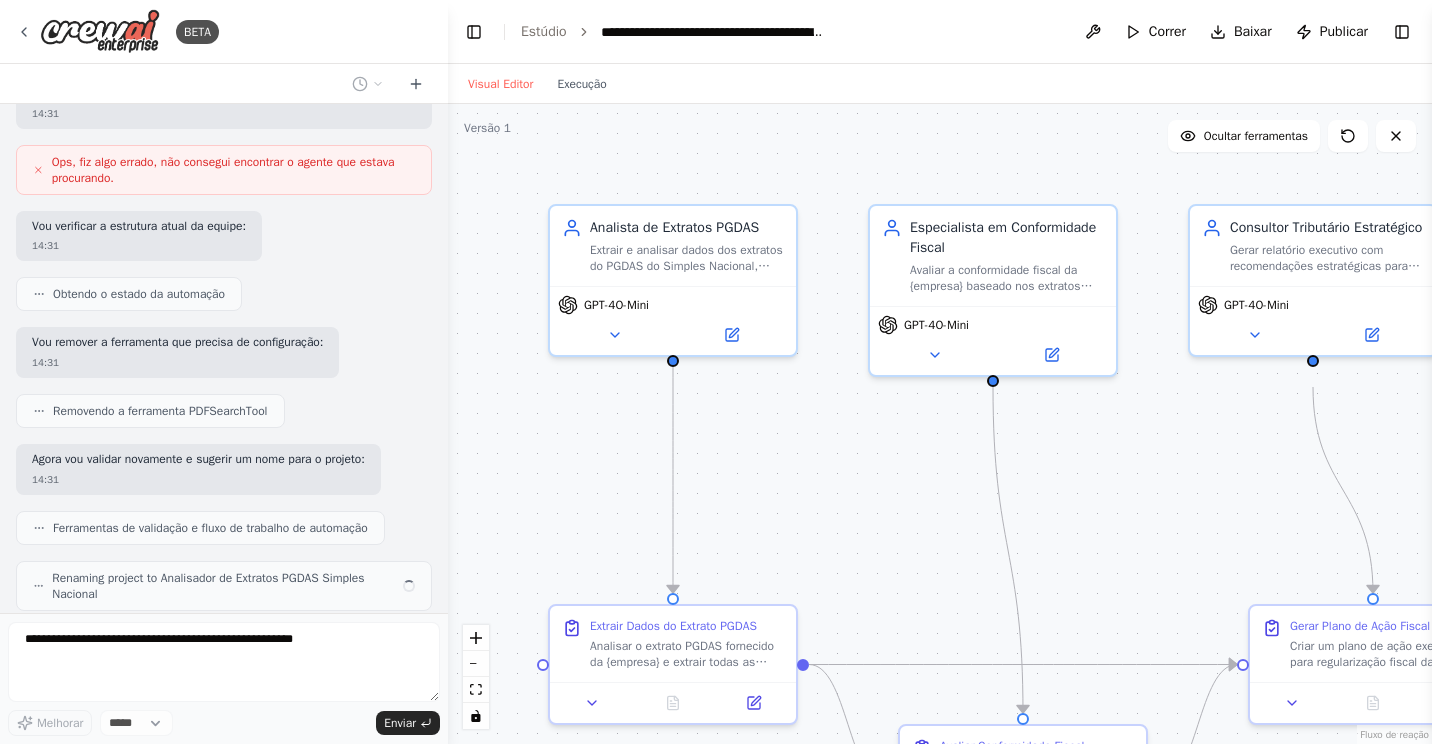scroll, scrollTop: 1264, scrollLeft: 0, axis: vertical 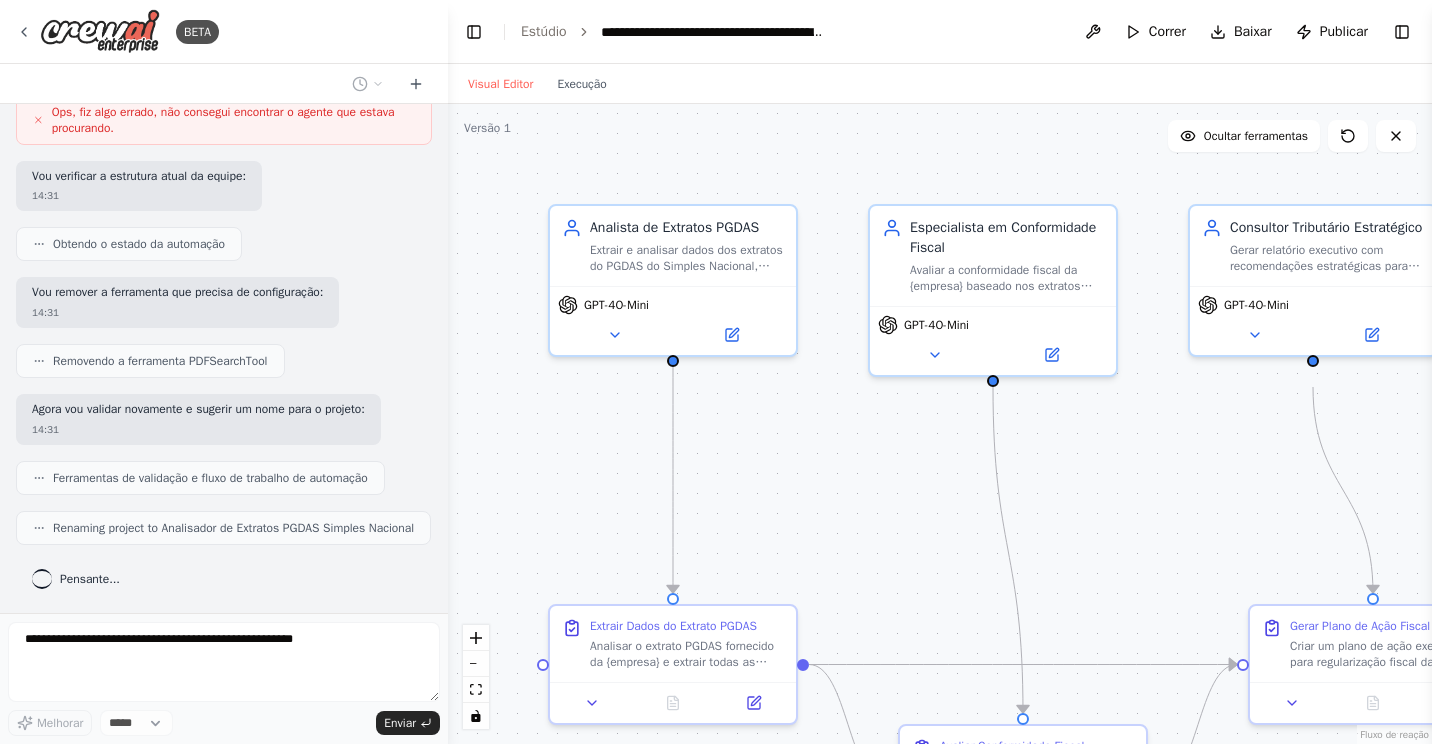 click on ".deletable-edge-delete-btn {
width: 20px;
height: 20px;
border: 0px solid #ffffff;
color: #6b7280;
background-color: #f8fafc;
cursor: pointer;
border-radius: 50%;
font-size: 12px;
padding: 3px;
display: flex;
align-items: center;
justify-content: center;
transition: all 0.2s cubic-bezier(0.4, 0, 0.2, 1);
box-shadow: 0 2px 4px rgba(0, 0, 0, 0.1);
}
.deletable-edge-delete-btn:hover {
background-color: #ef4444;
color: #ffffff;
border-color: #dc2626;
transform: scale(1.1);
box-shadow: 0 4px 12px rgba(239, 68, 68, 0.4);
}
.deletable-edge-delete-btn:active {
transform: scale(0.95);
box-shadow: 0 2px 4px rgba(239, 68, 68, 0.3);
}
Analista de Extratos PGDAS GPT-4O-Mini GPT-4O-Mini GPT-4O-Mini" at bounding box center [940, 424] 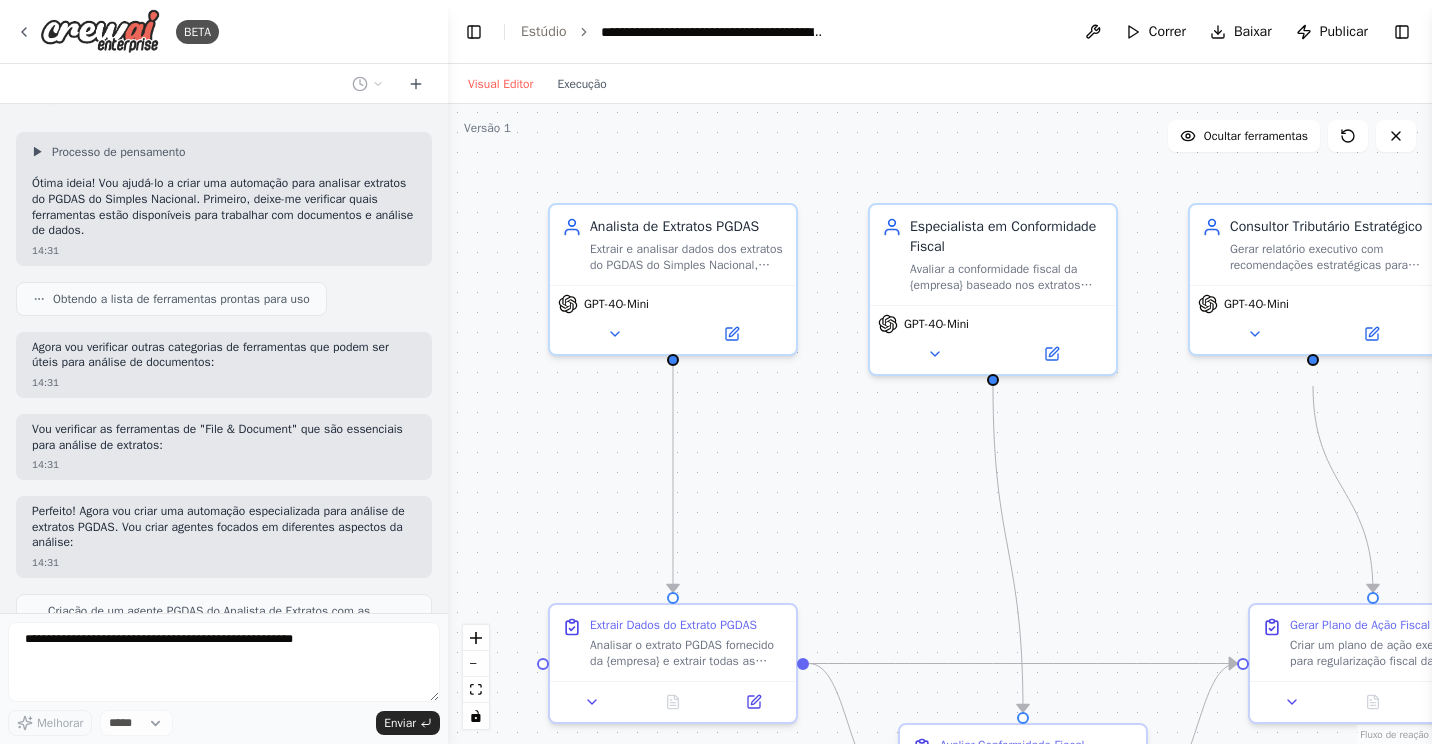 scroll, scrollTop: 0, scrollLeft: 0, axis: both 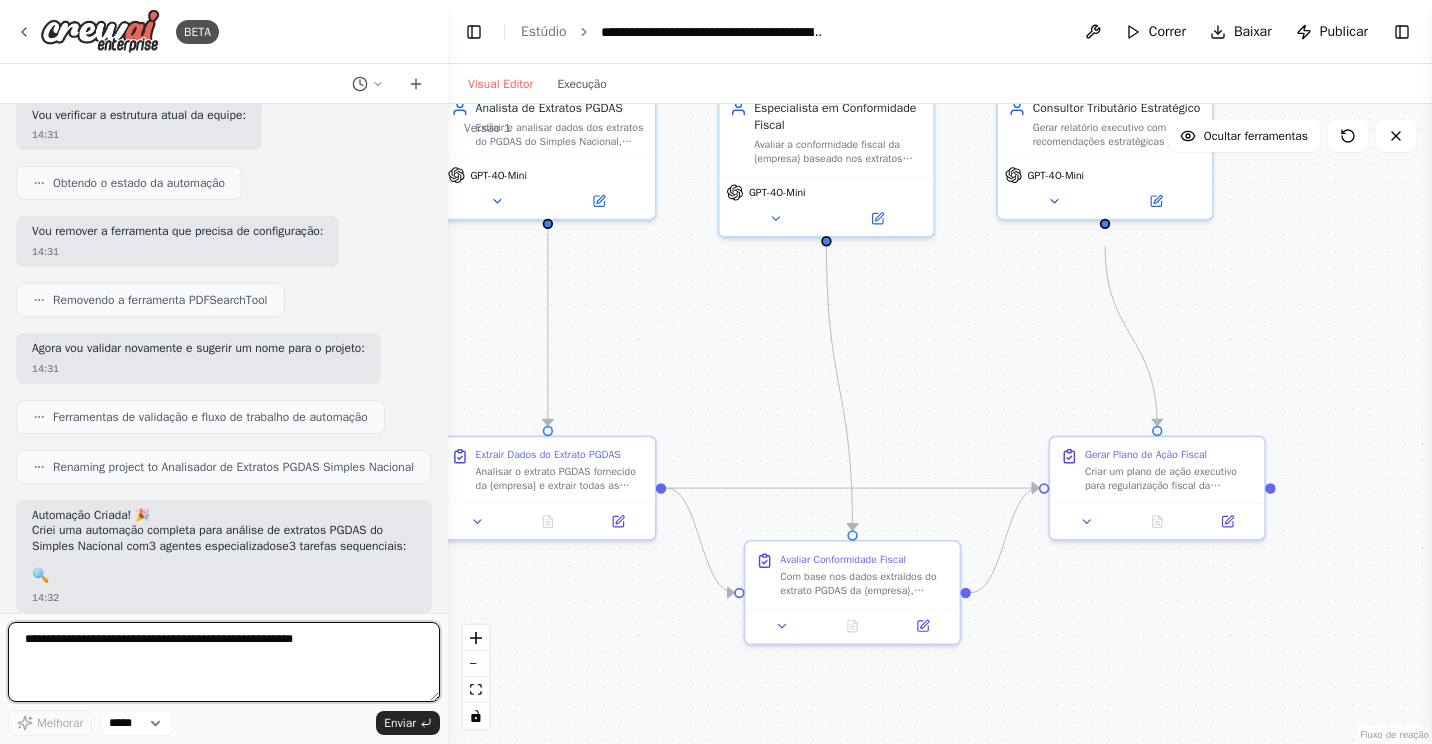 drag, startPoint x: 1031, startPoint y: 522, endPoint x: 956, endPoint y: 398, distance: 144.91722 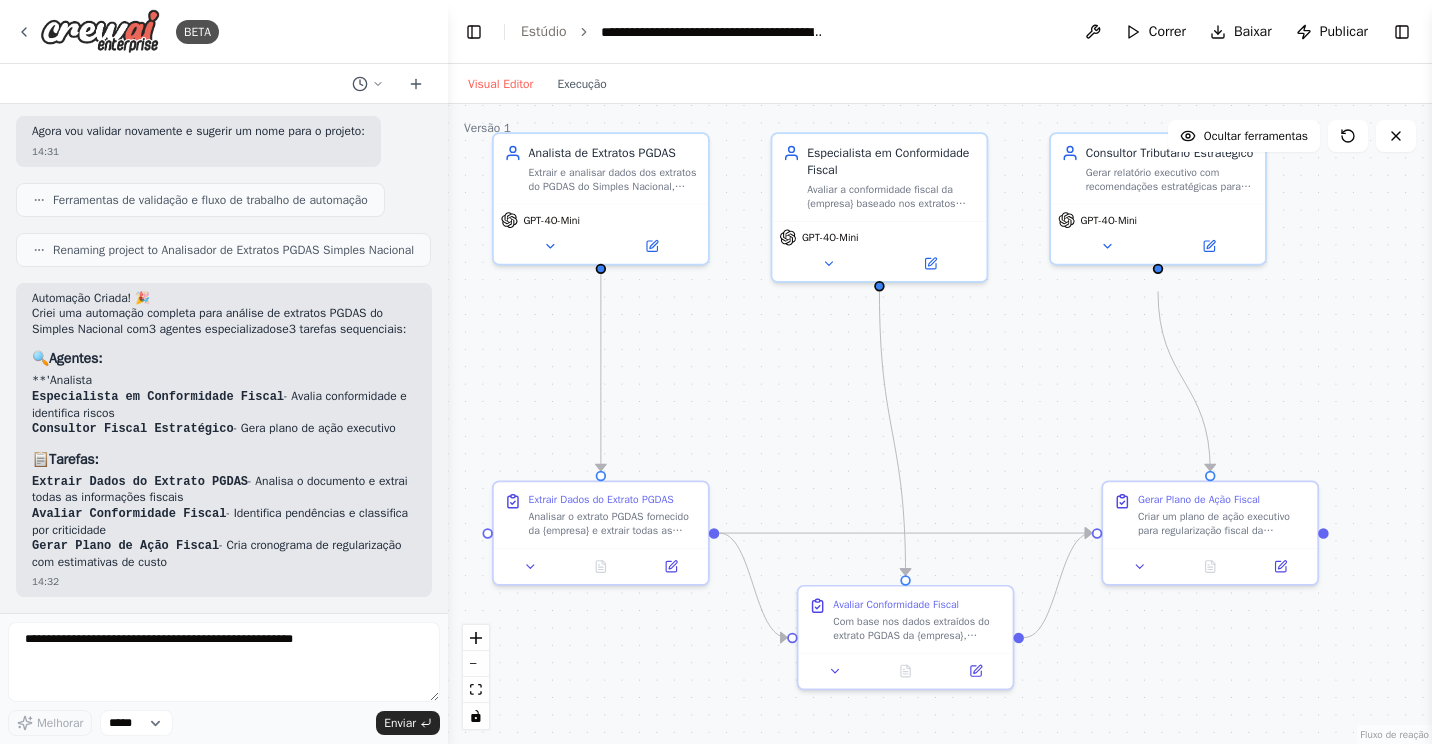 drag, startPoint x: 809, startPoint y: 419, endPoint x: 845, endPoint y: 442, distance: 42.72002 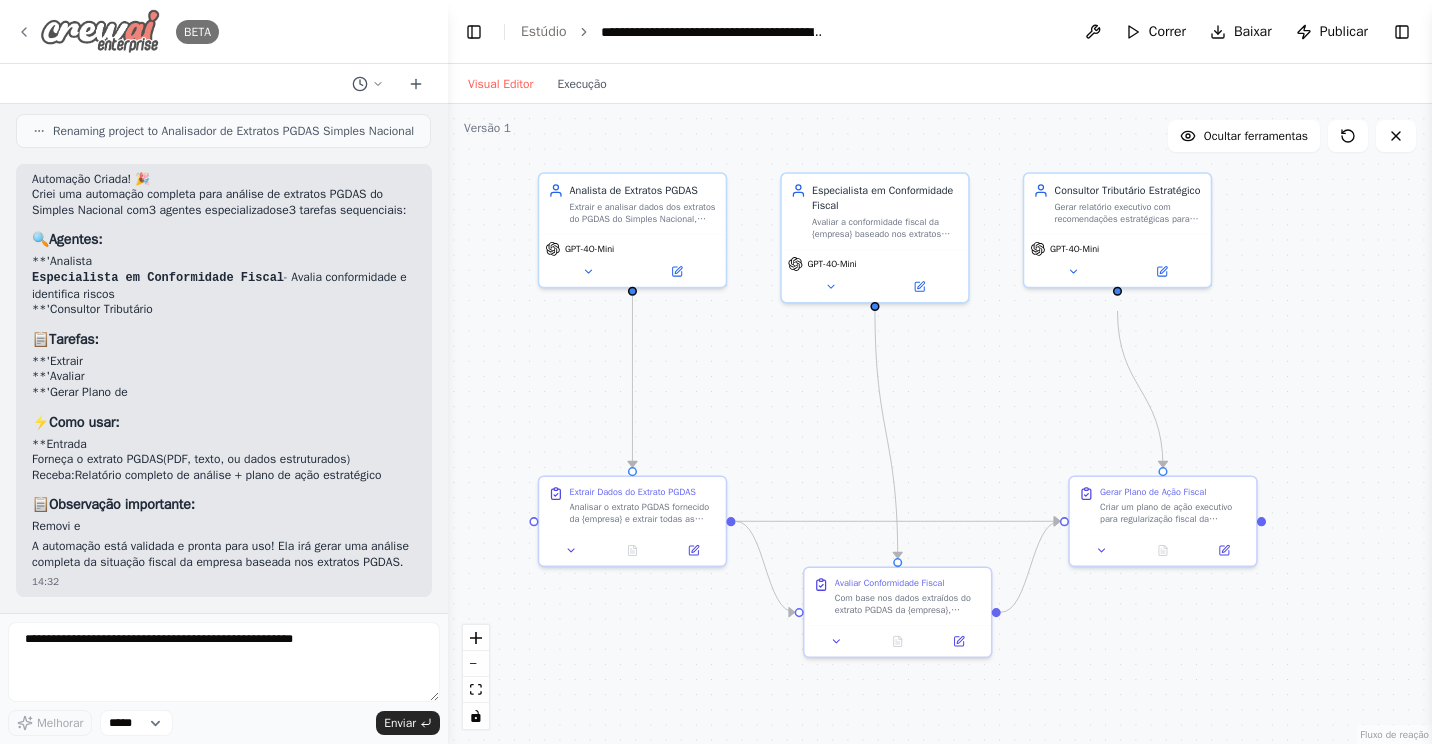 scroll, scrollTop: 1692, scrollLeft: 0, axis: vertical 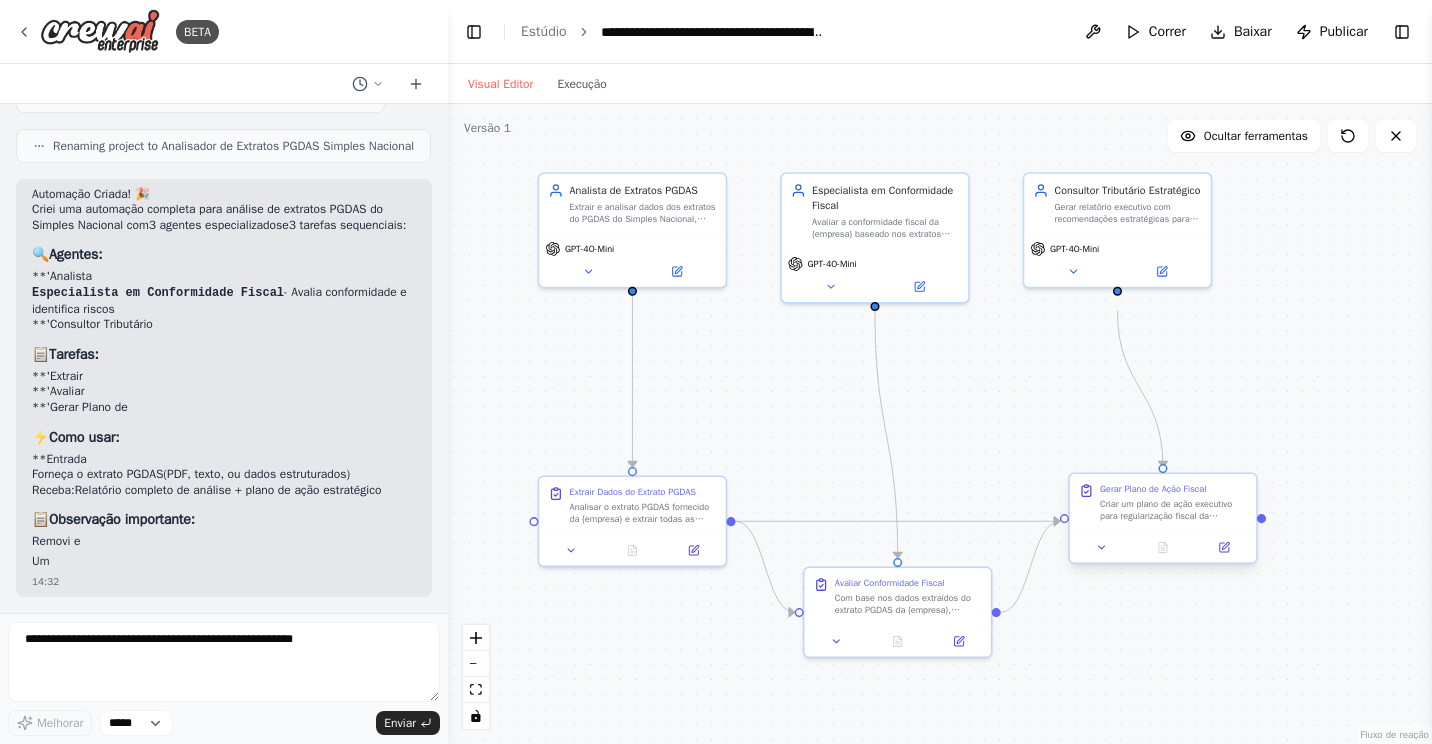 click on "Criar um plano de ação executivo para regularização fiscal da {empresa} baseado na análise dos extratos PGDAS e avaliação de conformidade. Incluir cronograma de ações, estimativa de custos, priorização por impacto/urgência, orientações para negociação de débitos, sugestões de controles internos e recomendações para manter a conformidade futura." at bounding box center (1173, 510) 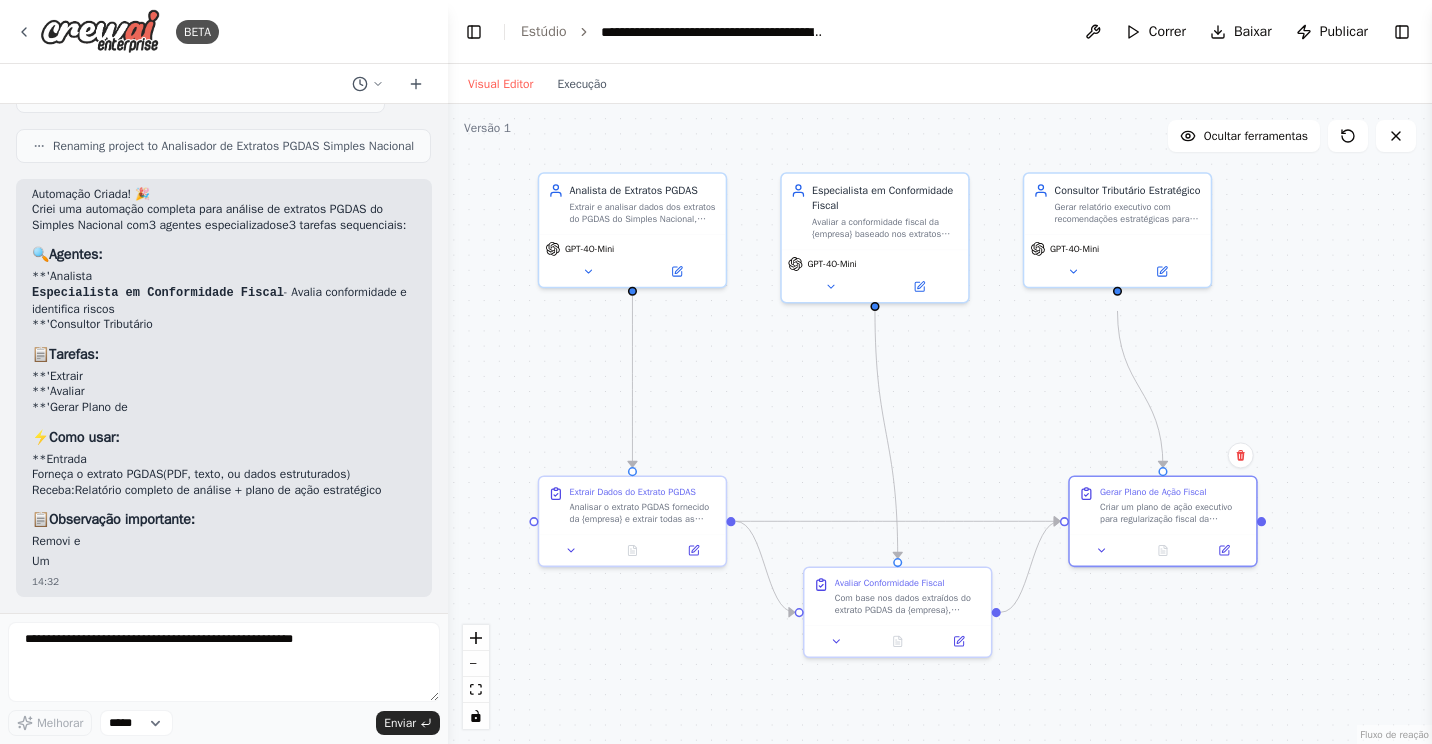 click on ".deletable-edge-delete-btn {
width: 20px;
height: 20px;
border: 0px solid #ffffff;
color: #6b7280;
background-color: #f8fafc;
cursor: pointer;
border-radius: 50%;
font-size: 12px;
padding: 3px;
display: flex;
align-items: center;
justify-content: center;
transition: all 0.2s cubic-bezier(0.4, 0, 0.2, 1);
box-shadow: 0 2px 4px rgba(0, 0, 0, 0.1);
}
.deletable-edge-delete-btn:hover {
background-color: #ef4444;
color: #ffffff;
border-color: #dc2626;
transform: scale(1.1);
box-shadow: 0 4px 12px rgba(239, 68, 68, 0.4);
}
.deletable-edge-delete-btn:active {
transform: scale(0.95);
box-shadow: 0 2px 4px rgba(239, 68, 68, 0.3);
}
Analista de Extratos PGDAS GPT-4O-Mini GPT-4O-Mini GPT-4O-Mini" at bounding box center [940, 424] 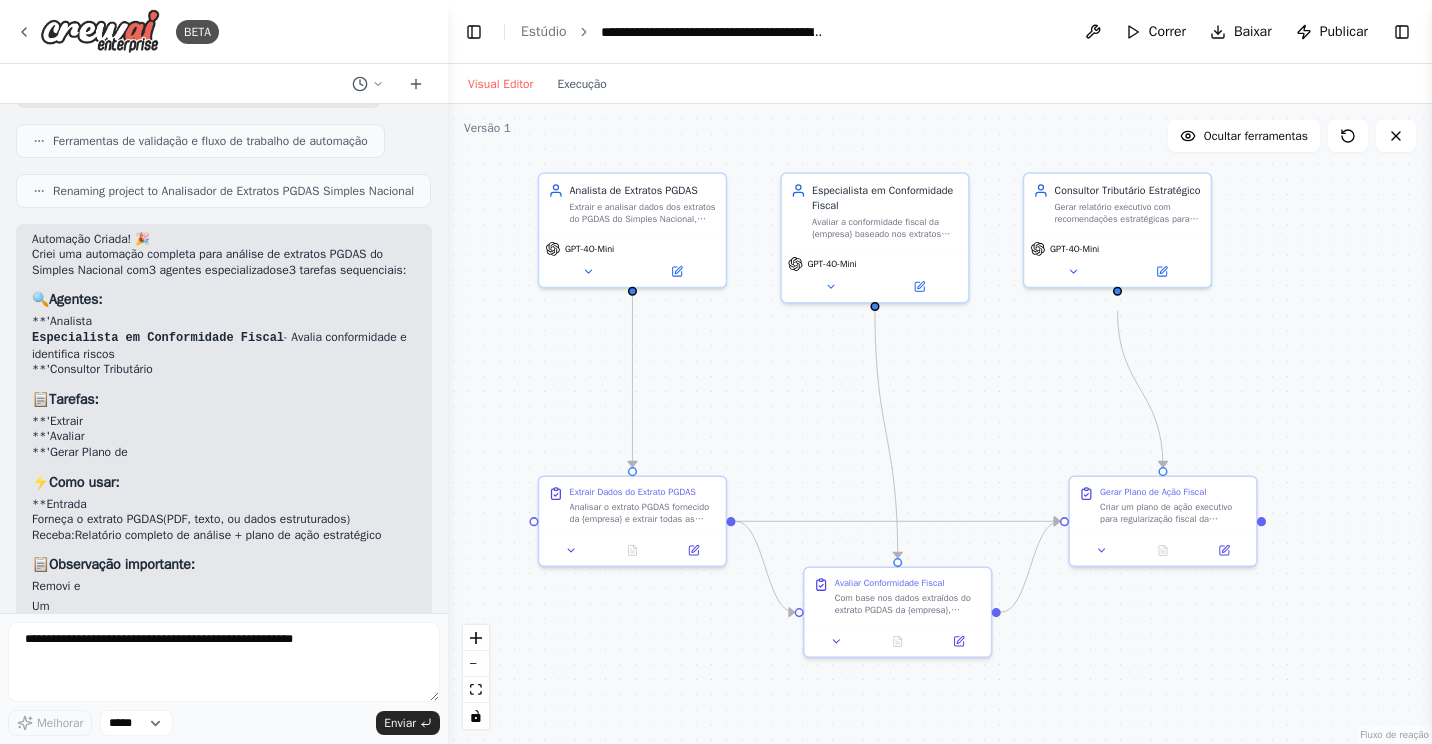 scroll, scrollTop: 1661, scrollLeft: 0, axis: vertical 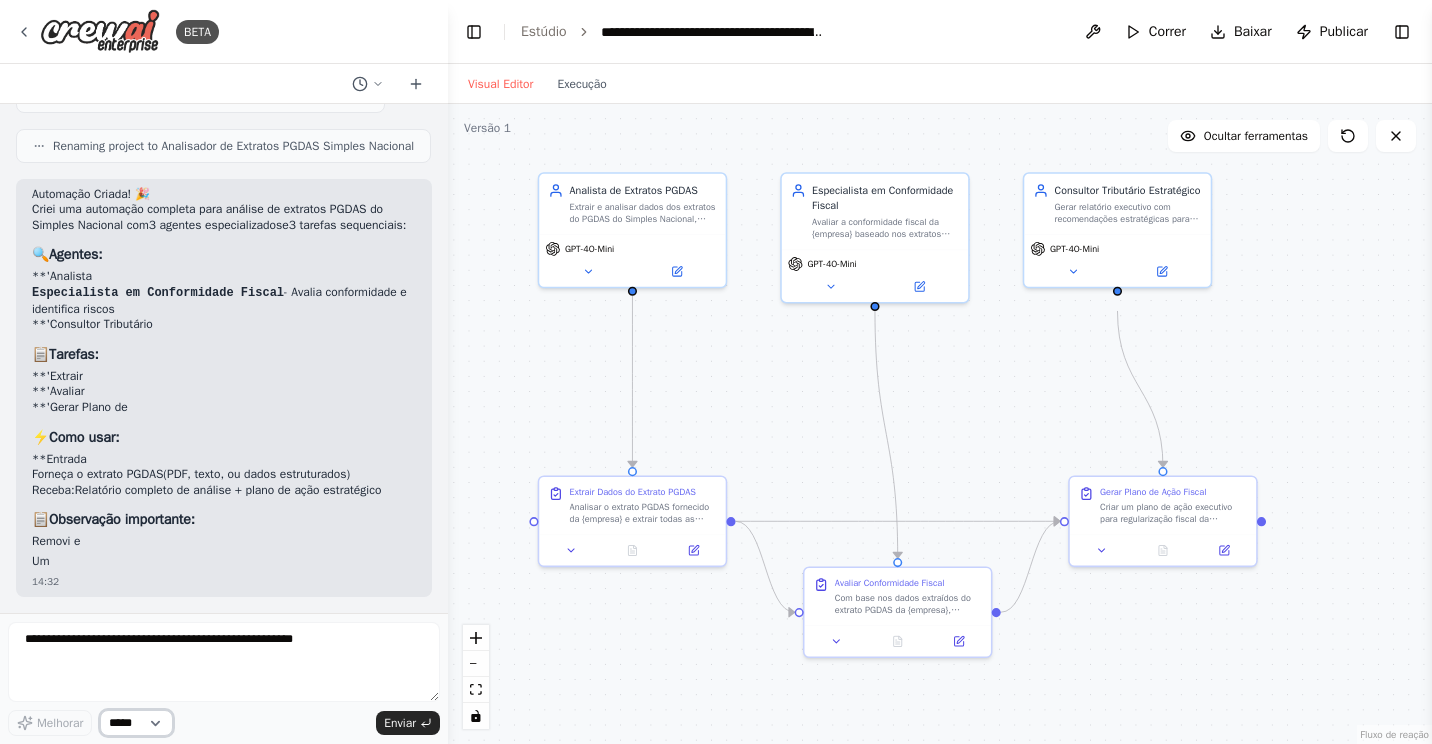 click on "*****" at bounding box center [136, 723] 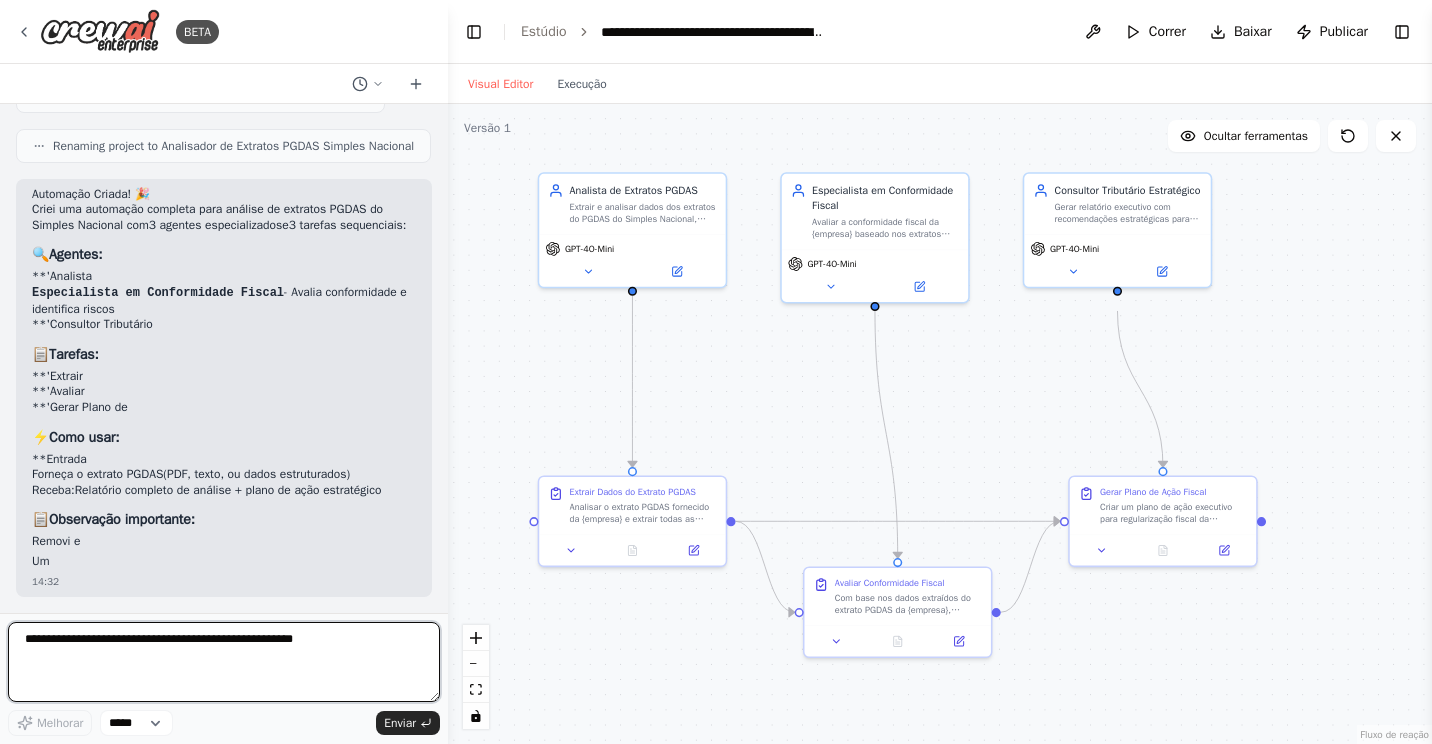 click at bounding box center (224, 662) 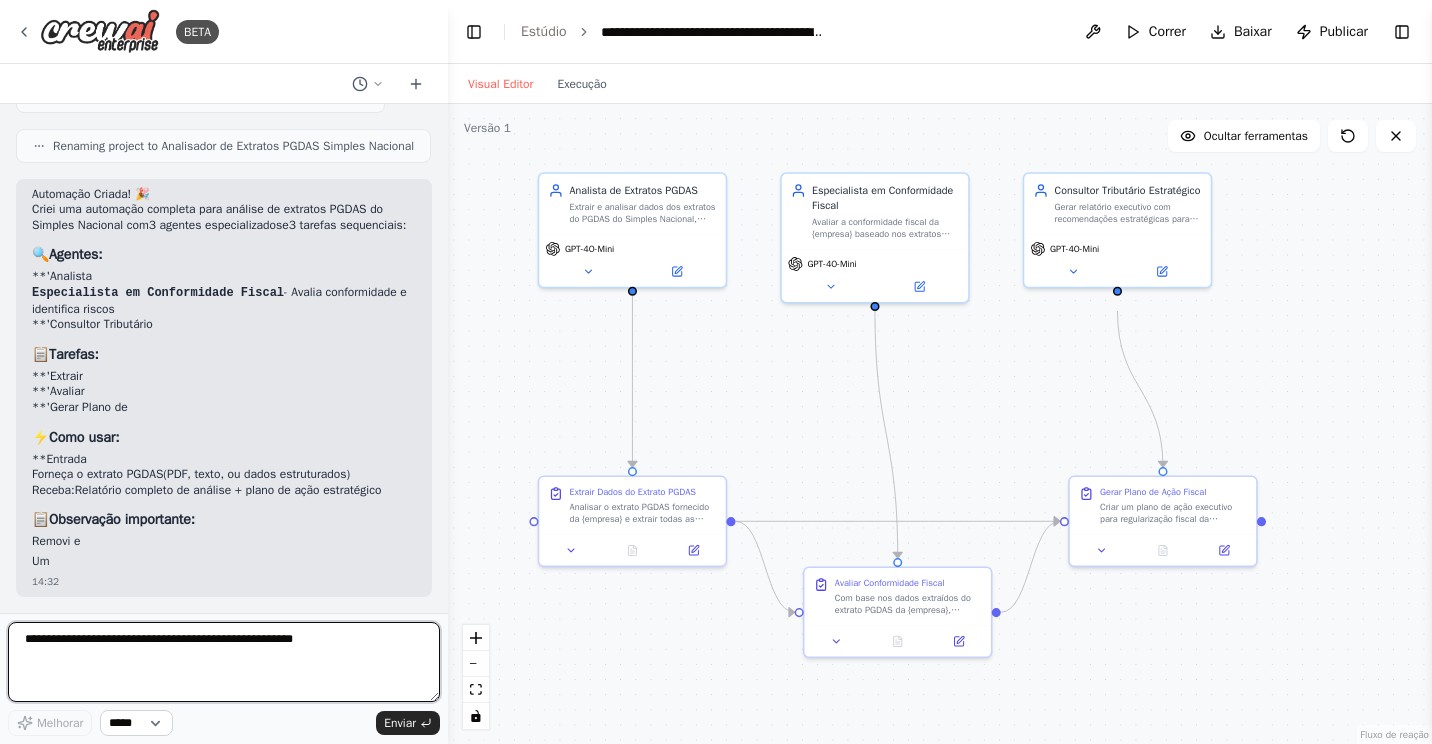 drag, startPoint x: 236, startPoint y: 676, endPoint x: 136, endPoint y: 711, distance: 105.9481 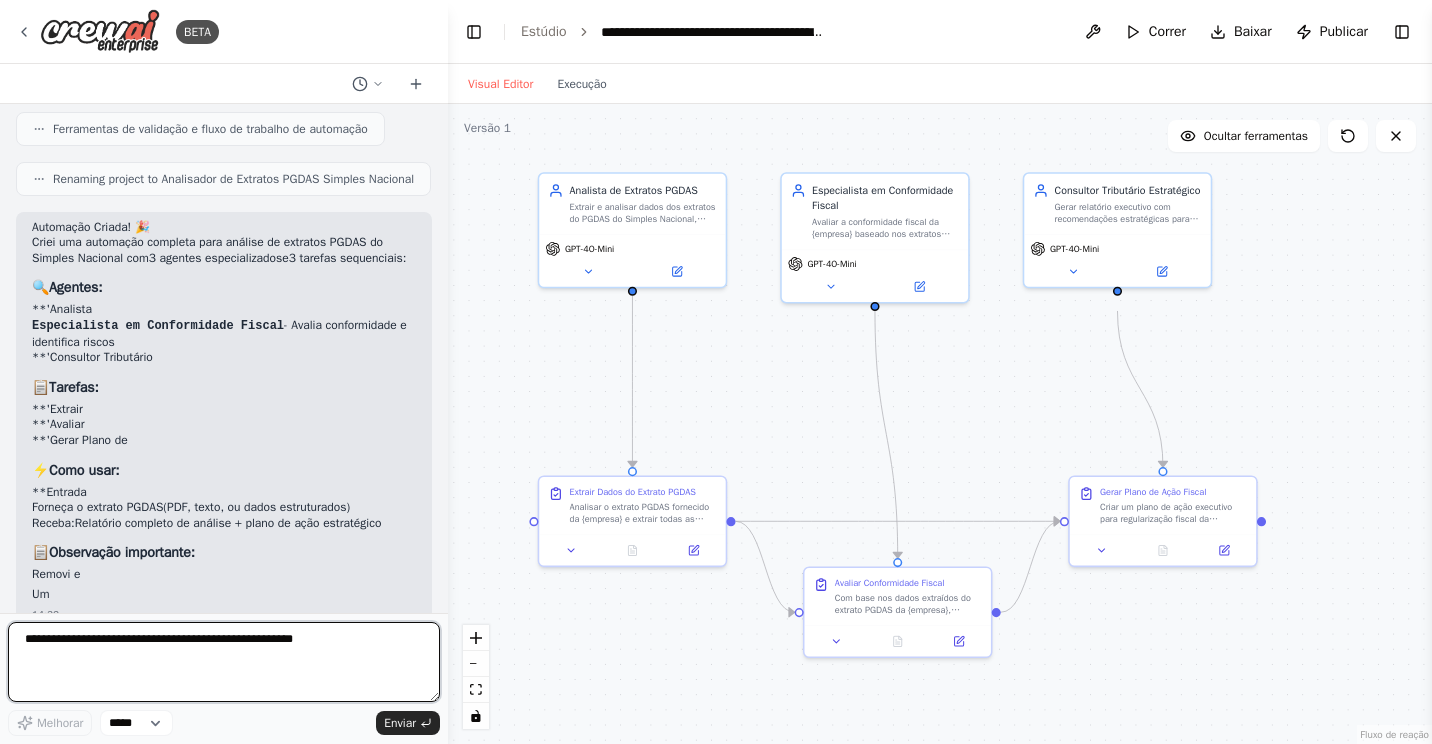 scroll, scrollTop: 1661, scrollLeft: 0, axis: vertical 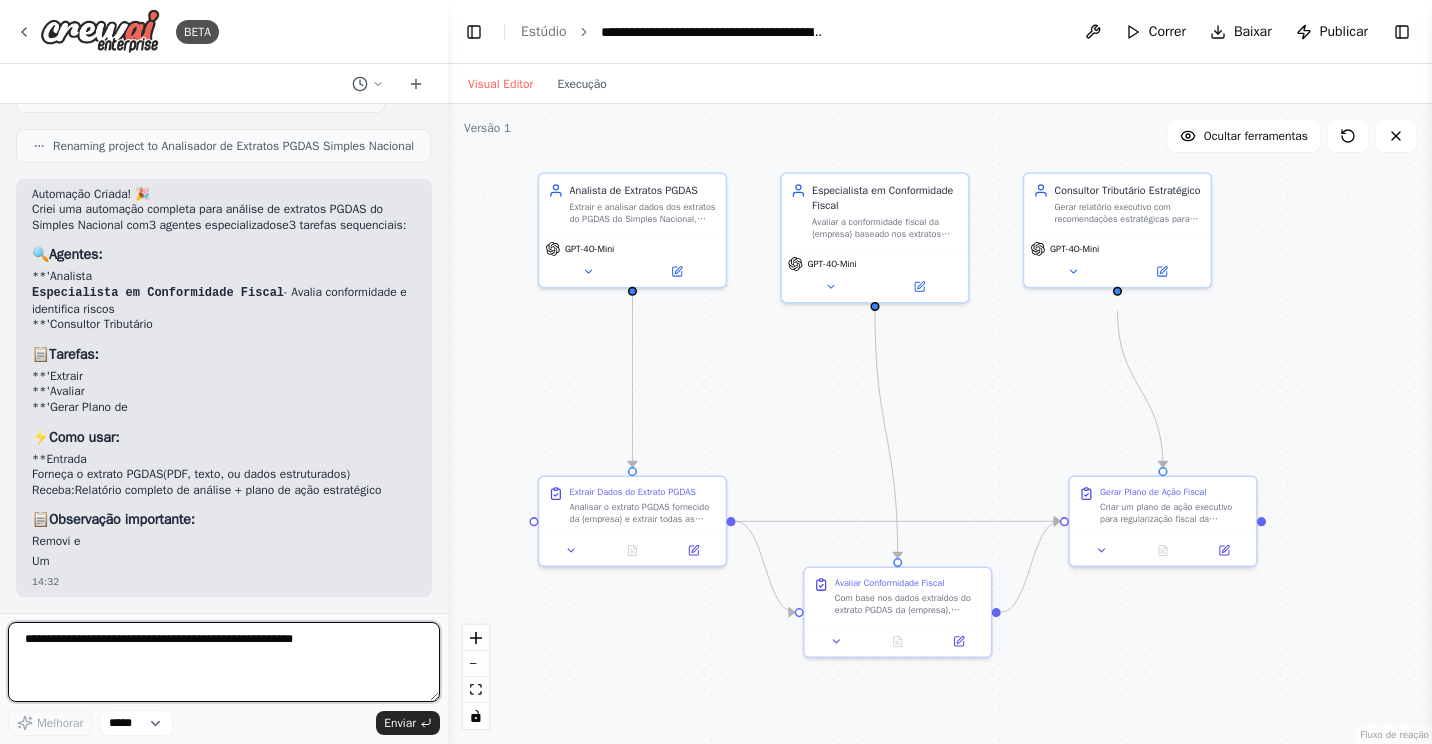 click at bounding box center (224, 662) 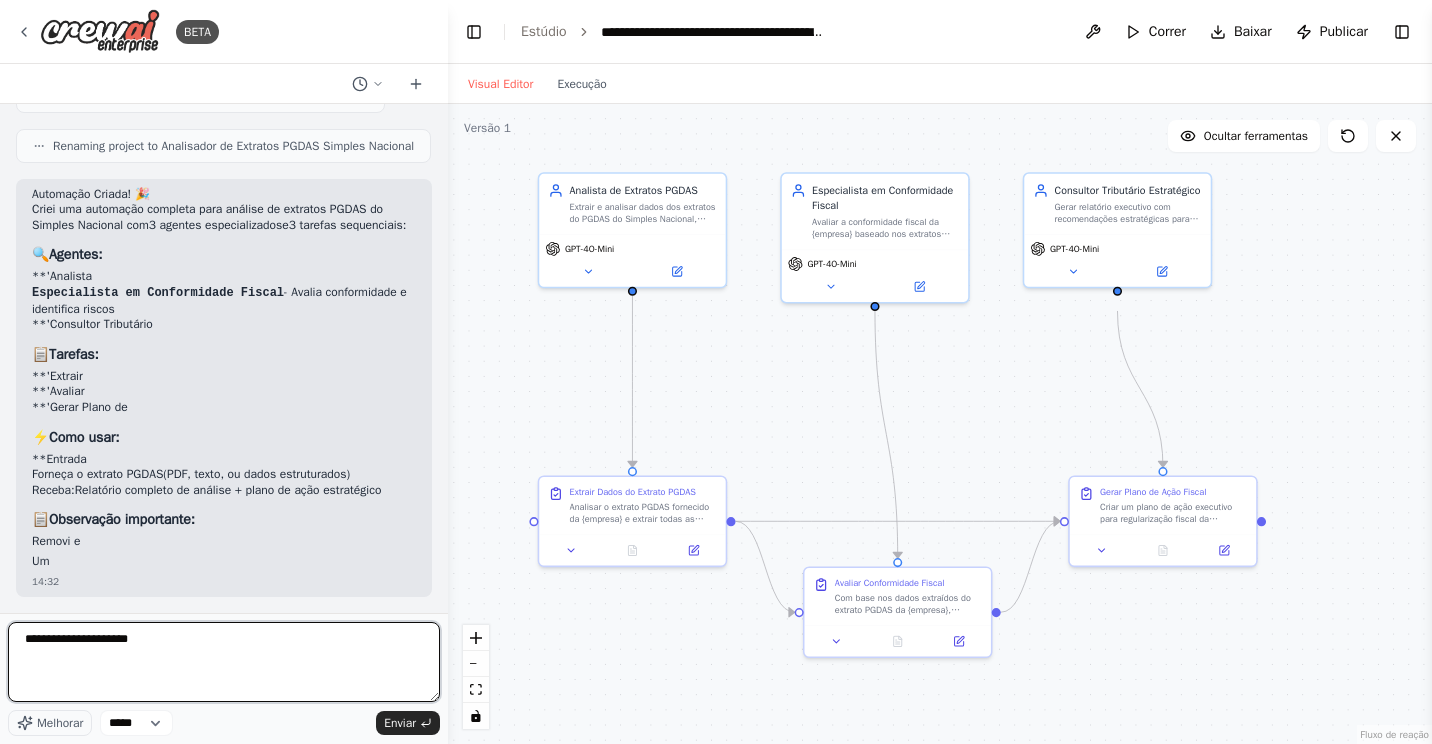 type on "**********" 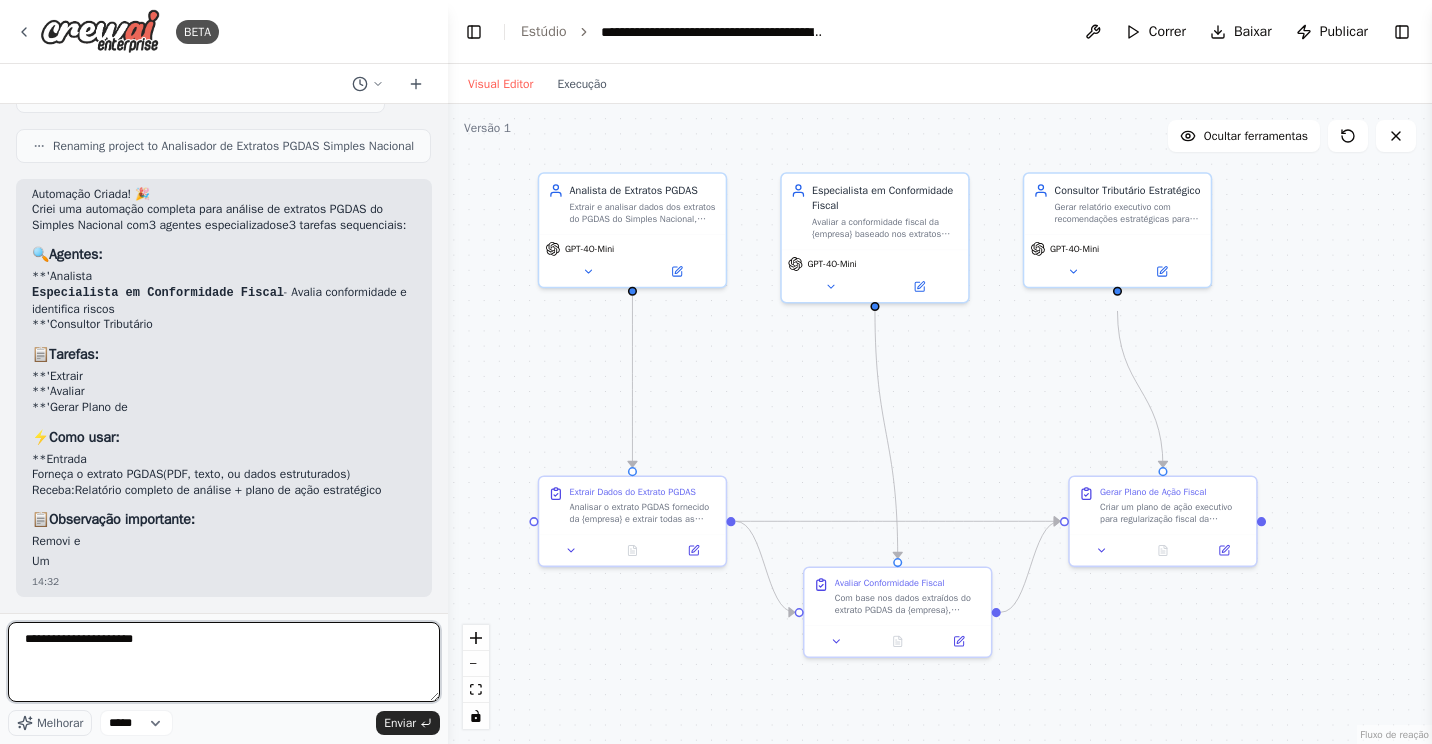 type 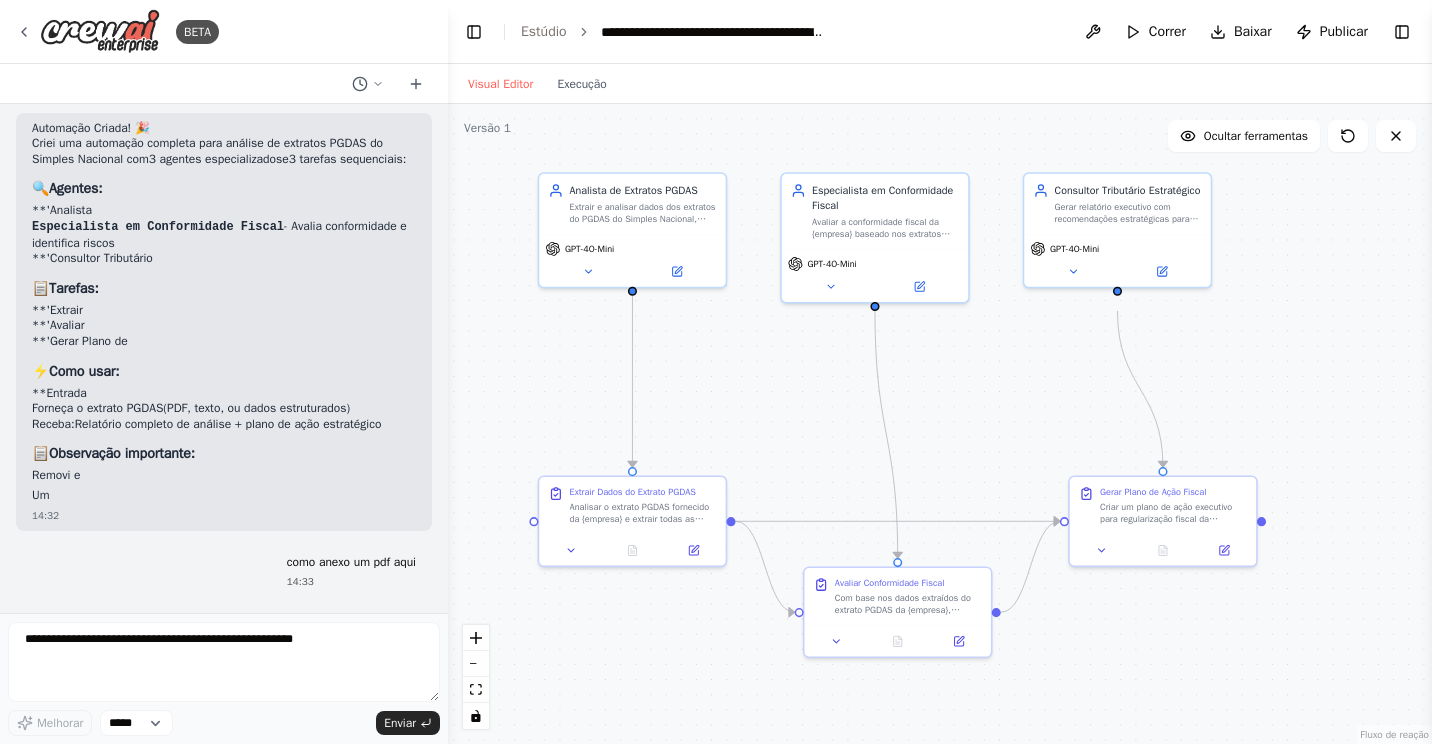 scroll, scrollTop: 1780, scrollLeft: 0, axis: vertical 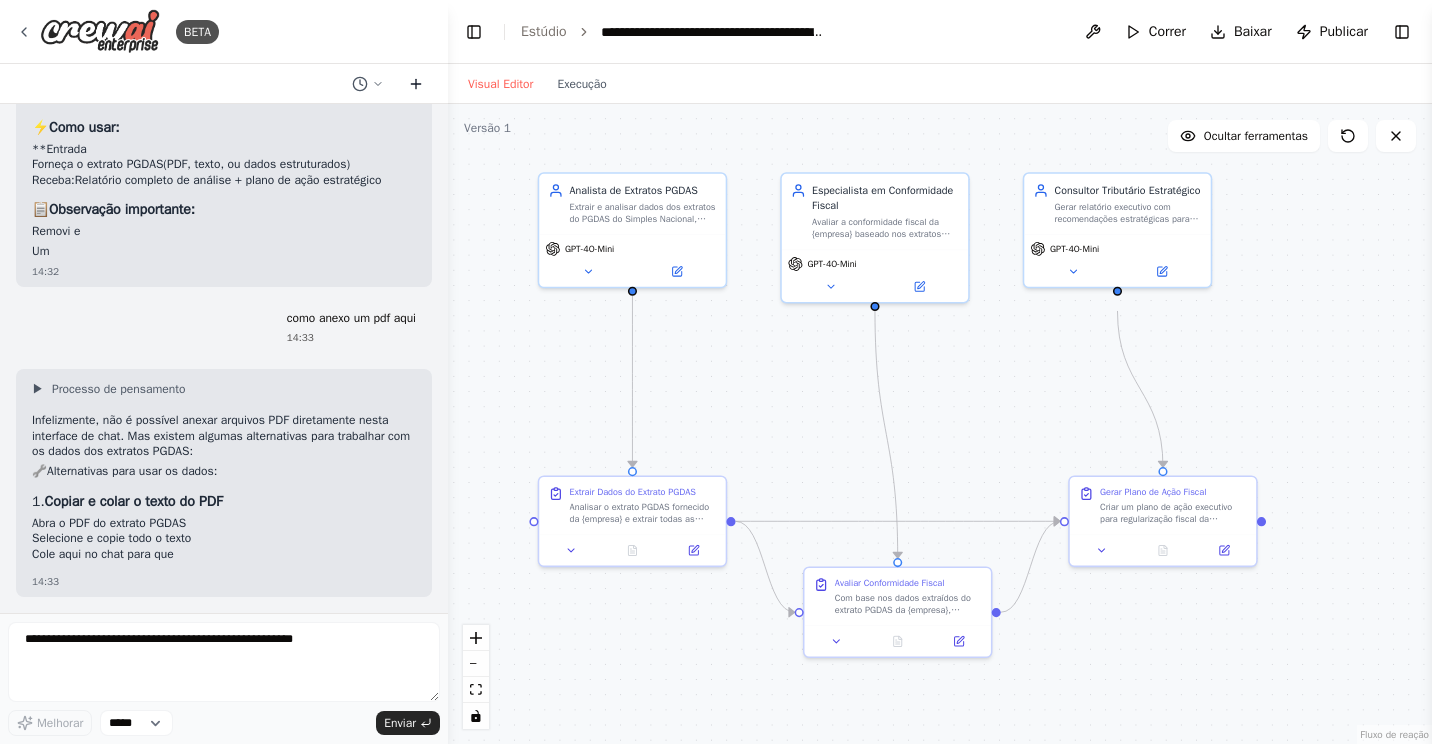click 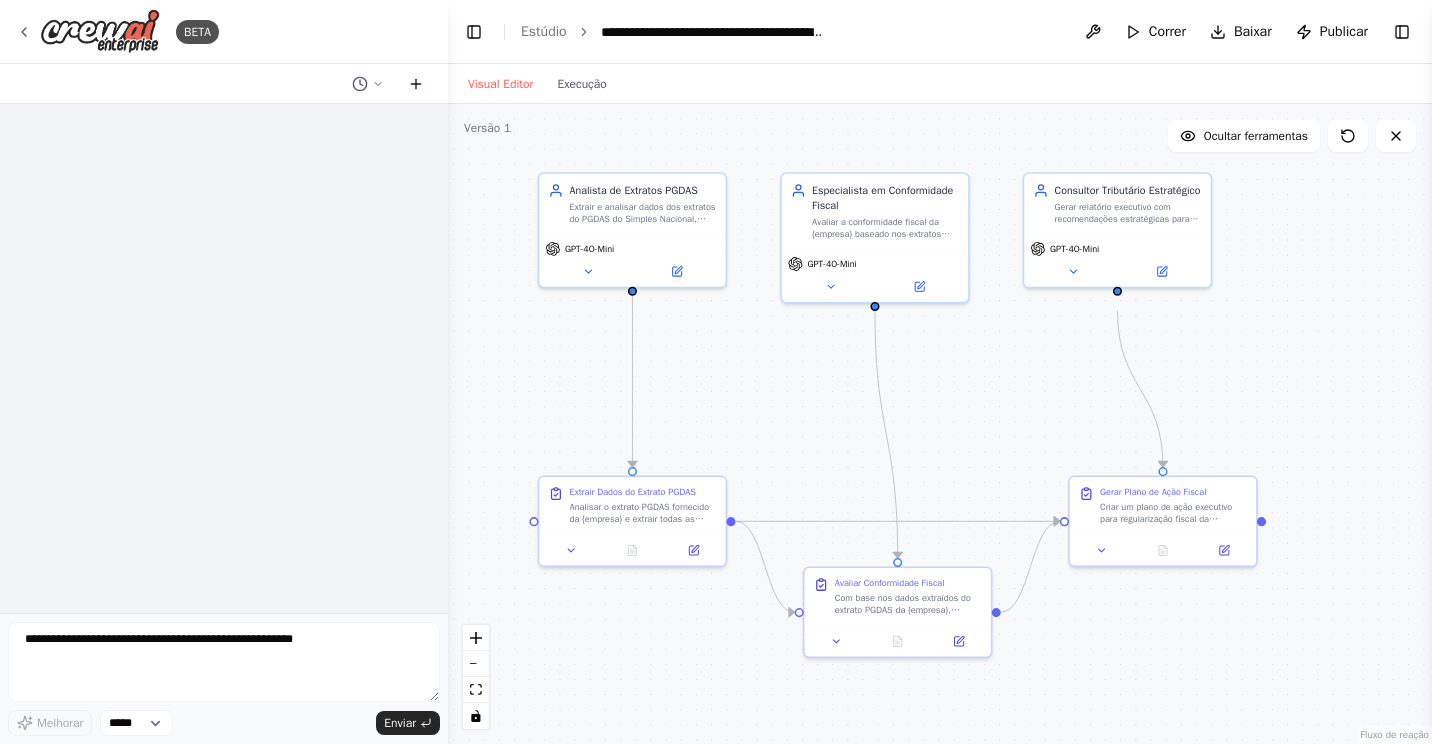 click 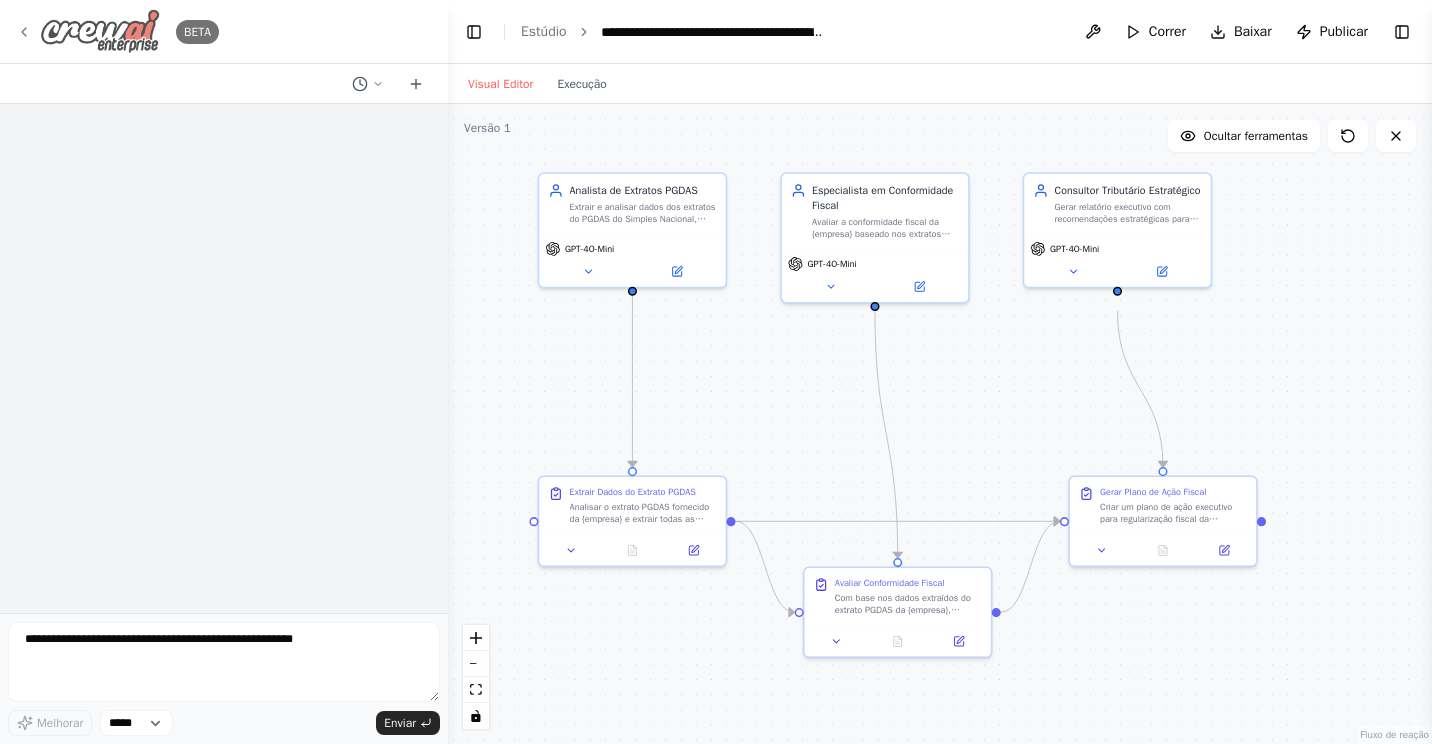 click 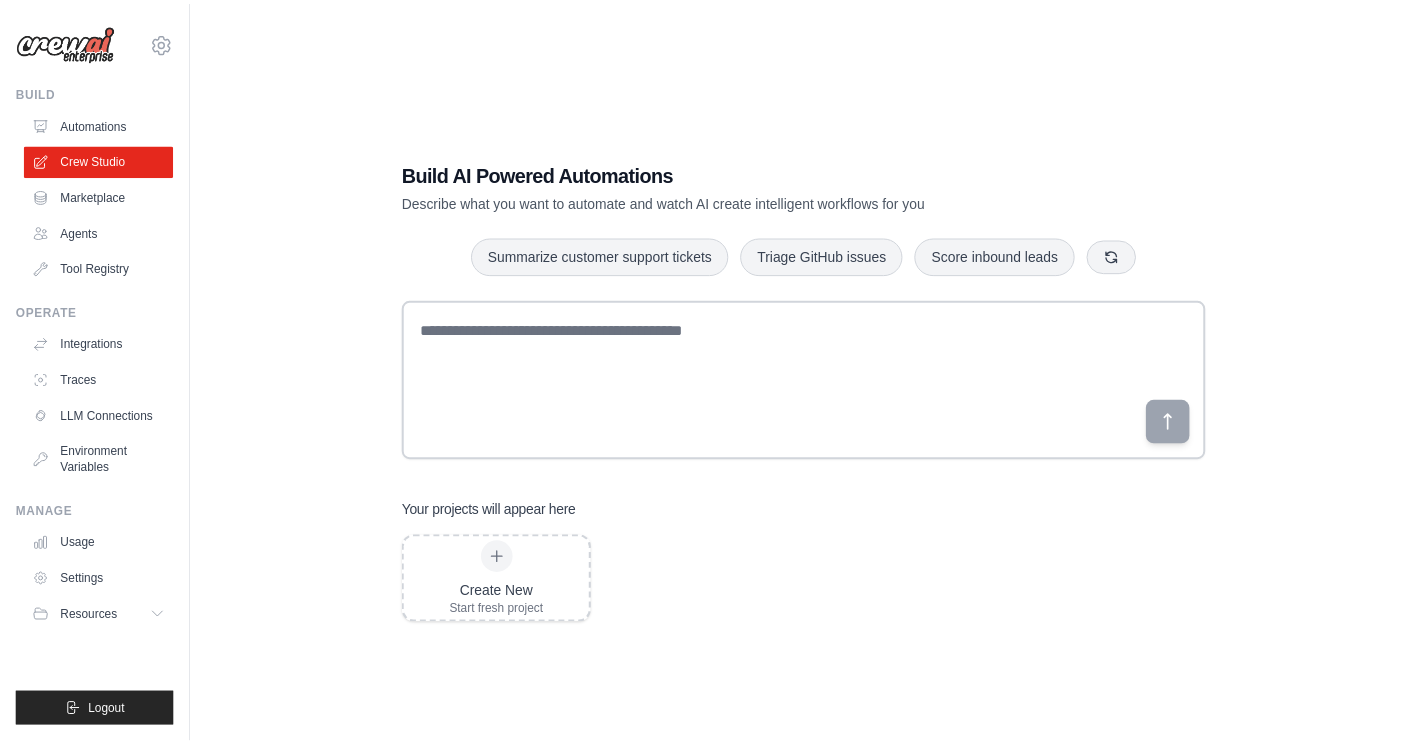 scroll, scrollTop: 0, scrollLeft: 0, axis: both 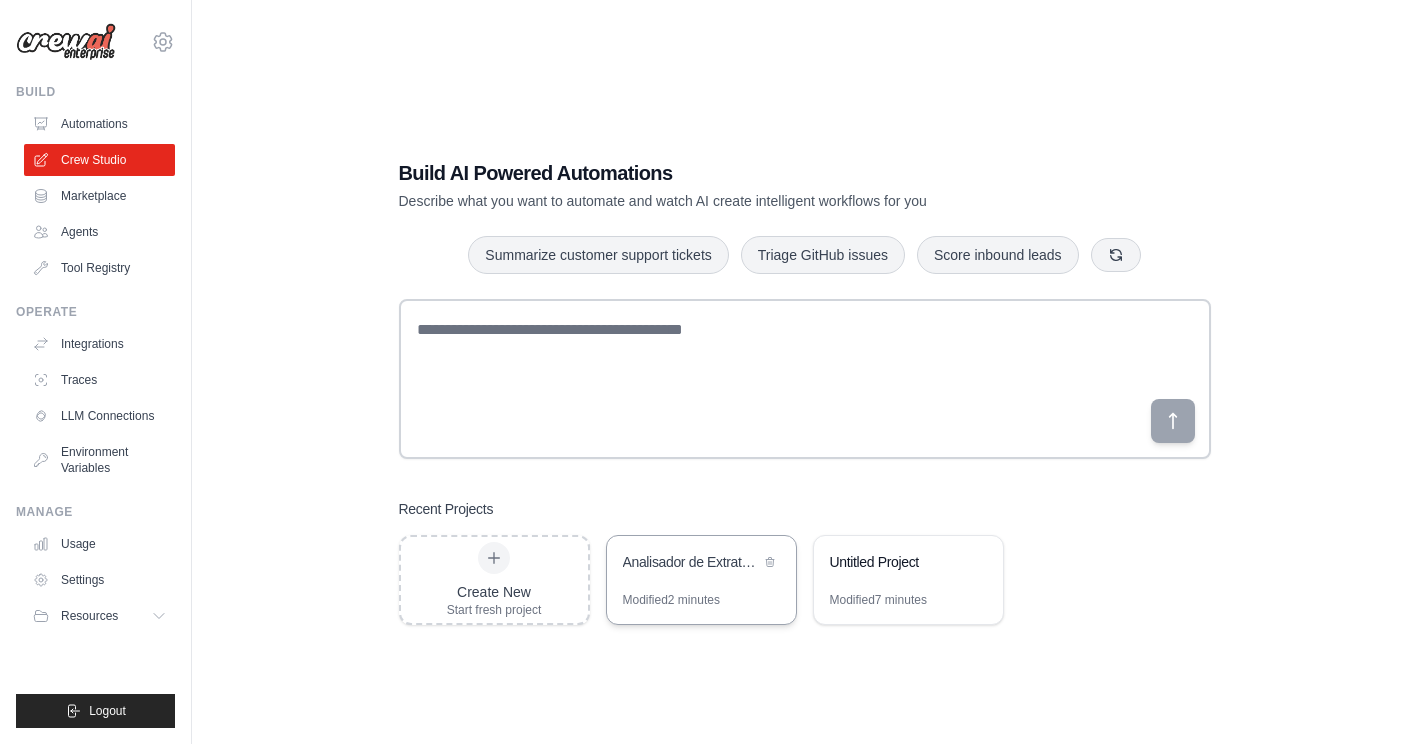 click on "Analisador de Extratos PGDAS Simples Nacional" at bounding box center [701, 564] 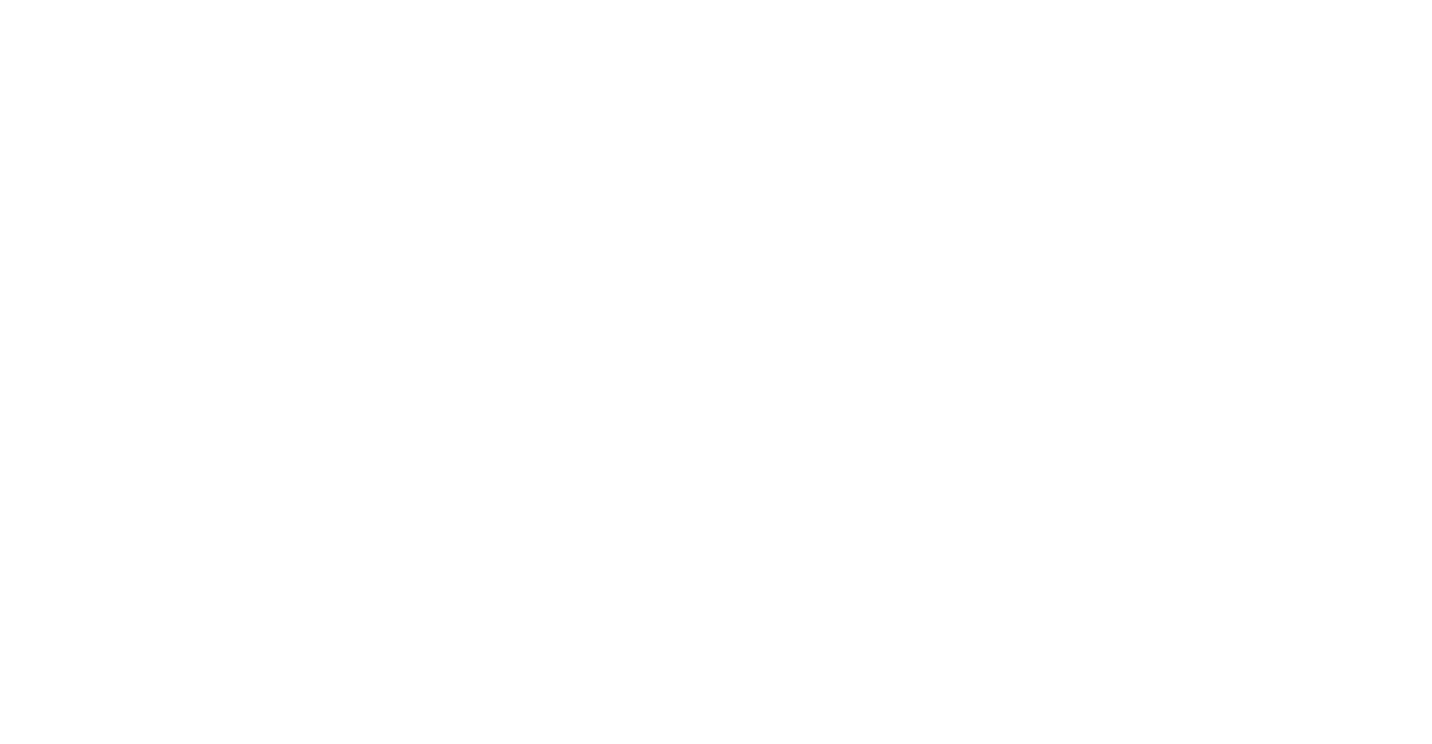 scroll, scrollTop: 0, scrollLeft: 0, axis: both 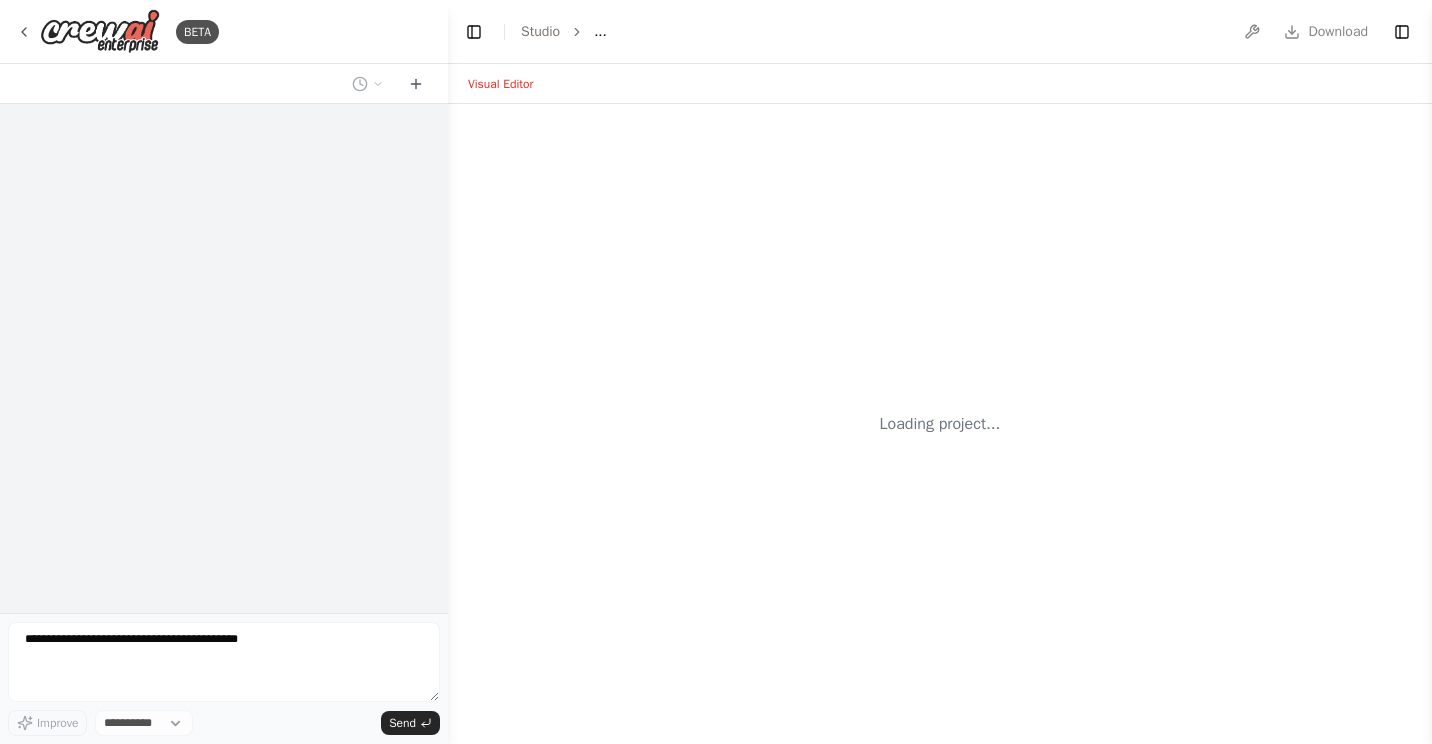 select on "****" 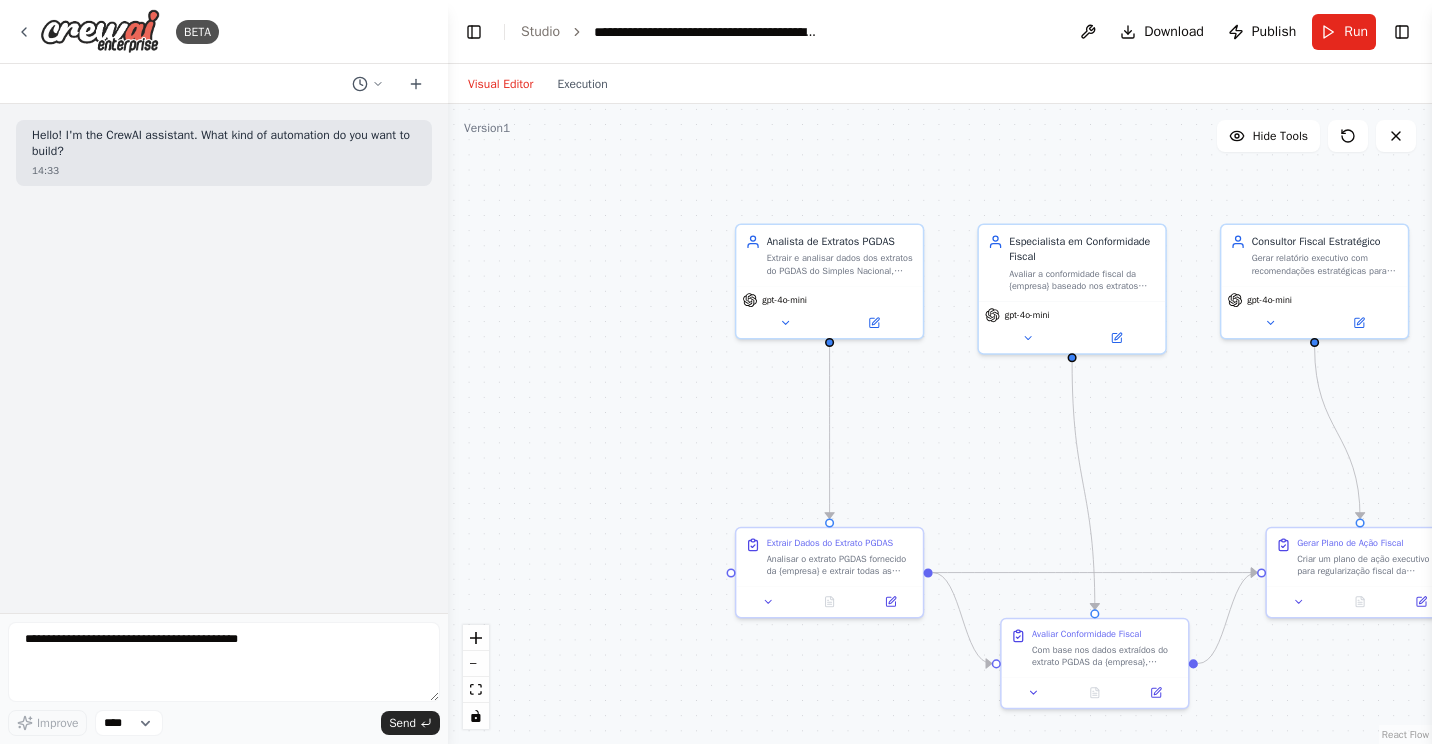 click on "Hello! I'm the CrewAI assistant. What kind of automation do you want to build? [TIME]" at bounding box center (224, 358) 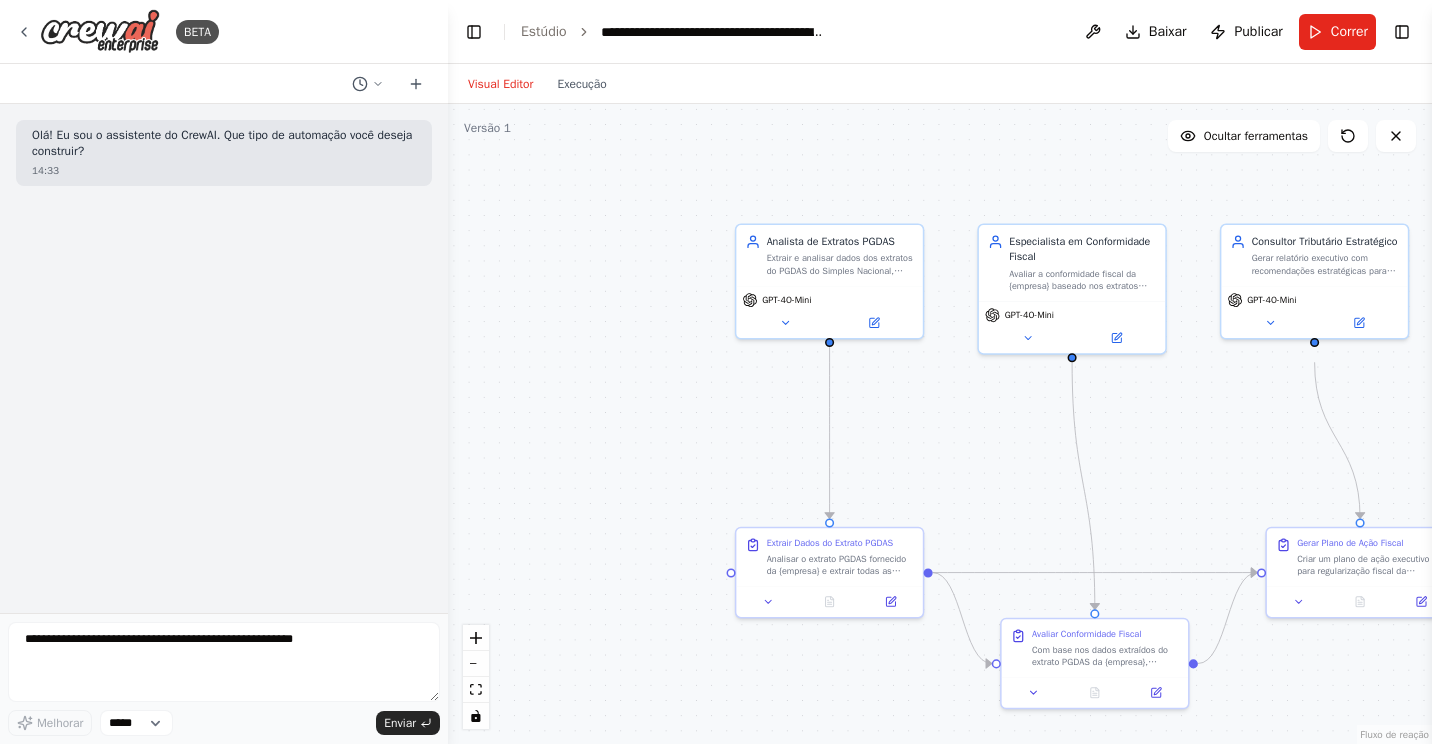 click on "Olá! Eu sou o assistente do CrewAI. Que tipo de automação você deseja construir? [TIME]" at bounding box center (224, 358) 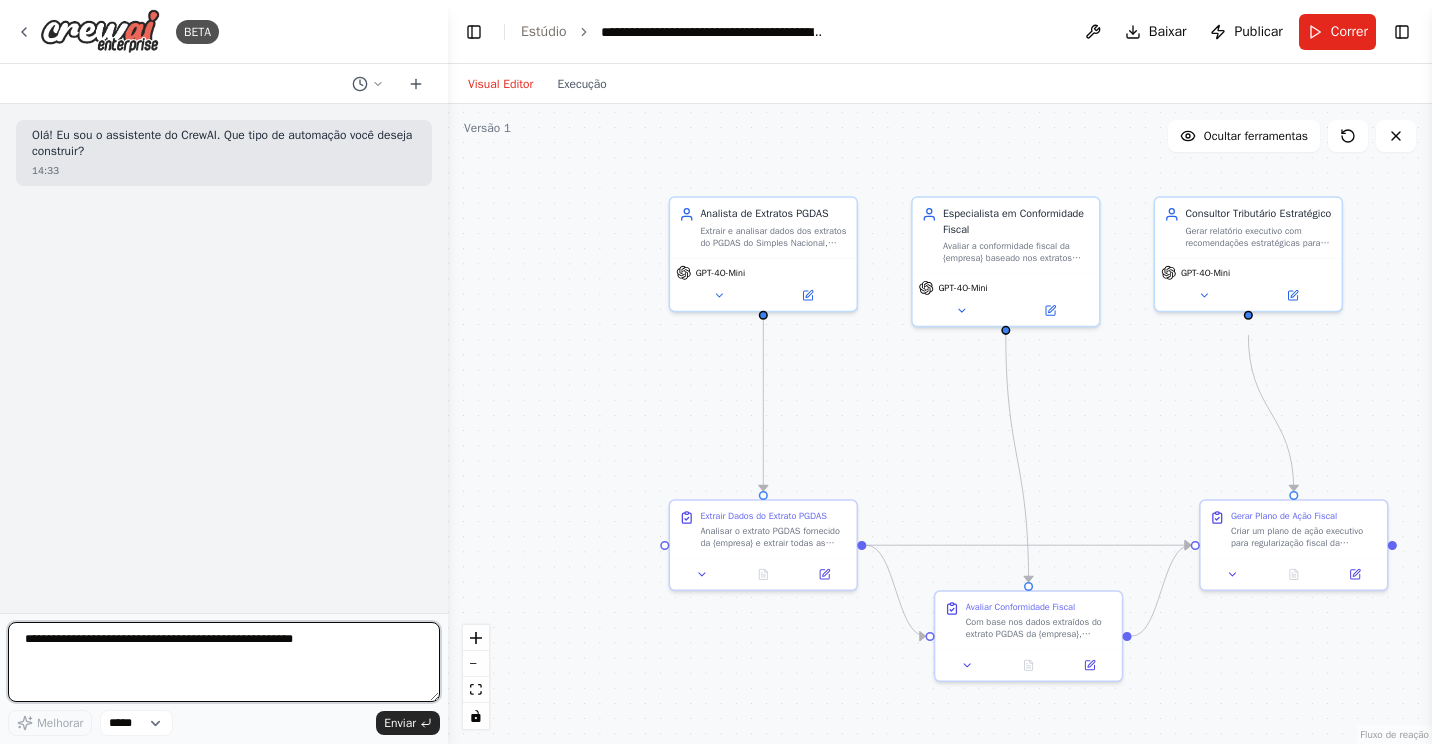 click at bounding box center (224, 662) 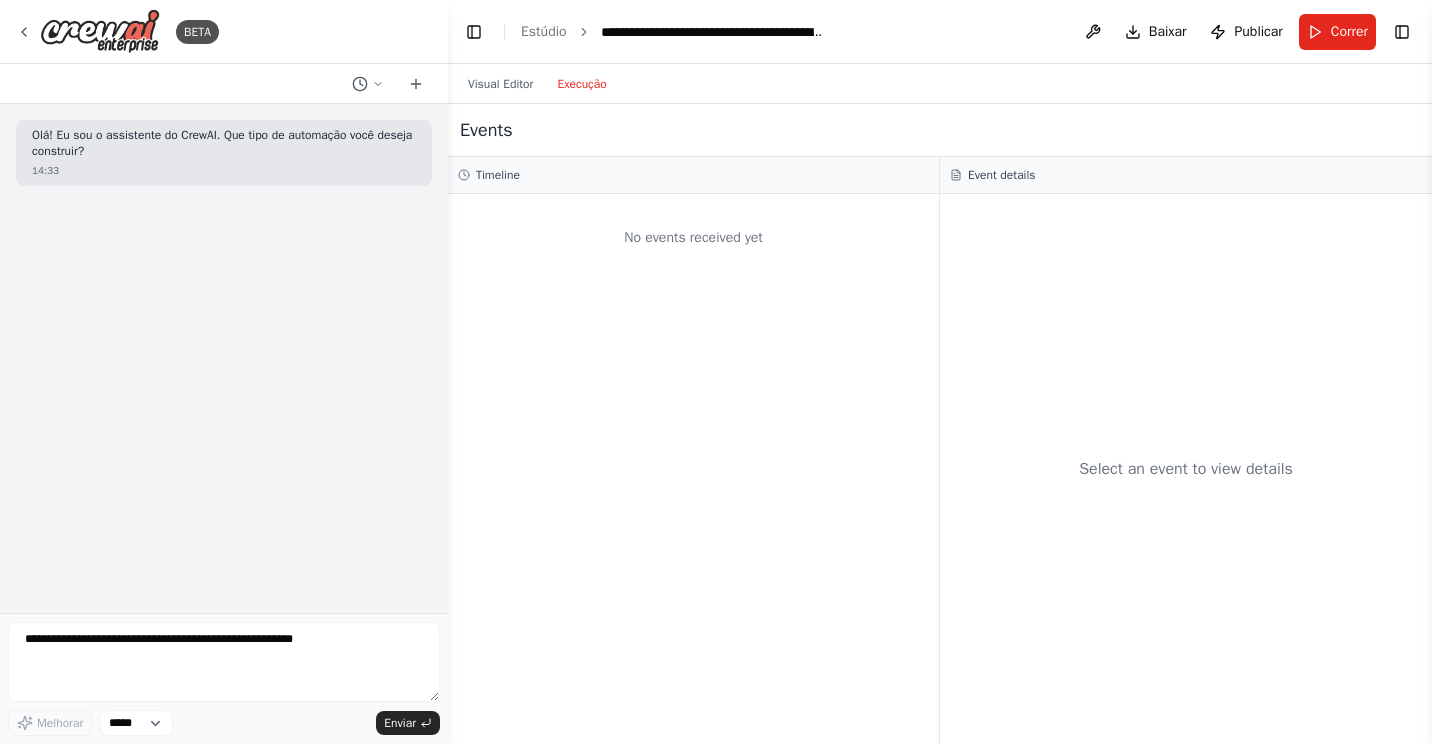 click on "Execução" at bounding box center [581, 84] 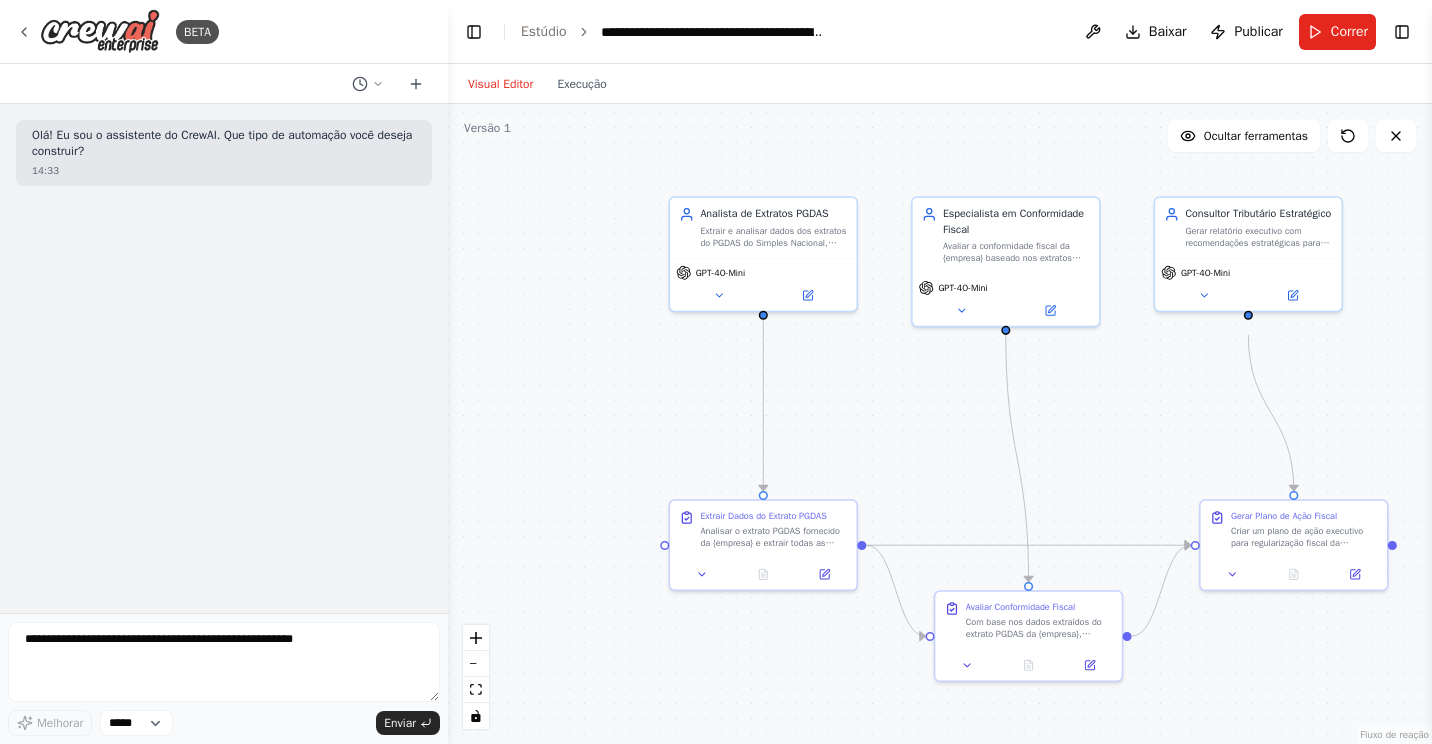 click on "Visual Editor" at bounding box center [500, 84] 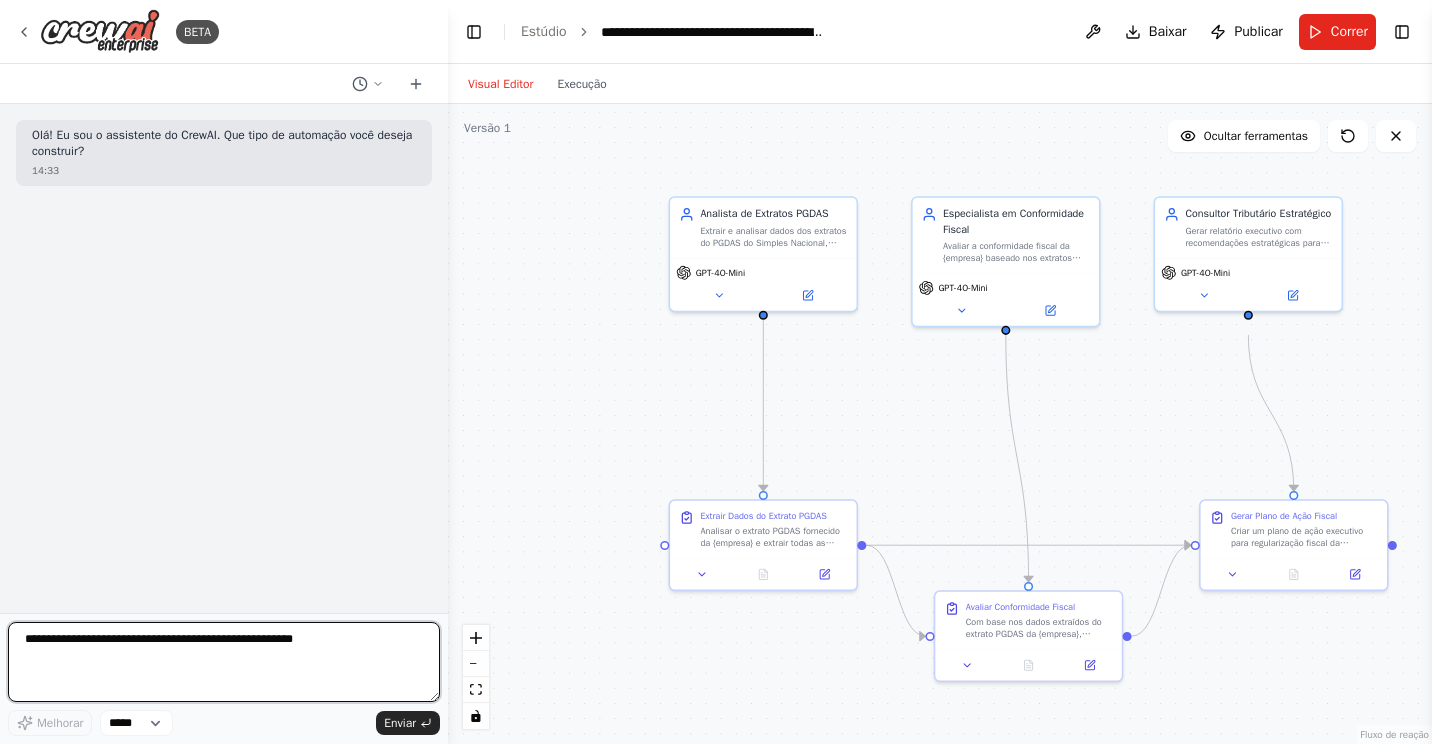 click at bounding box center (224, 662) 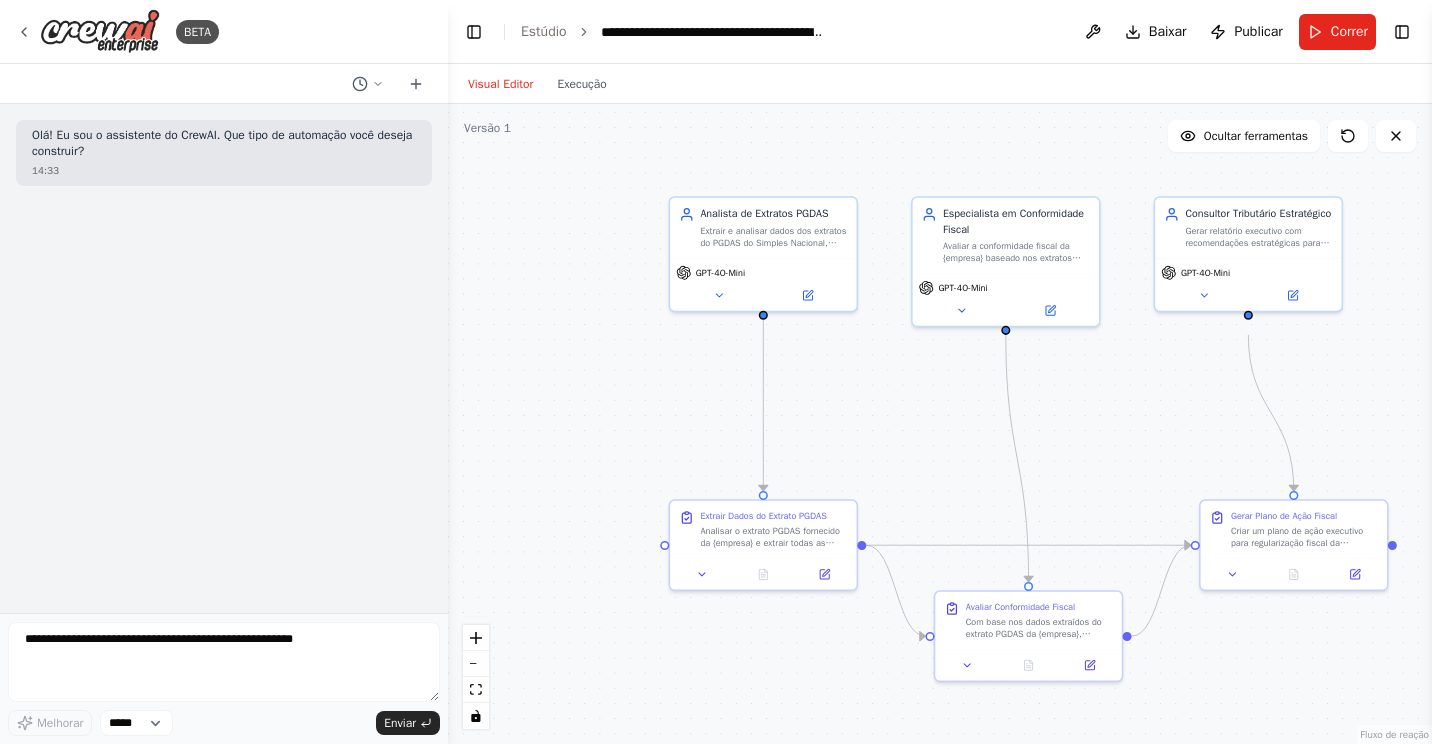 click on "Olá! Eu sou o assistente do CrewAI. Que tipo de automação você deseja construir? 14:33" at bounding box center (224, 358) 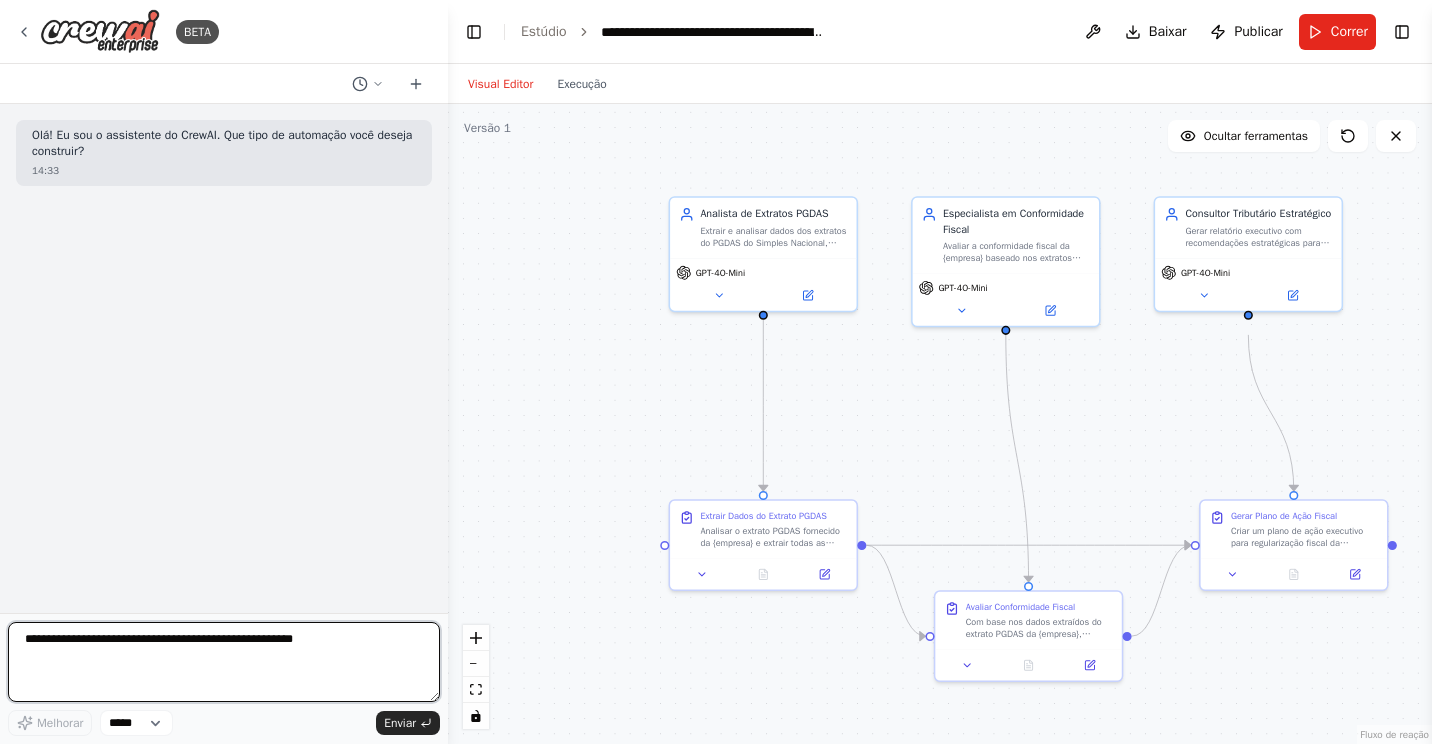click at bounding box center (224, 662) 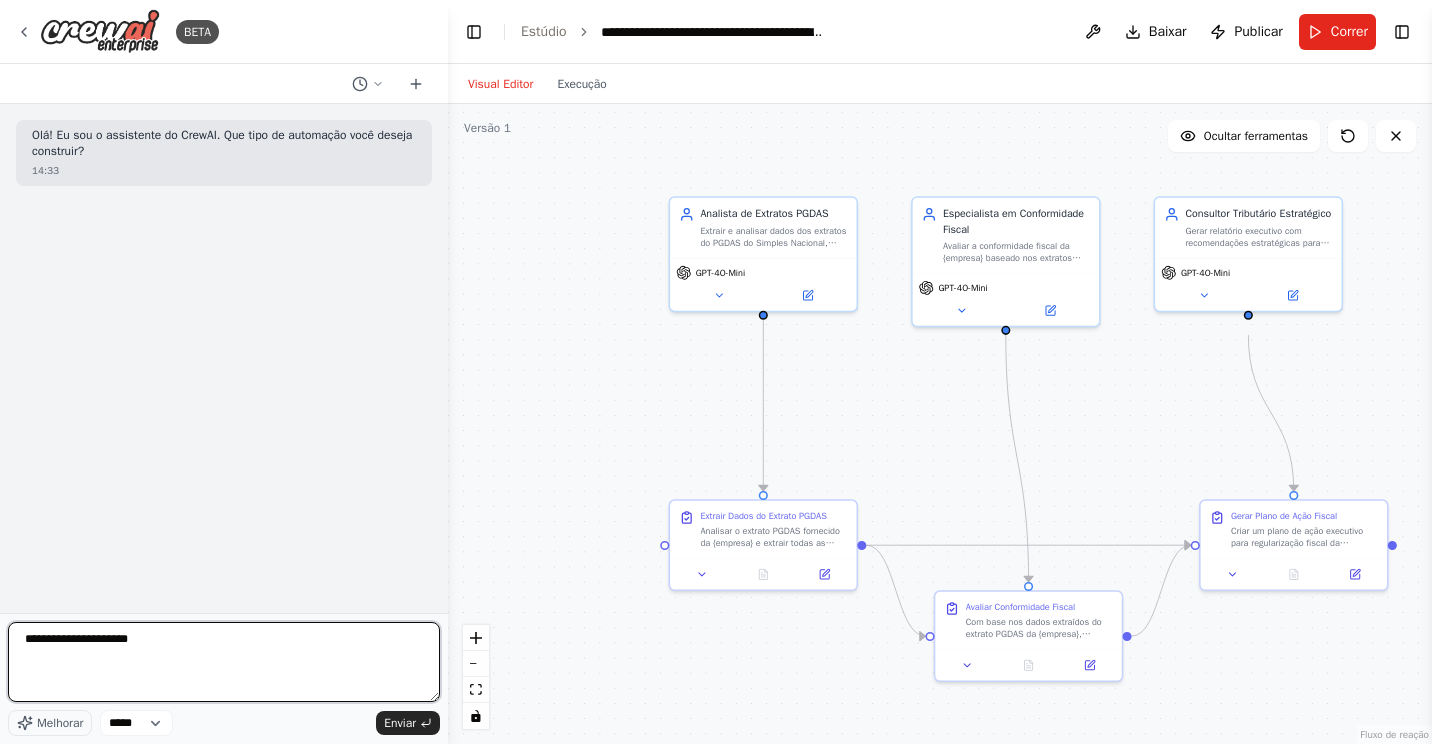 type on "**********" 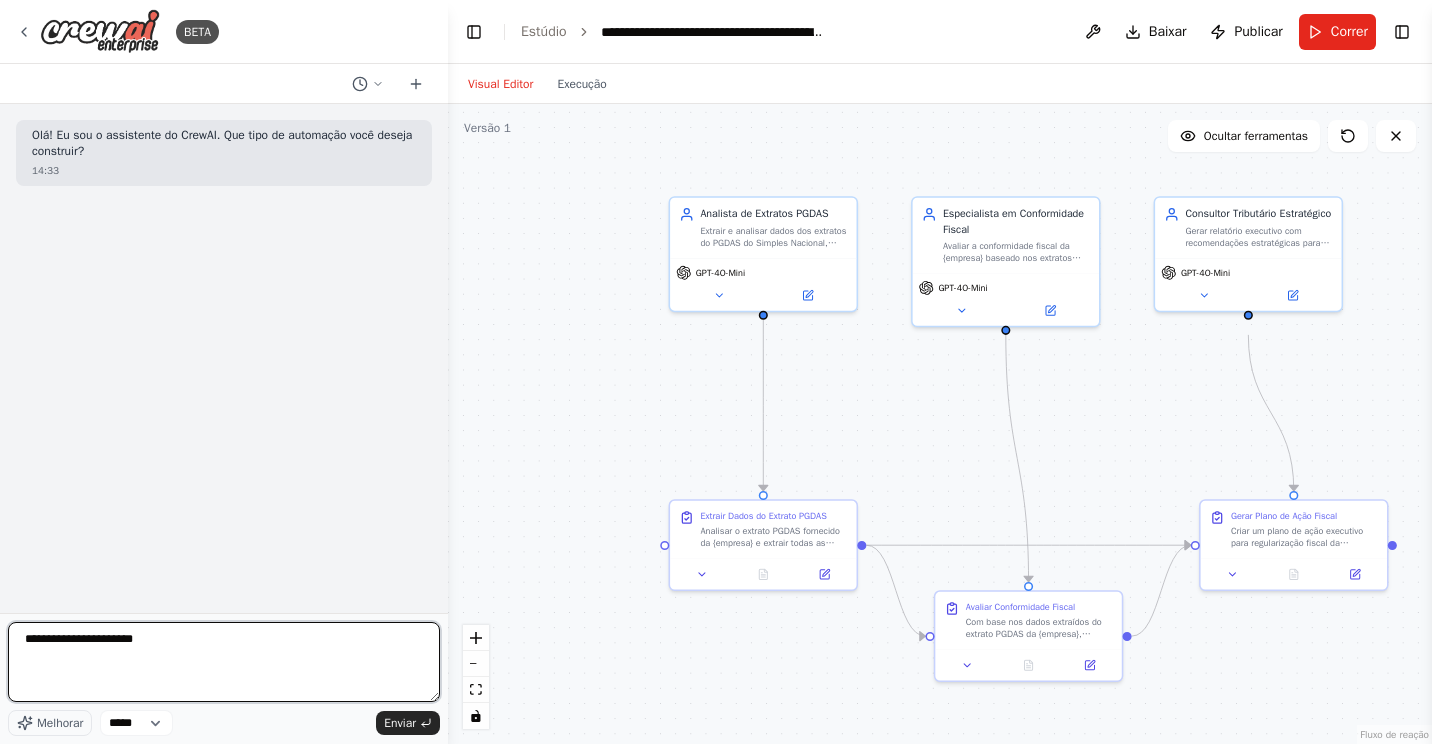 type 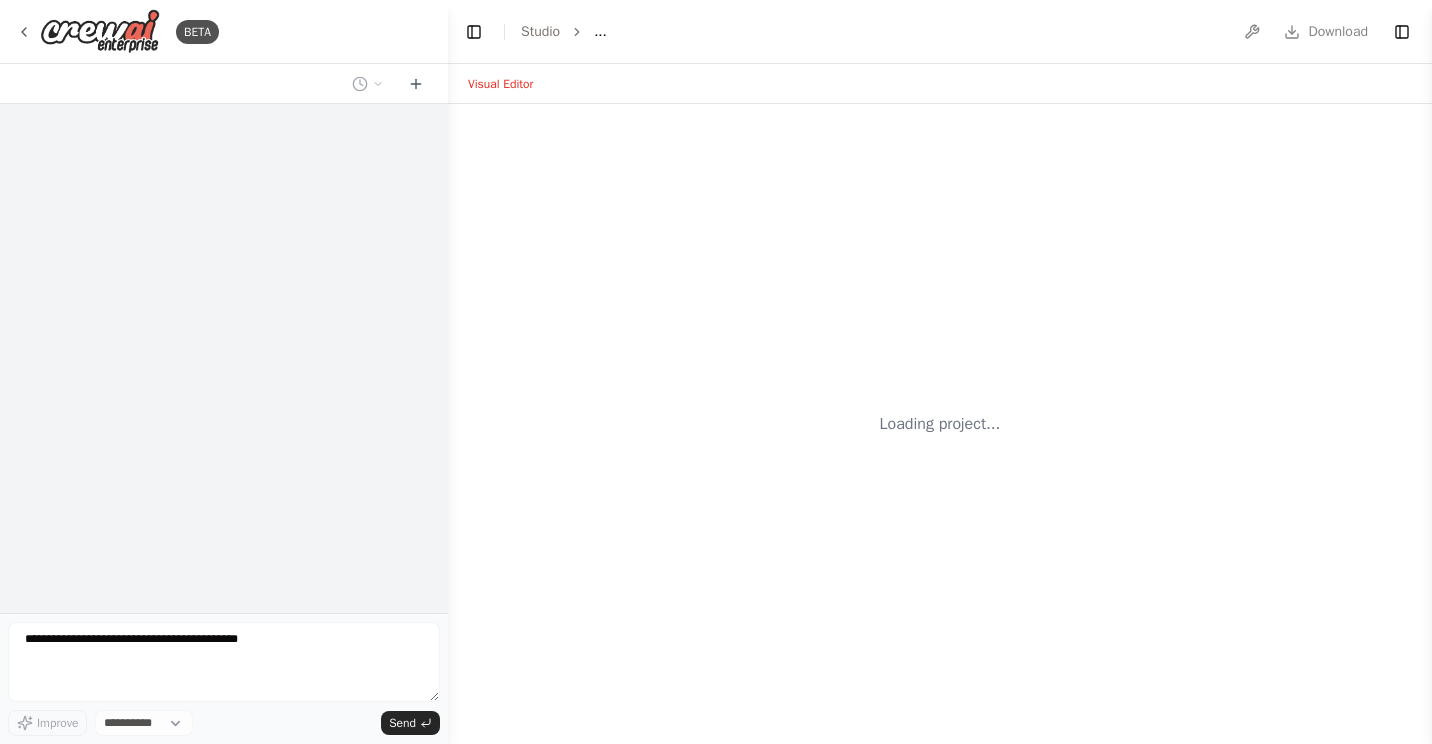 scroll, scrollTop: 0, scrollLeft: 0, axis: both 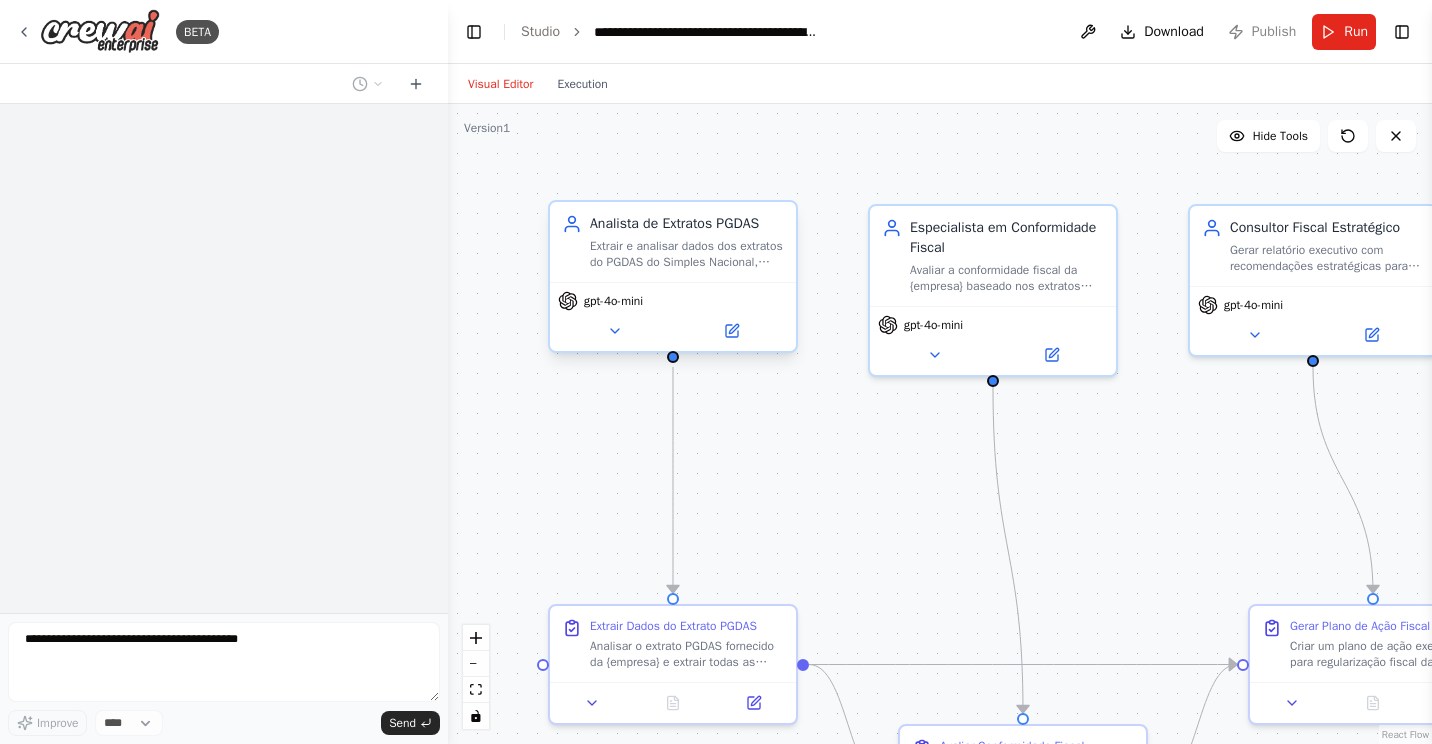 click on "gpt-4o-mini" at bounding box center [673, 316] 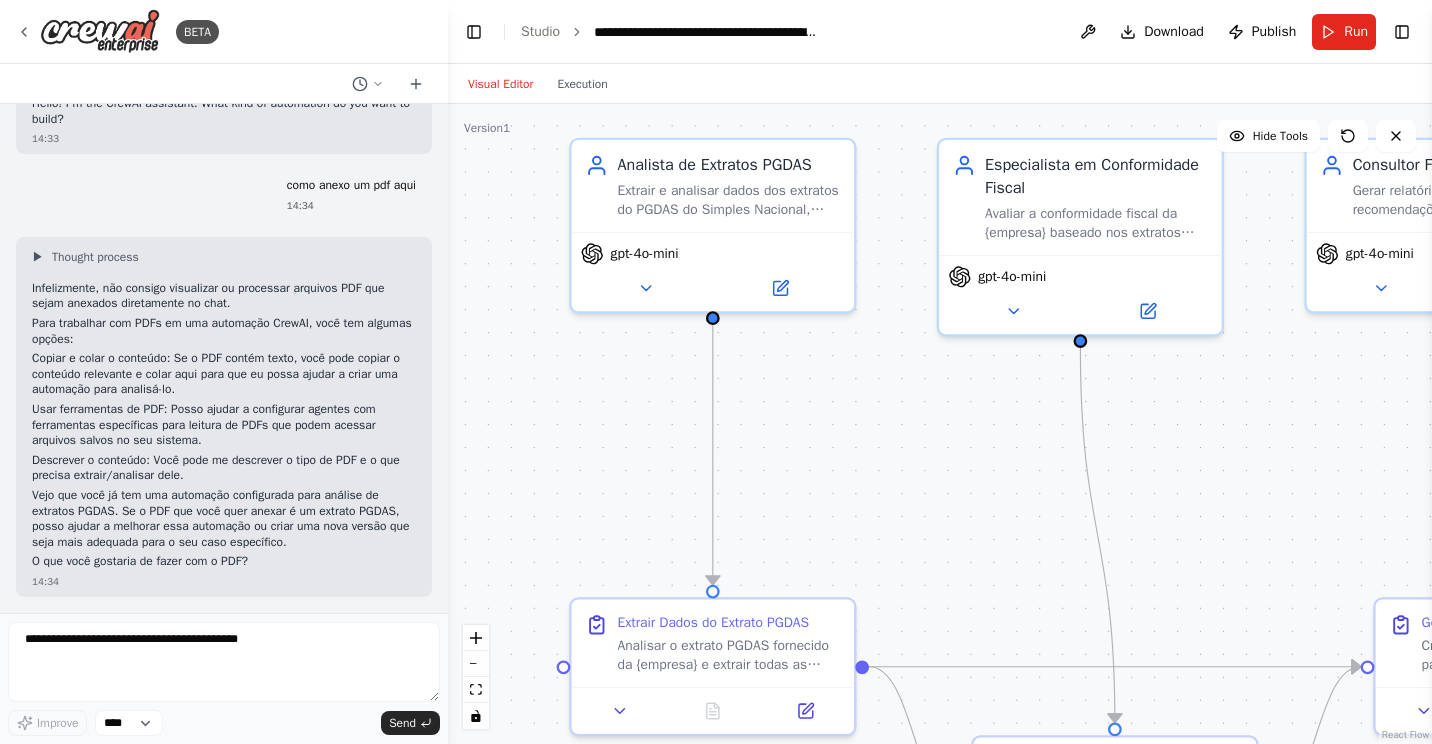 drag, startPoint x: 784, startPoint y: 454, endPoint x: 859, endPoint y: 451, distance: 75.059975 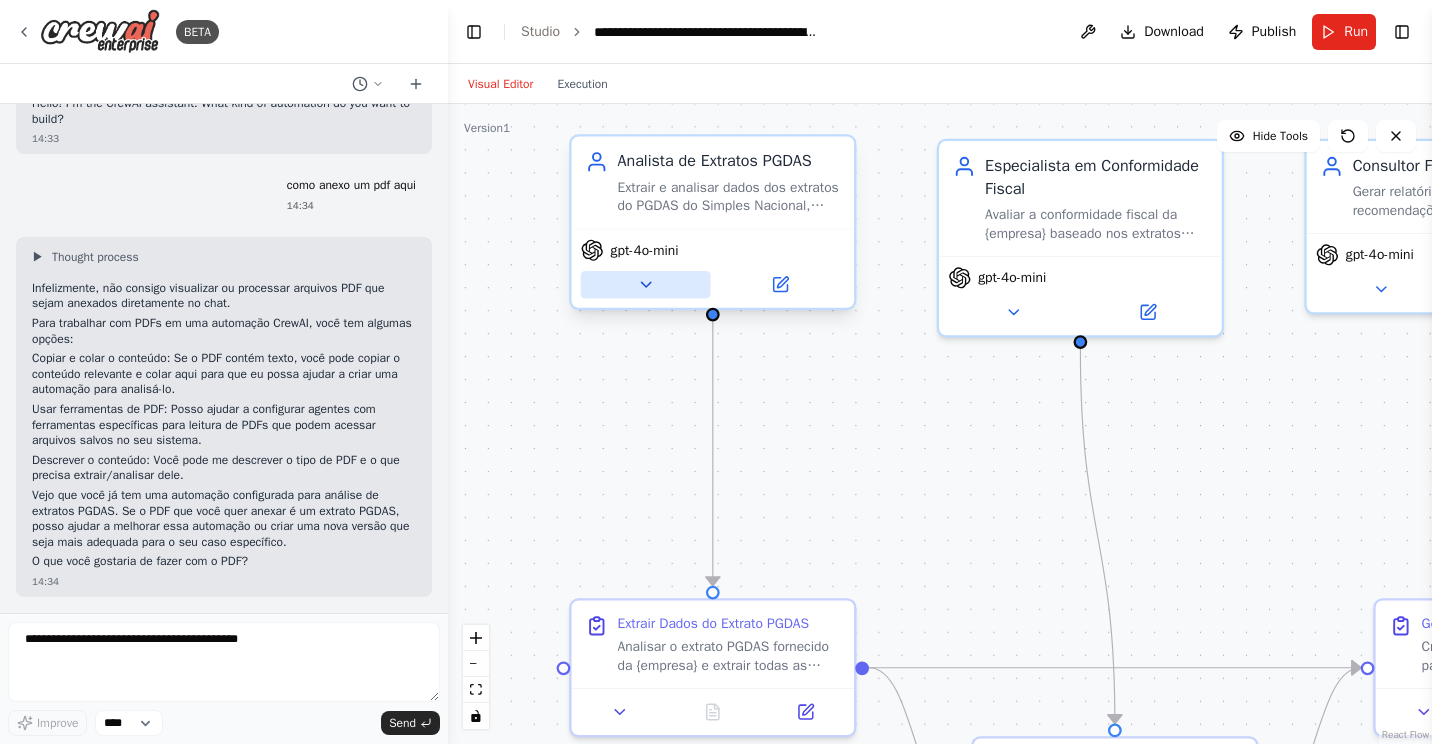 click 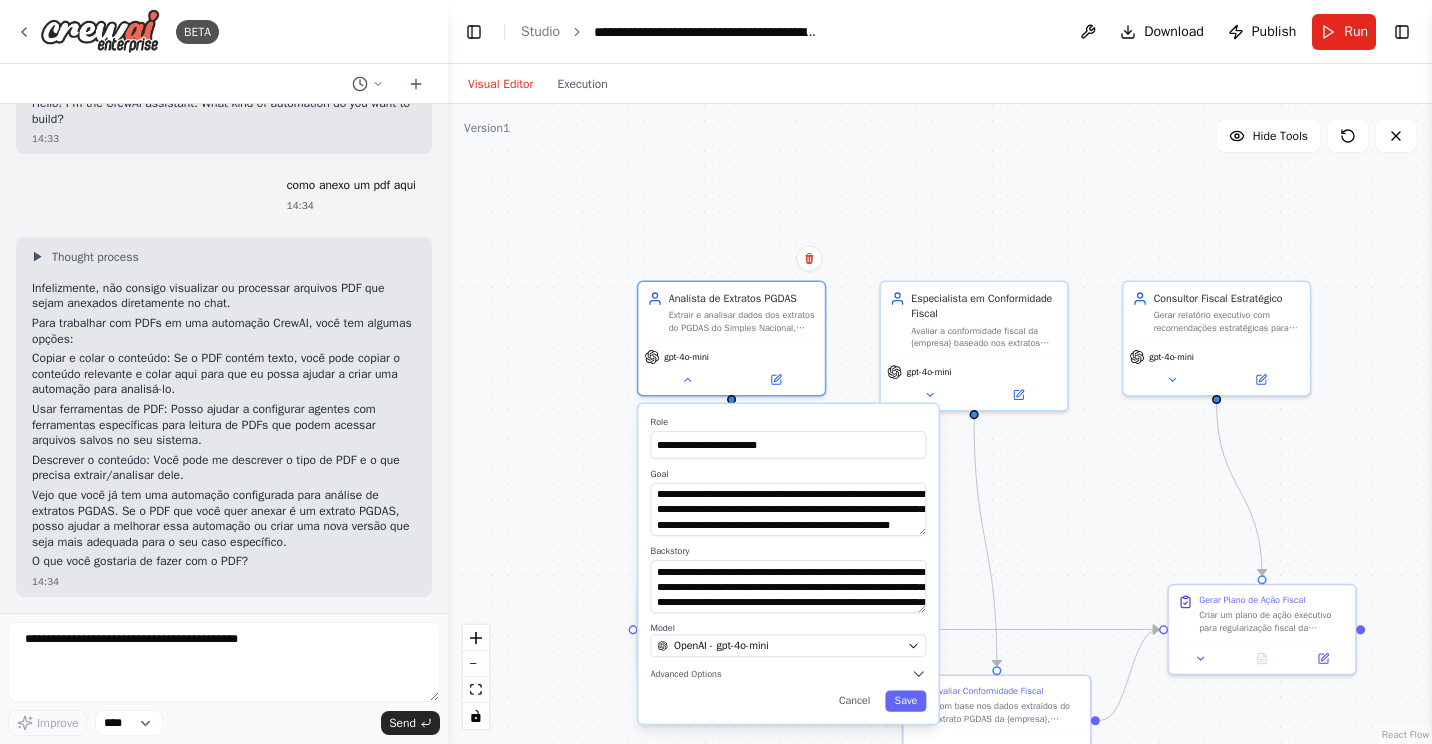 click on ".deletable-edge-delete-btn {
width: 20px;
height: 20px;
border: 0px solid #ffffff;
color: #6b7280;
background-color: #f8fafc;
cursor: pointer;
border-radius: 50%;
font-size: 12px;
padding: 3px;
display: flex;
align-items: center;
justify-content: center;
transition: all 0.2s cubic-bezier(0.4, 0, 0.2, 1);
box-shadow: 0 2px 4px rgba(0, 0, 0, 0.1);
}
.deletable-edge-delete-btn:hover {
background-color: #ef4444;
color: #ffffff;
border-color: #dc2626;
transform: scale(1.1);
box-shadow: 0 4px 12px rgba(239, 68, 68, 0.4);
}
.deletable-edge-delete-btn:active {
transform: scale(0.95);
box-shadow: 0 2px 4px rgba(239, 68, 68, 0.3);
}
Analista de Extratos PGDAS gpt-4o-mini Role Goal Backstory Model Save" at bounding box center [940, 424] 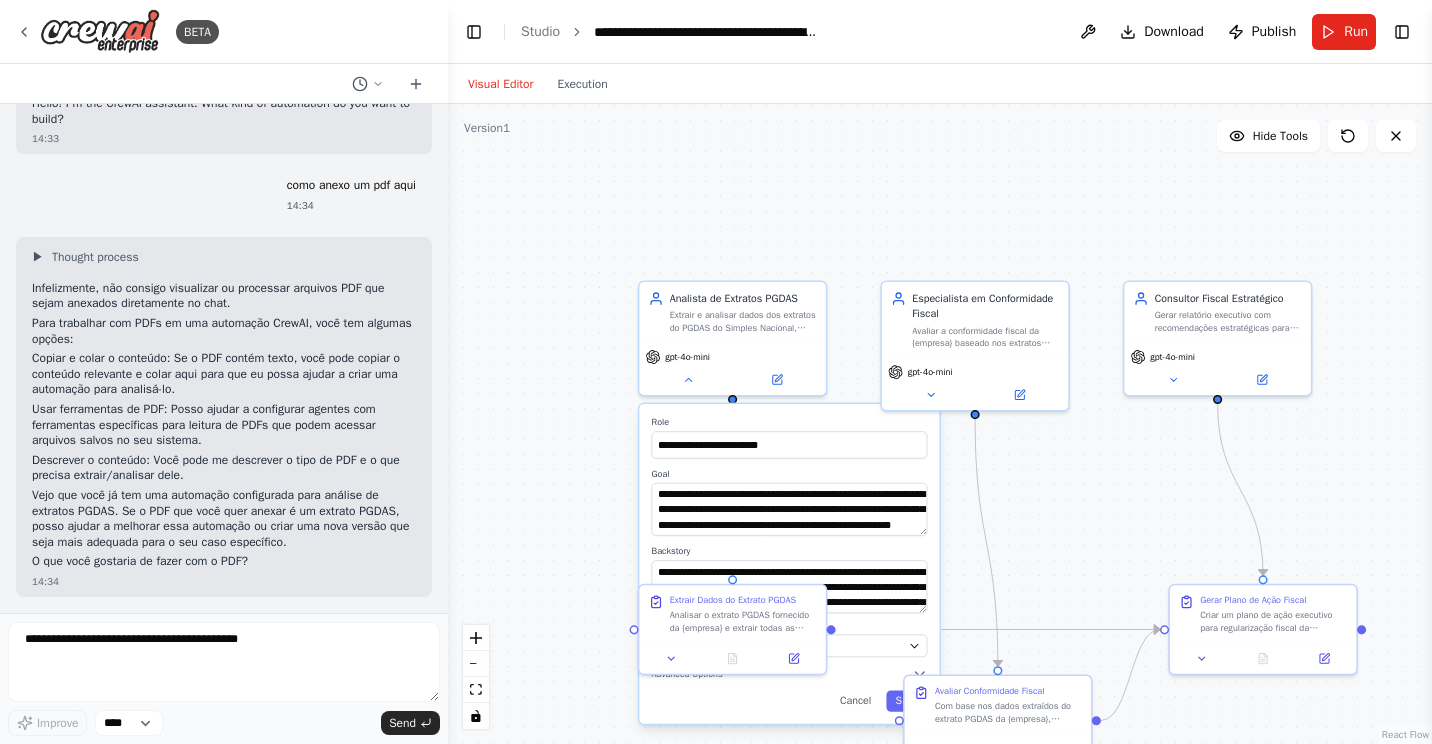 click on ".deletable-edge-delete-btn {
width: 20px;
height: 20px;
border: 0px solid #ffffff;
color: #6b7280;
background-color: #f8fafc;
cursor: pointer;
border-radius: 50%;
font-size: 12px;
padding: 3px;
display: flex;
align-items: center;
justify-content: center;
transition: all 0.2s cubic-bezier(0.4, 0, 0.2, 1);
box-shadow: 0 2px 4px rgba(0, 0, 0, 0.1);
}
.deletable-edge-delete-btn:hover {
background-color: #ef4444;
color: #ffffff;
border-color: #dc2626;
transform: scale(1.1);
box-shadow: 0 4px 12px rgba(239, 68, 68, 0.4);
}
.deletable-edge-delete-btn:active {
transform: scale(0.95);
box-shadow: 0 2px 4px rgba(239, 68, 68, 0.3);
}
Analista de Extratos PGDAS gpt-4o-mini Role Goal Backstory Model Save" at bounding box center (940, 424) 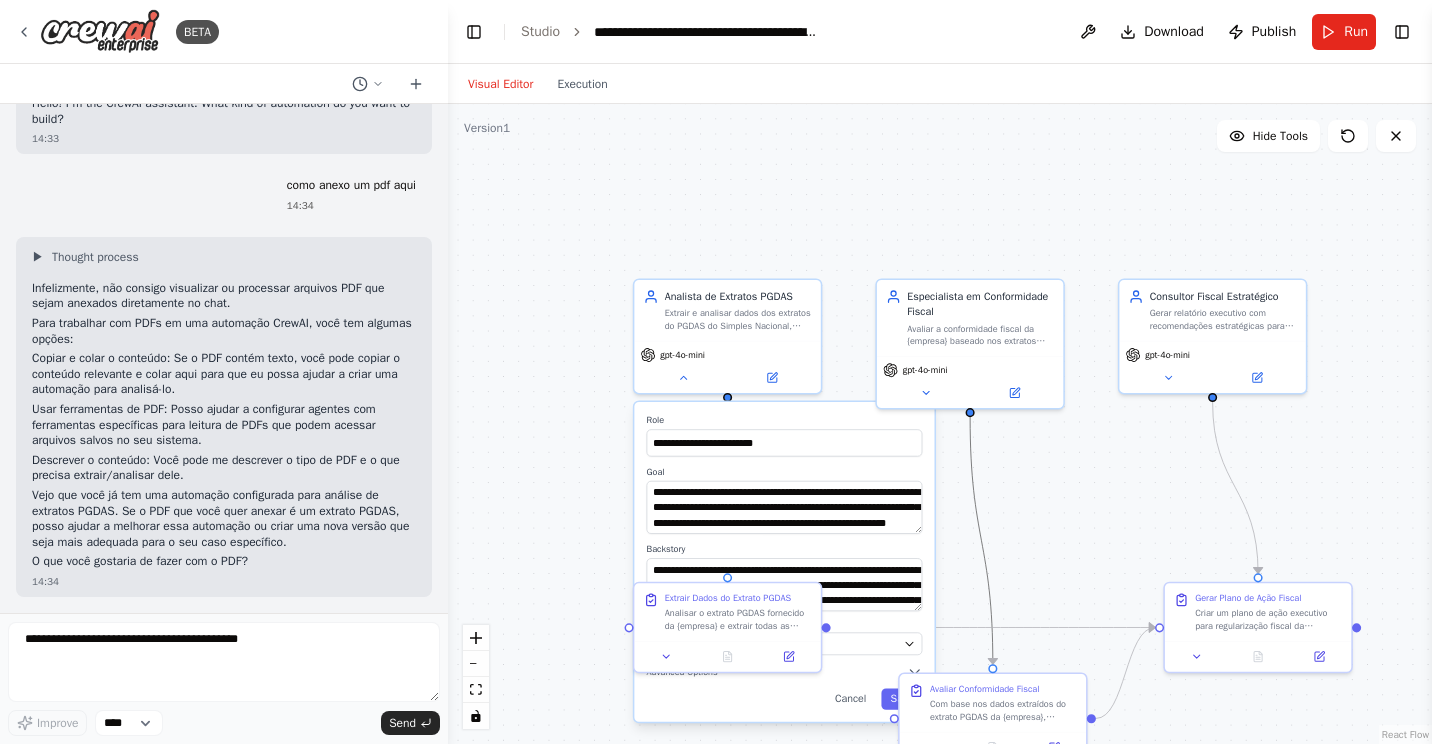 drag, startPoint x: 983, startPoint y: 543, endPoint x: 1011, endPoint y: 499, distance: 52.153618 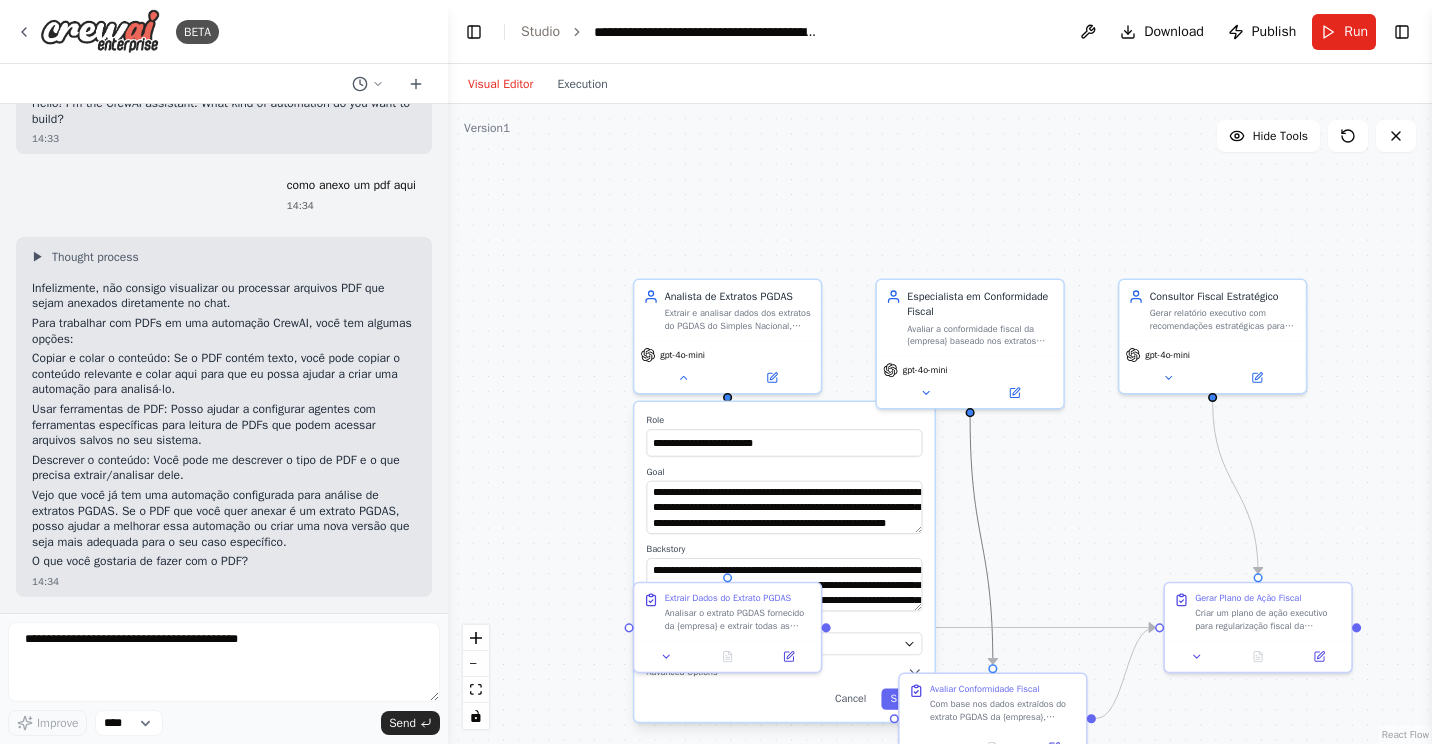click 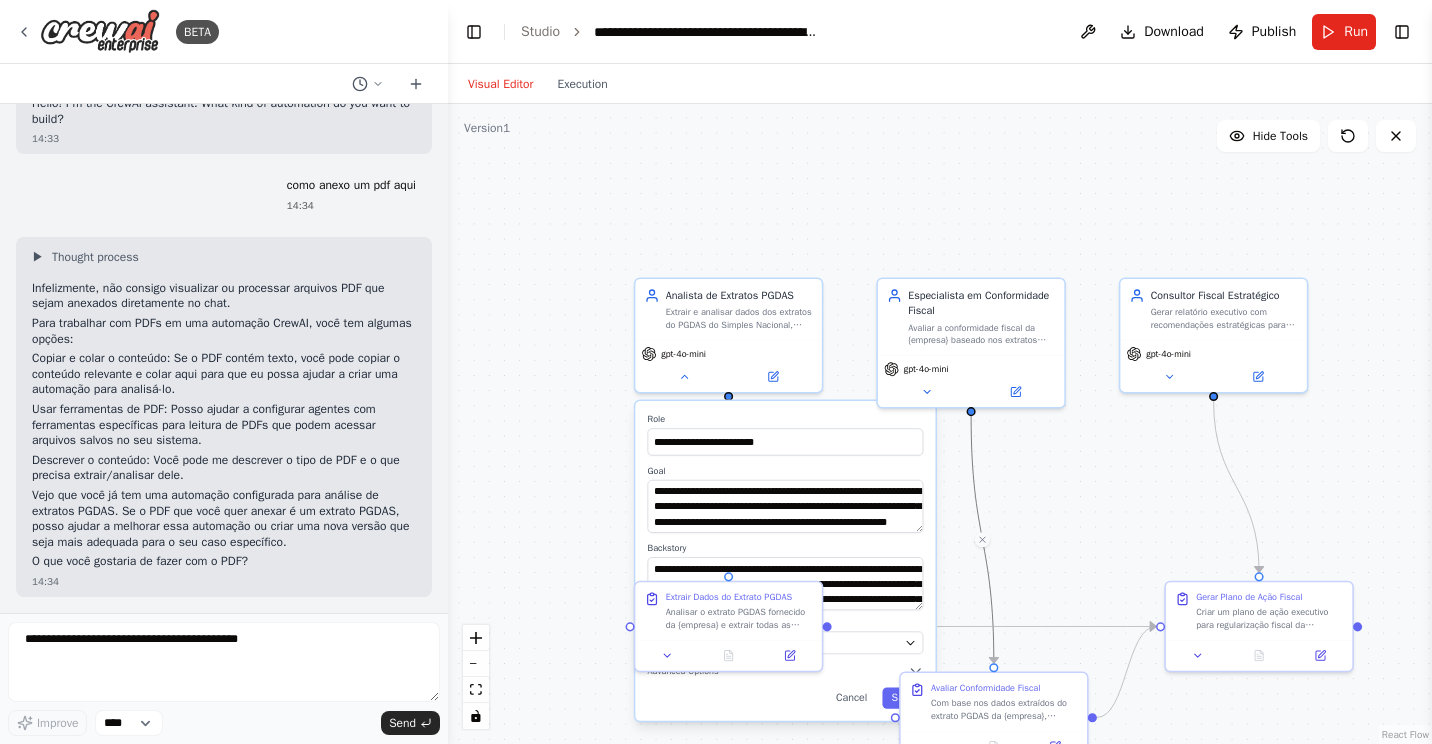 drag, startPoint x: 1081, startPoint y: 485, endPoint x: 1097, endPoint y: 332, distance: 153.83432 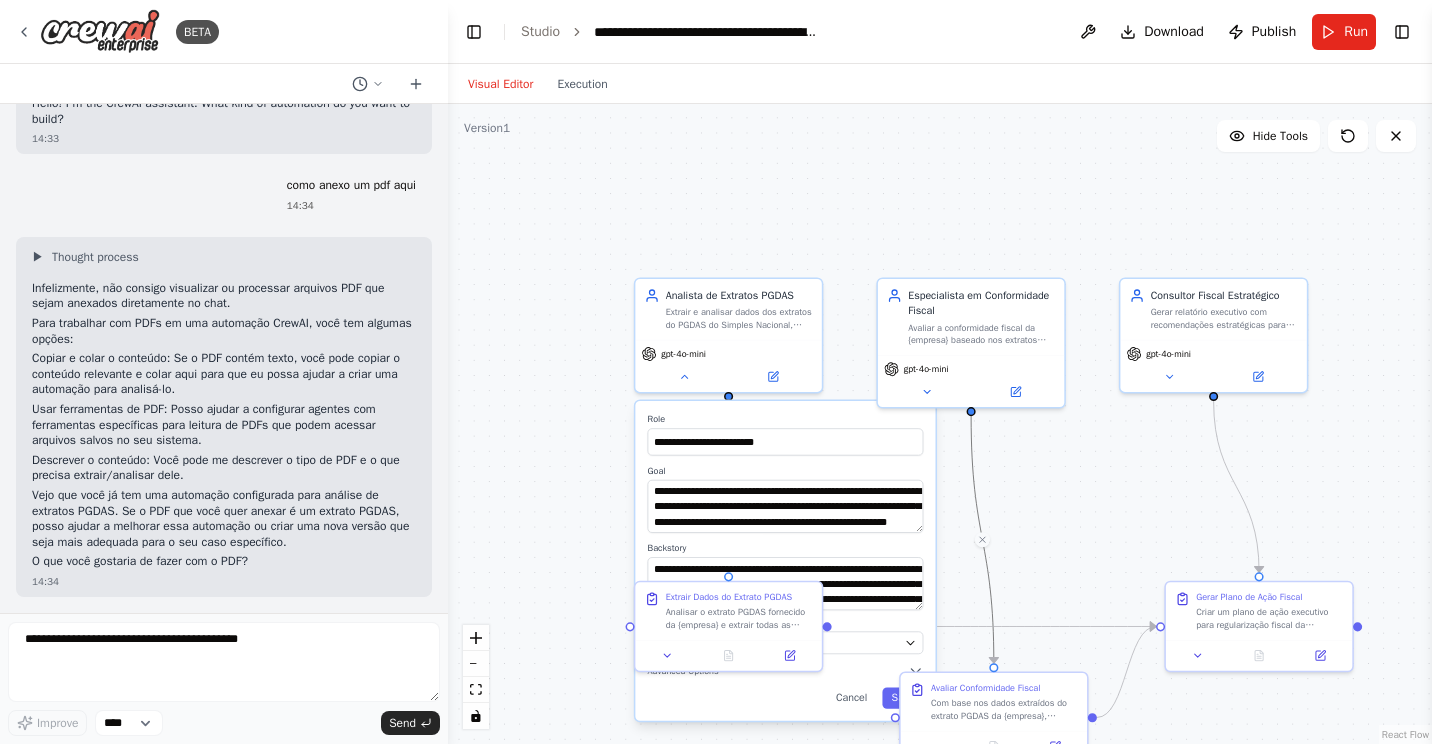 click on ".deletable-edge-delete-btn {
width: 20px;
height: 20px;
border: 0px solid #ffffff;
color: #6b7280;
background-color: #f8fafc;
cursor: pointer;
border-radius: 50%;
font-size: 12px;
padding: 3px;
display: flex;
align-items: center;
justify-content: center;
transition: all 0.2s cubic-bezier(0.4, 0, 0.2, 1);
box-shadow: 0 2px 4px rgba(0, 0, 0, 0.1);
}
.deletable-edge-delete-btn:hover {
background-color: #ef4444;
color: #ffffff;
border-color: #dc2626;
transform: scale(1.1);
box-shadow: 0 4px 12px rgba(239, 68, 68, 0.4);
}
.deletable-edge-delete-btn:active {
transform: scale(0.95);
box-shadow: 0 2px 4px rgba(239, 68, 68, 0.3);
}
Analista de Extratos PGDAS gpt-4o-mini Role Goal Backstory Model Save" at bounding box center (940, 424) 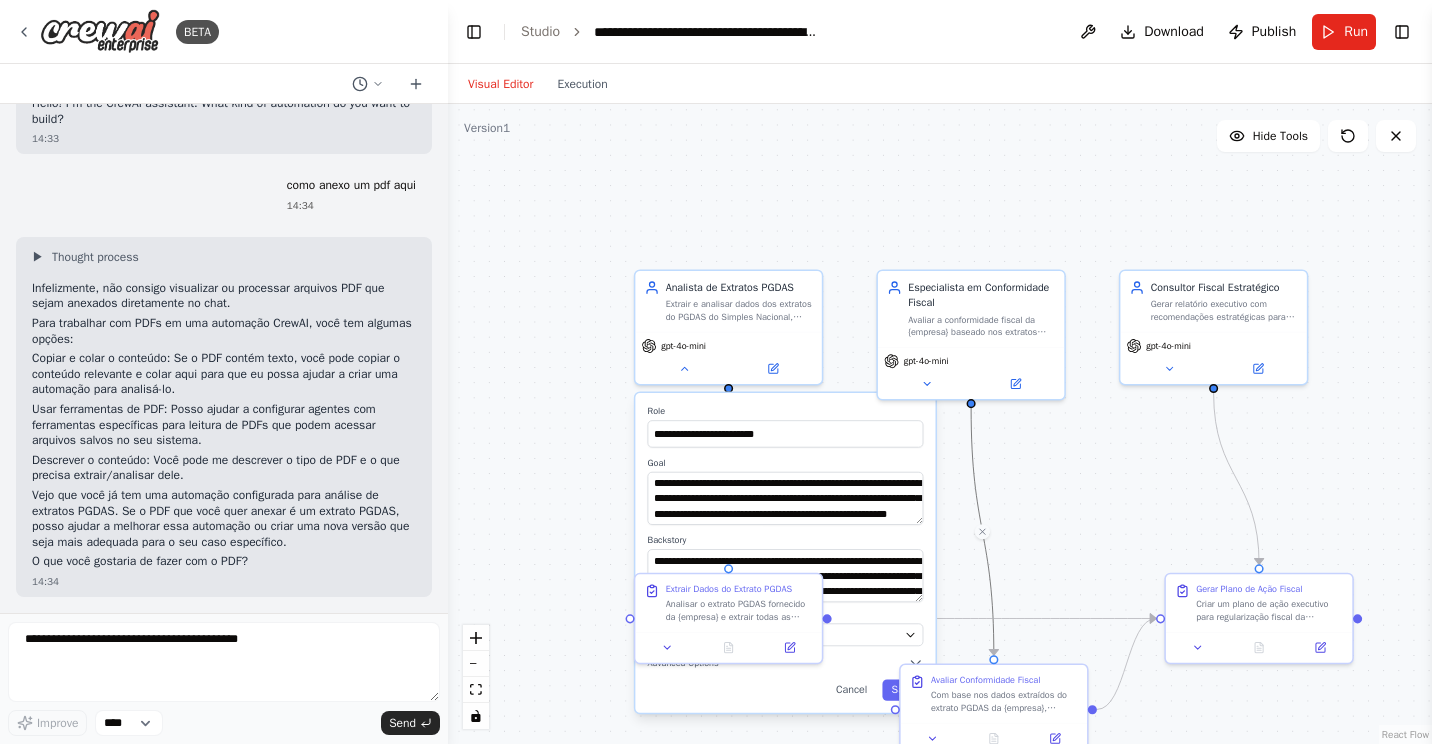 click on ".deletable-edge-delete-btn {
width: 20px;
height: 20px;
border: 0px solid #ffffff;
color: #6b7280;
background-color: #f8fafc;
cursor: pointer;
border-radius: 50%;
font-size: 12px;
padding: 3px;
display: flex;
align-items: center;
justify-content: center;
transition: all 0.2s cubic-bezier(0.4, 0, 0.2, 1);
box-shadow: 0 2px 4px rgba(0, 0, 0, 0.1);
}
.deletable-edge-delete-btn:hover {
background-color: #ef4444;
color: #ffffff;
border-color: #dc2626;
transform: scale(1.1);
box-shadow: 0 4px 12px rgba(239, 68, 68, 0.4);
}
.deletable-edge-delete-btn:active {
transform: scale(0.95);
box-shadow: 0 2px 4px rgba(239, 68, 68, 0.3);
}
Analista de Extratos PGDAS gpt-4o-mini Role Goal Backstory Model Save" at bounding box center [940, 424] 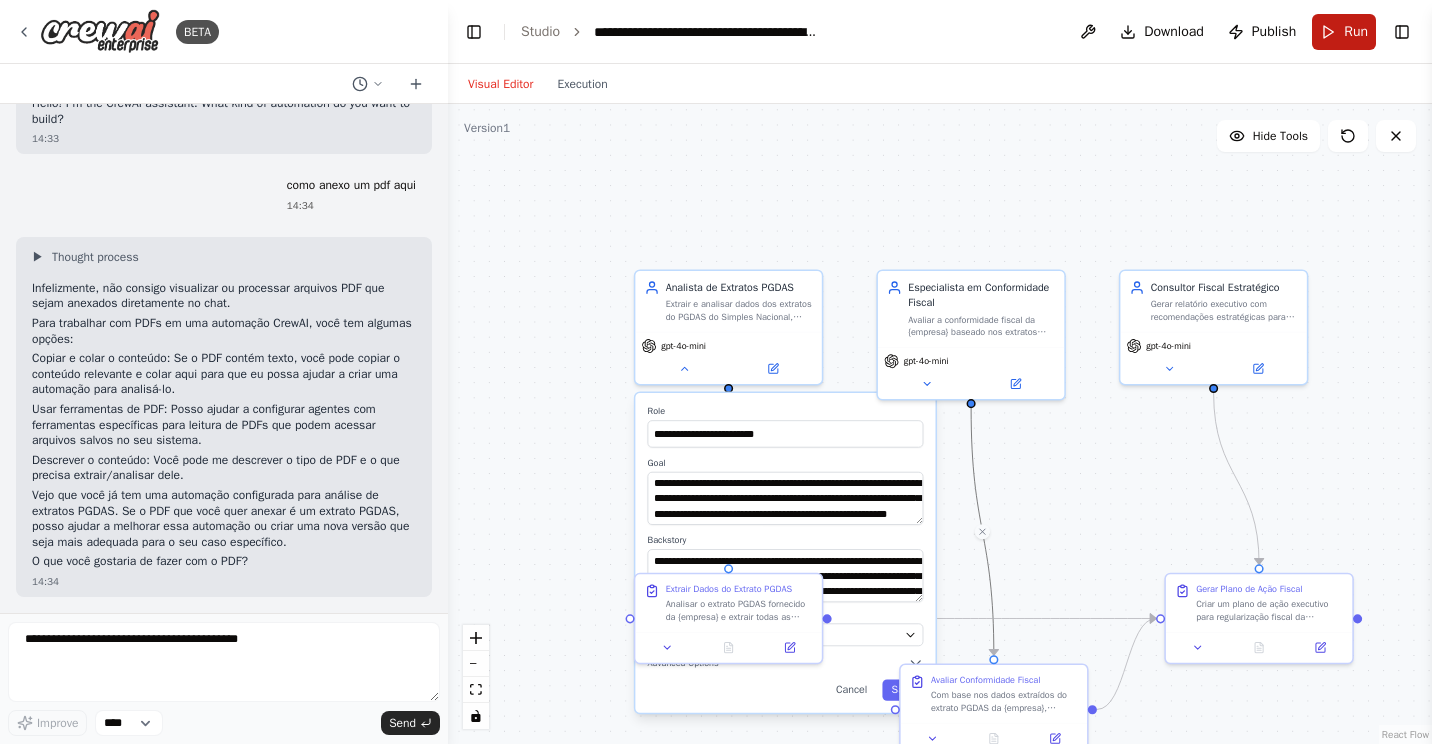 click on "Run" at bounding box center (1344, 32) 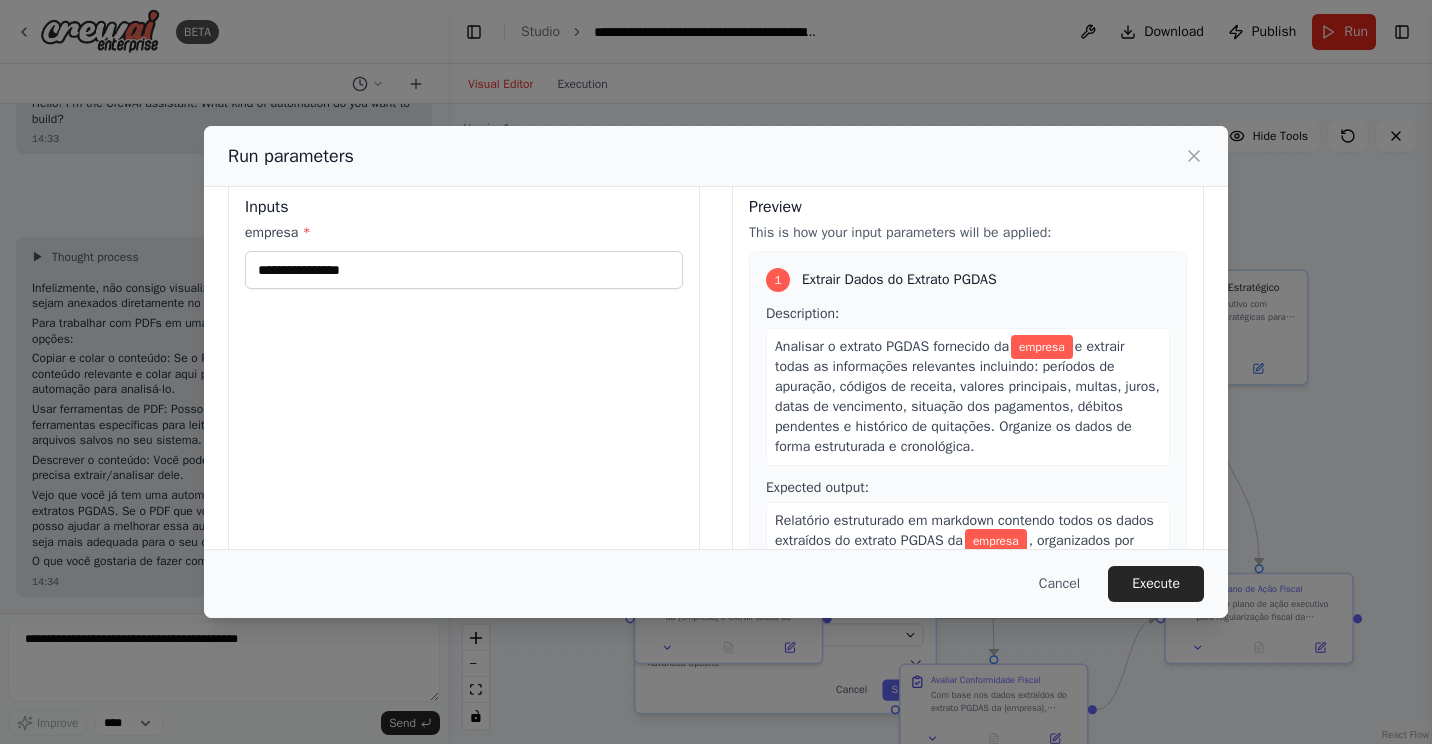 scroll, scrollTop: 0, scrollLeft: 0, axis: both 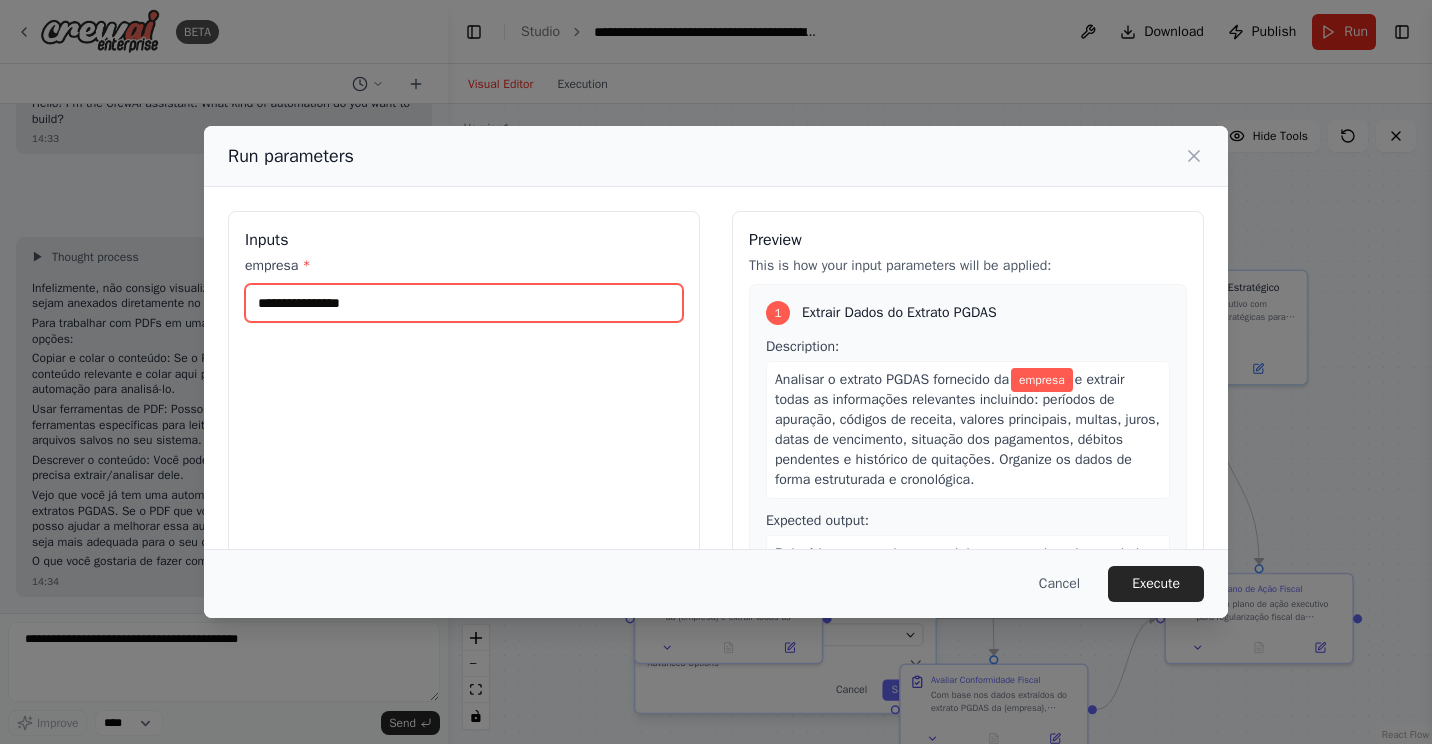 click on "empresa *" at bounding box center (464, 303) 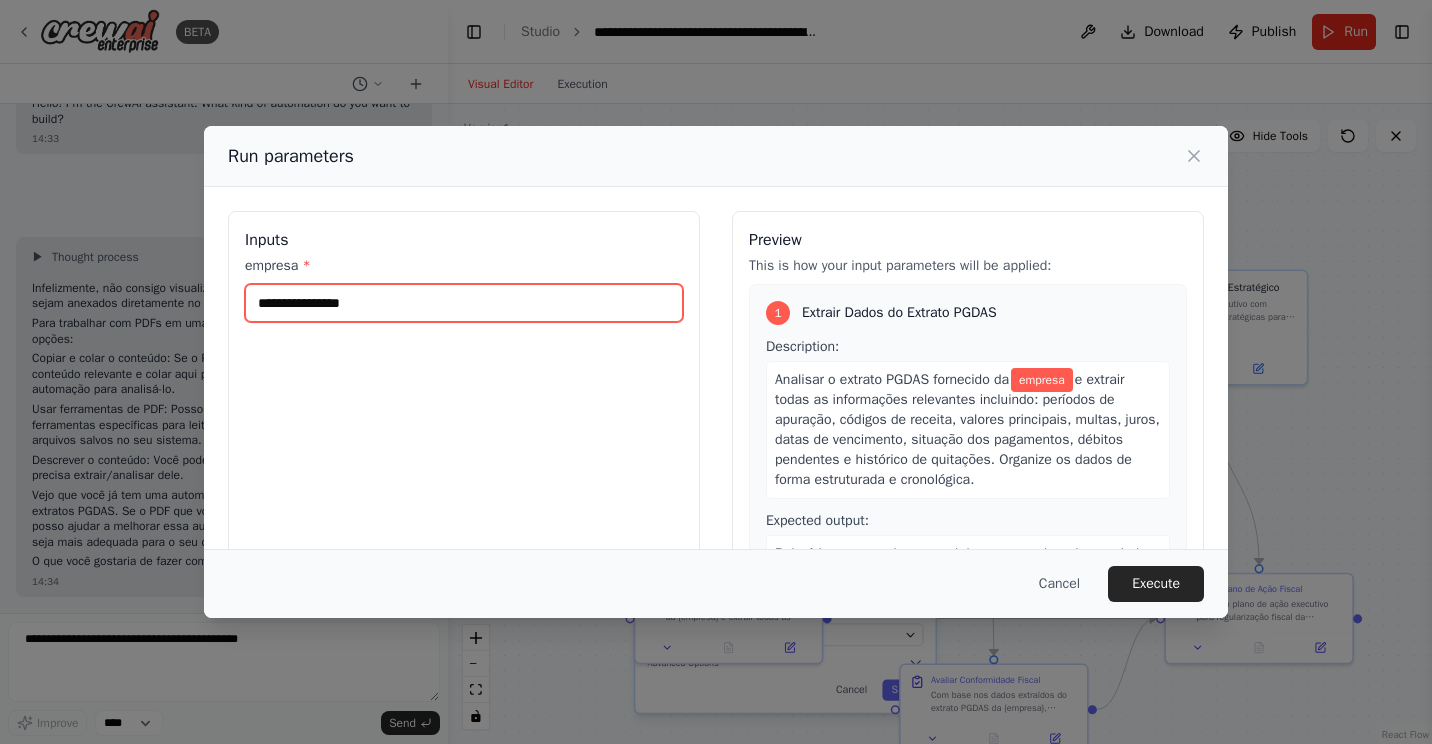 type on "**********" 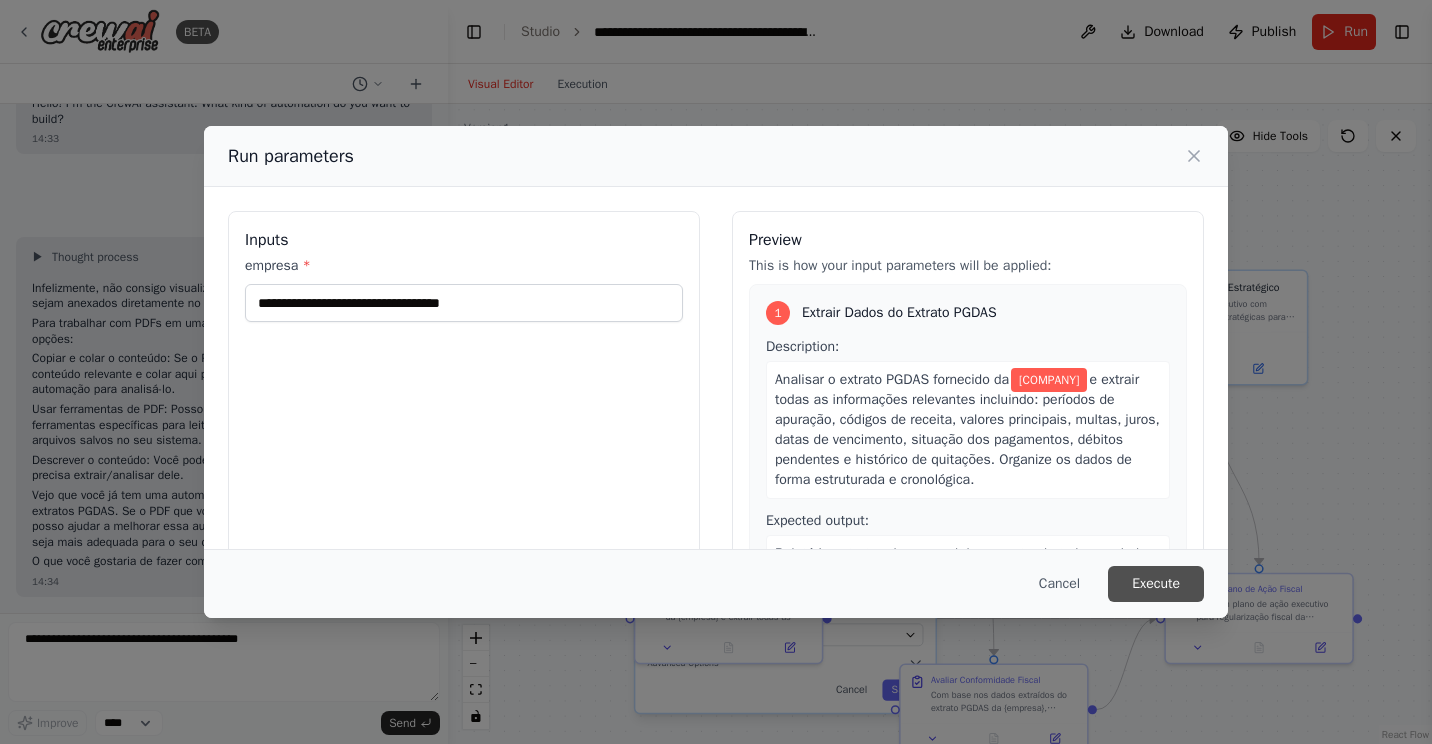 click on "Execute" at bounding box center (1156, 584) 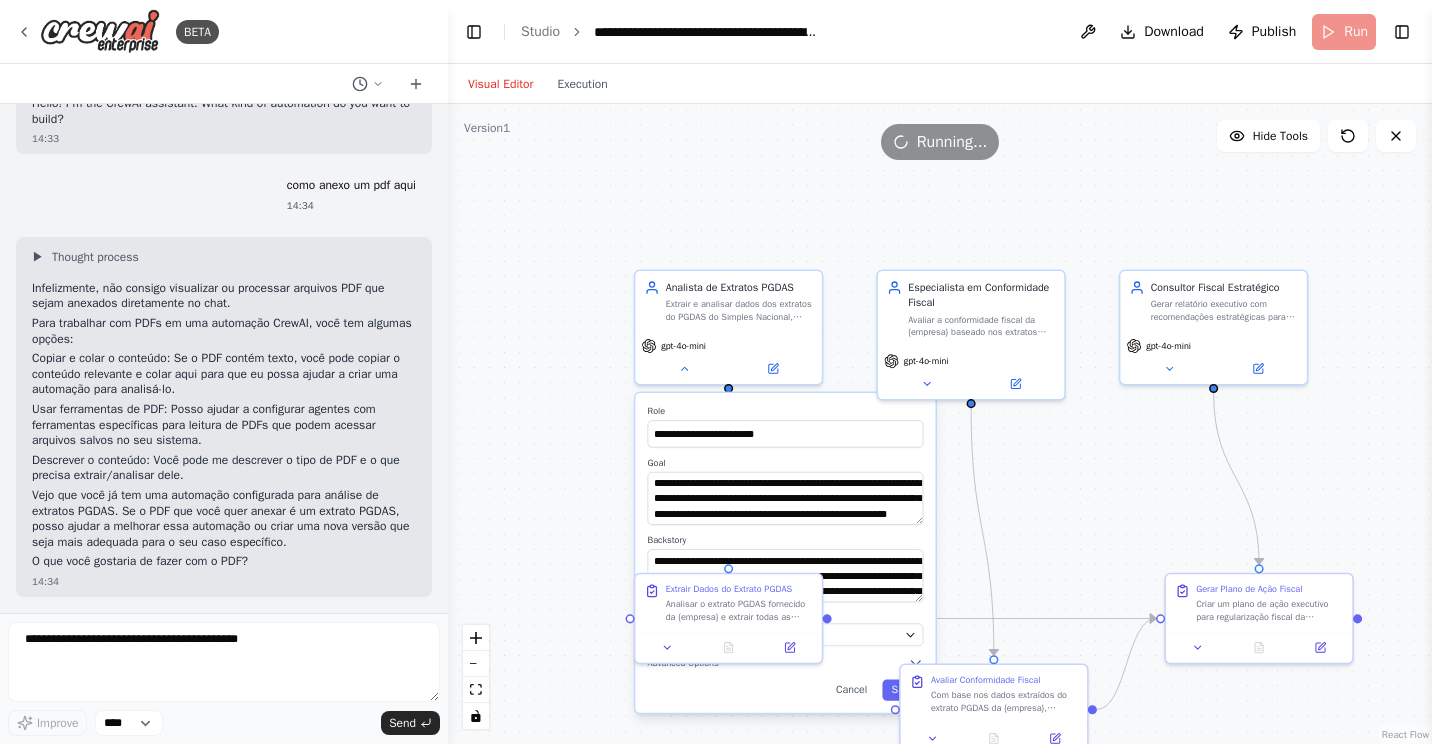 click on ".deletable-edge-delete-btn {
width: 20px;
height: 20px;
border: 0px solid #ffffff;
color: #6b7280;
background-color: #f8fafc;
cursor: pointer;
border-radius: 50%;
font-size: 12px;
padding: 3px;
display: flex;
align-items: center;
justify-content: center;
transition: all 0.2s cubic-bezier(0.4, 0, 0.2, 1);
box-shadow: 0 2px 4px rgba(0, 0, 0, 0.1);
}
.deletable-edge-delete-btn:hover {
background-color: #ef4444;
color: #ffffff;
border-color: #dc2626;
transform: scale(1.1);
box-shadow: 0 4px 12px rgba(239, 68, 68, 0.4);
}
.deletable-edge-delete-btn:active {
transform: scale(0.95);
box-shadow: 0 2px 4px rgba(239, 68, 68, 0.3);
}
Analista de Extratos PGDAS gpt-4o-mini Role Goal Backstory Model Save" at bounding box center [940, 424] 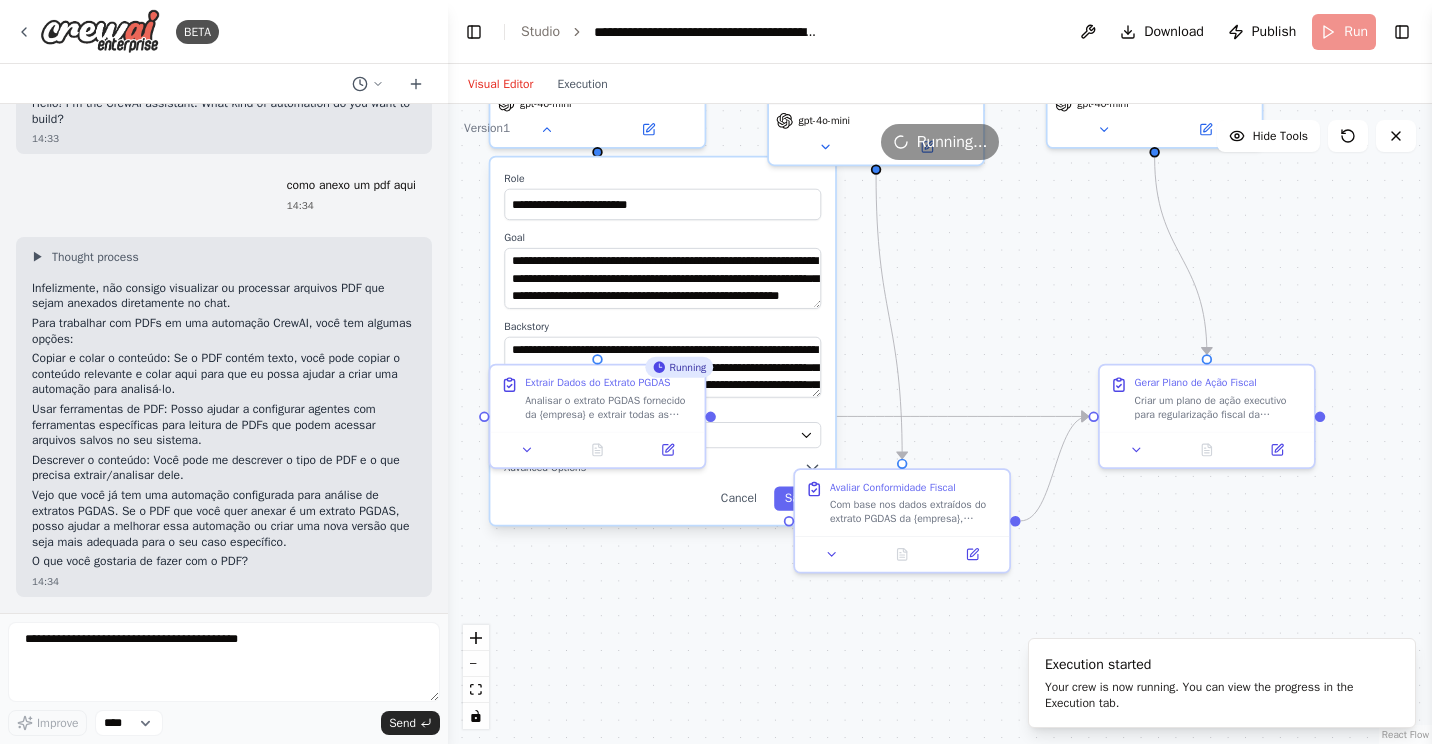 drag, startPoint x: 1272, startPoint y: 451, endPoint x: 1361, endPoint y: 257, distance: 213.44086 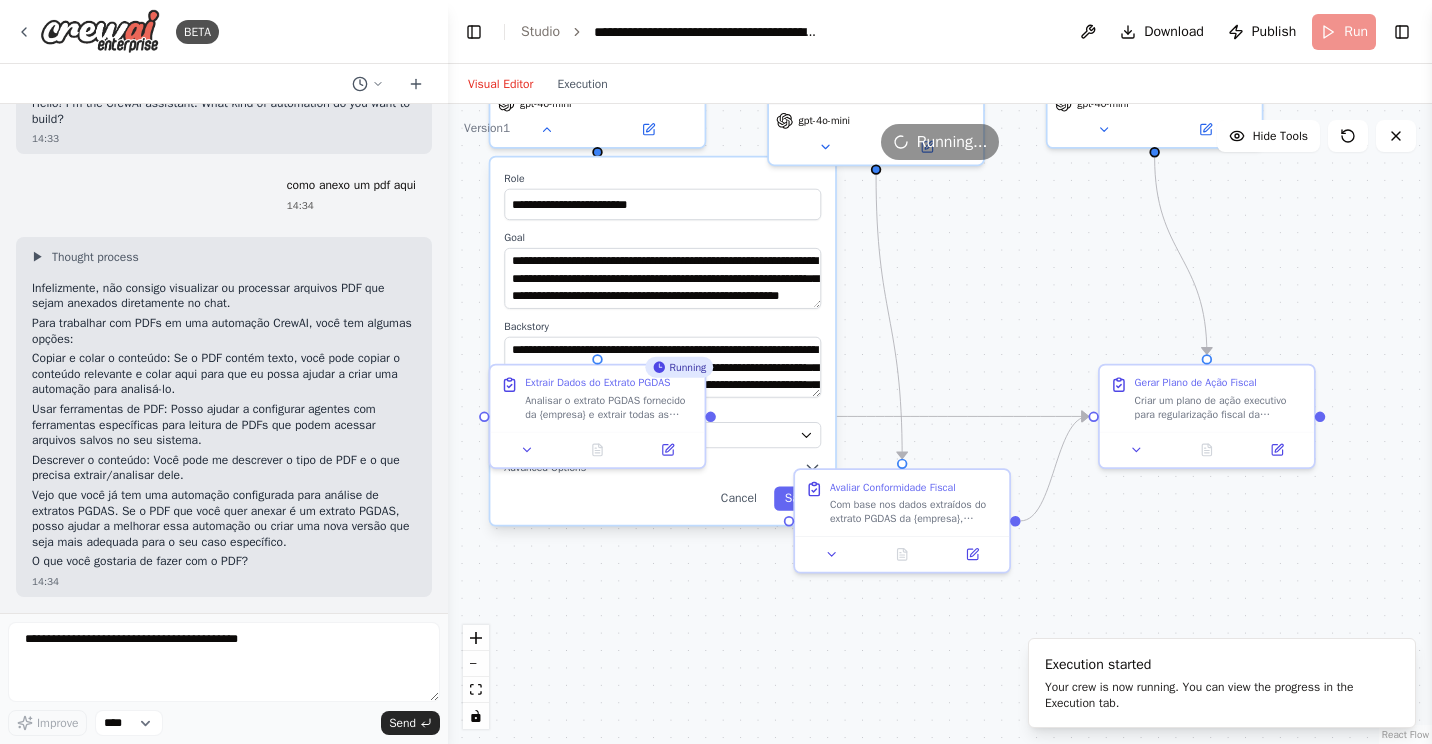 click on ".deletable-edge-delete-btn {
width: 20px;
height: 20px;
border: 0px solid #ffffff;
color: #6b7280;
background-color: #f8fafc;
cursor: pointer;
border-radius: 50%;
font-size: 12px;
padding: 3px;
display: flex;
align-items: center;
justify-content: center;
transition: all 0.2s cubic-bezier(0.4, 0, 0.2, 1);
box-shadow: 0 2px 4px rgba(0, 0, 0, 0.1);
}
.deletable-edge-delete-btn:hover {
background-color: #ef4444;
color: #ffffff;
border-color: #dc2626;
transform: scale(1.1);
box-shadow: 0 4px 12px rgba(239, 68, 68, 0.4);
}
.deletable-edge-delete-btn:active {
transform: scale(0.95);
box-shadow: 0 2px 4px rgba(239, 68, 68, 0.3);
}
Busy Analista de Extratos PGDAS gpt-4o-mini Role Goal Backstory Model" at bounding box center (940, 424) 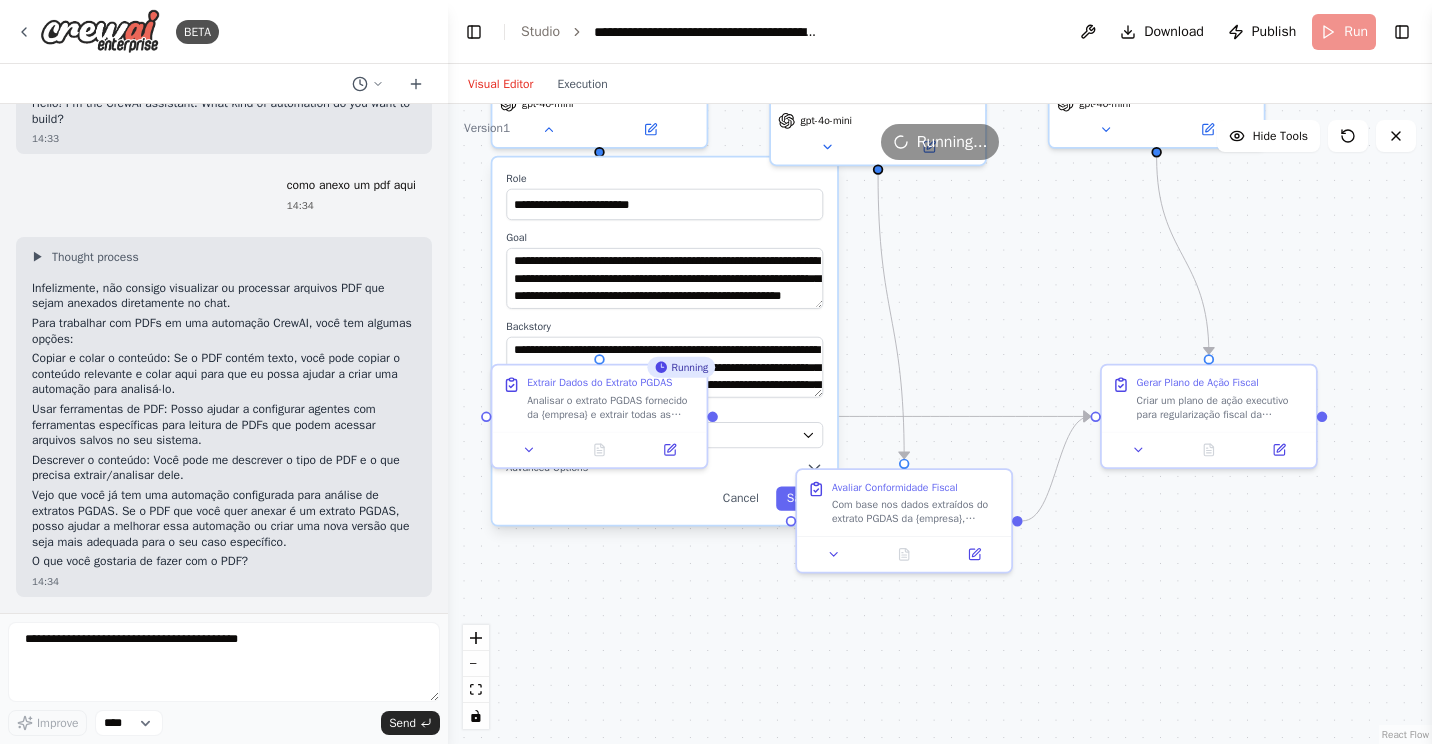 click on ".deletable-edge-delete-btn {
width: 20px;
height: 20px;
border: 0px solid #ffffff;
color: #6b7280;
background-color: #f8fafc;
cursor: pointer;
border-radius: 50%;
font-size: 12px;
padding: 3px;
display: flex;
align-items: center;
justify-content: center;
transition: all 0.2s cubic-bezier(0.4, 0, 0.2, 1);
box-shadow: 0 2px 4px rgba(0, 0, 0, 0.1);
}
.deletable-edge-delete-btn:hover {
background-color: #ef4444;
color: #ffffff;
border-color: #dc2626;
transform: scale(1.1);
box-shadow: 0 4px 12px rgba(239, 68, 68, 0.4);
}
.deletable-edge-delete-btn:active {
transform: scale(0.95);
box-shadow: 0 2px 4px rgba(239, 68, 68, 0.3);
}
Busy Analista de Extratos PGDAS gpt-4o-mini Role Goal Backstory Model" at bounding box center [940, 424] 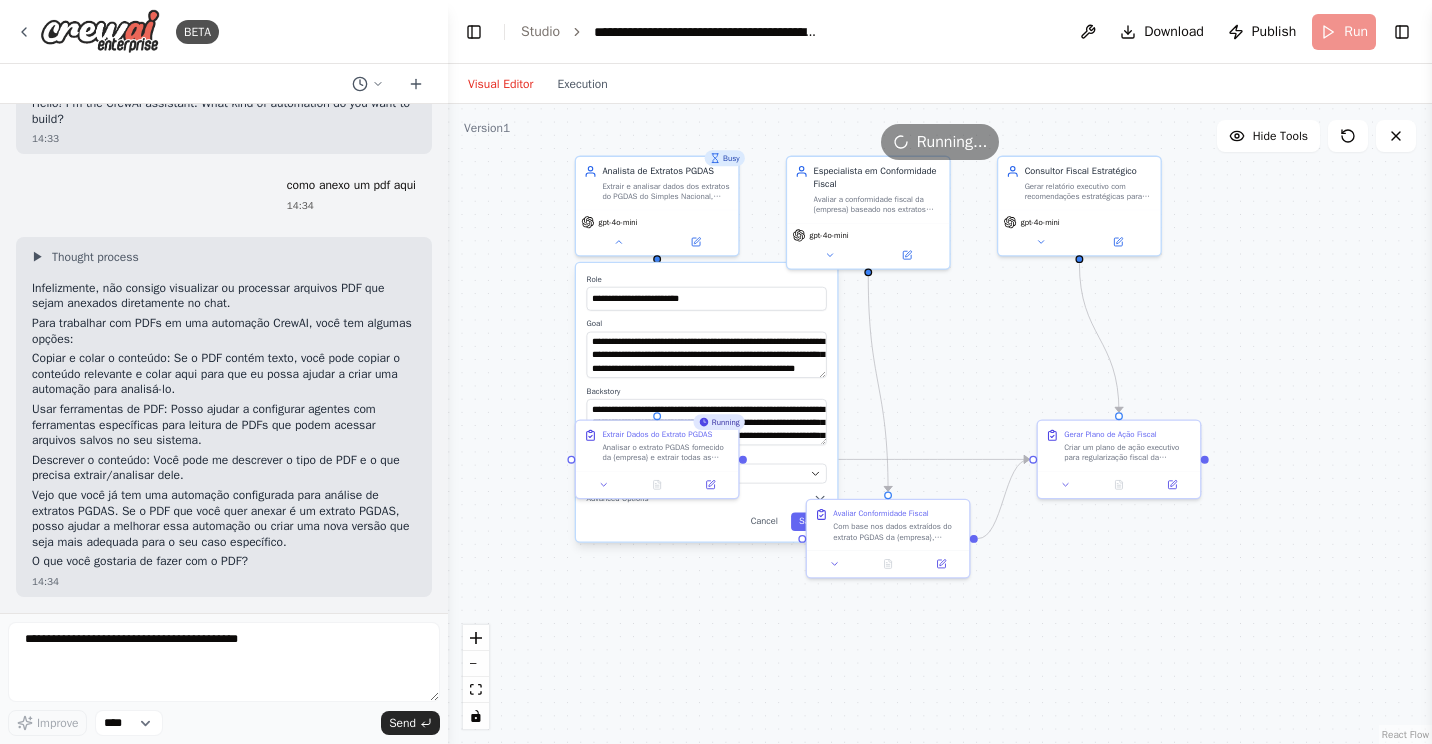 drag, startPoint x: 1105, startPoint y: 576, endPoint x: 1118, endPoint y: 584, distance: 15.264338 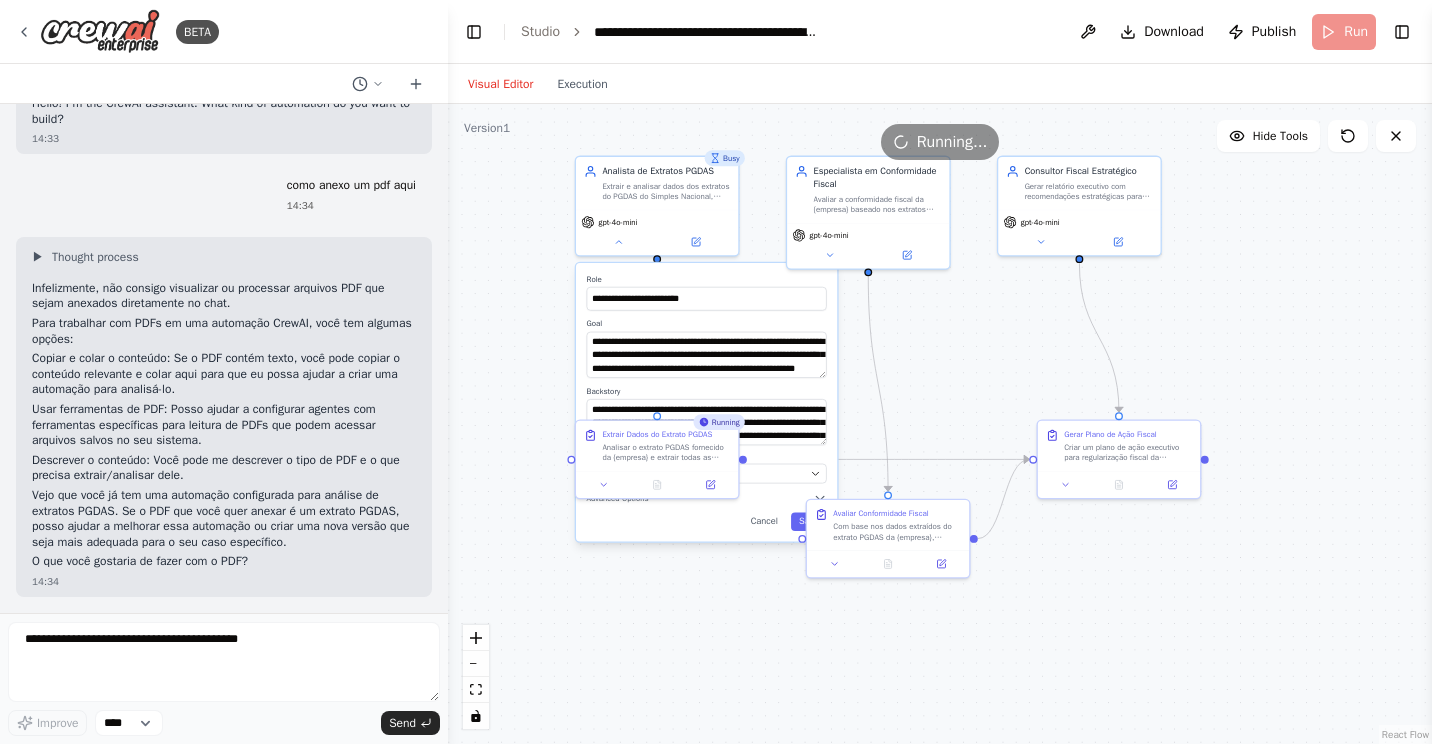 click on ".deletable-edge-delete-btn {
width: 20px;
height: 20px;
border: 0px solid #ffffff;
color: #6b7280;
background-color: #f8fafc;
cursor: pointer;
border-radius: 50%;
font-size: 12px;
padding: 3px;
display: flex;
align-items: center;
justify-content: center;
transition: all 0.2s cubic-bezier(0.4, 0, 0.2, 1);
box-shadow: 0 2px 4px rgba(0, 0, 0, 0.1);
}
.deletable-edge-delete-btn:hover {
background-color: #ef4444;
color: #ffffff;
border-color: #dc2626;
transform: scale(1.1);
box-shadow: 0 4px 12px rgba(239, 68, 68, 0.4);
}
.deletable-edge-delete-btn:active {
transform: scale(0.95);
box-shadow: 0 2px 4px rgba(239, 68, 68, 0.3);
}
Busy Analista de Extratos PGDAS gpt-4o-mini Role Goal Backstory Model" at bounding box center [940, 424] 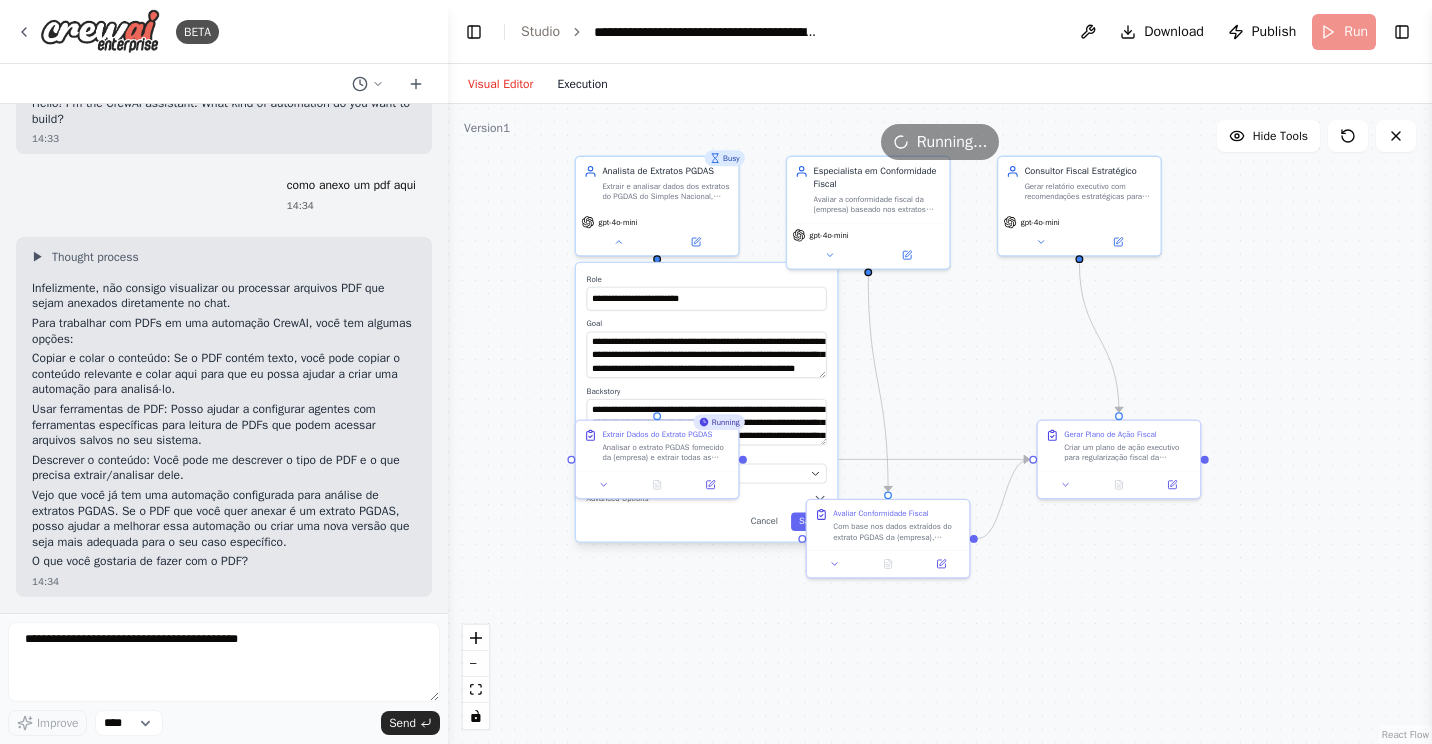 click on "Execution" at bounding box center [582, 84] 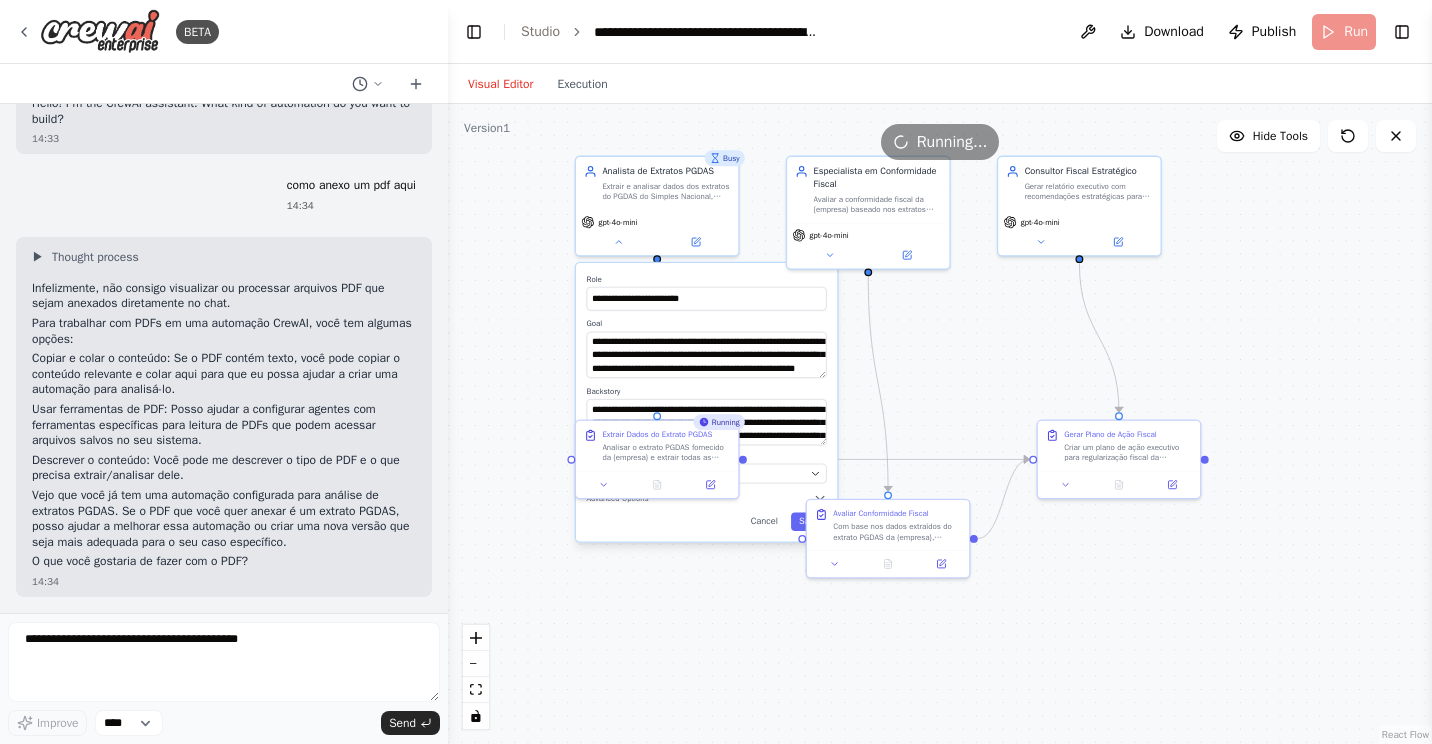 click on "Visual Editor" at bounding box center (500, 84) 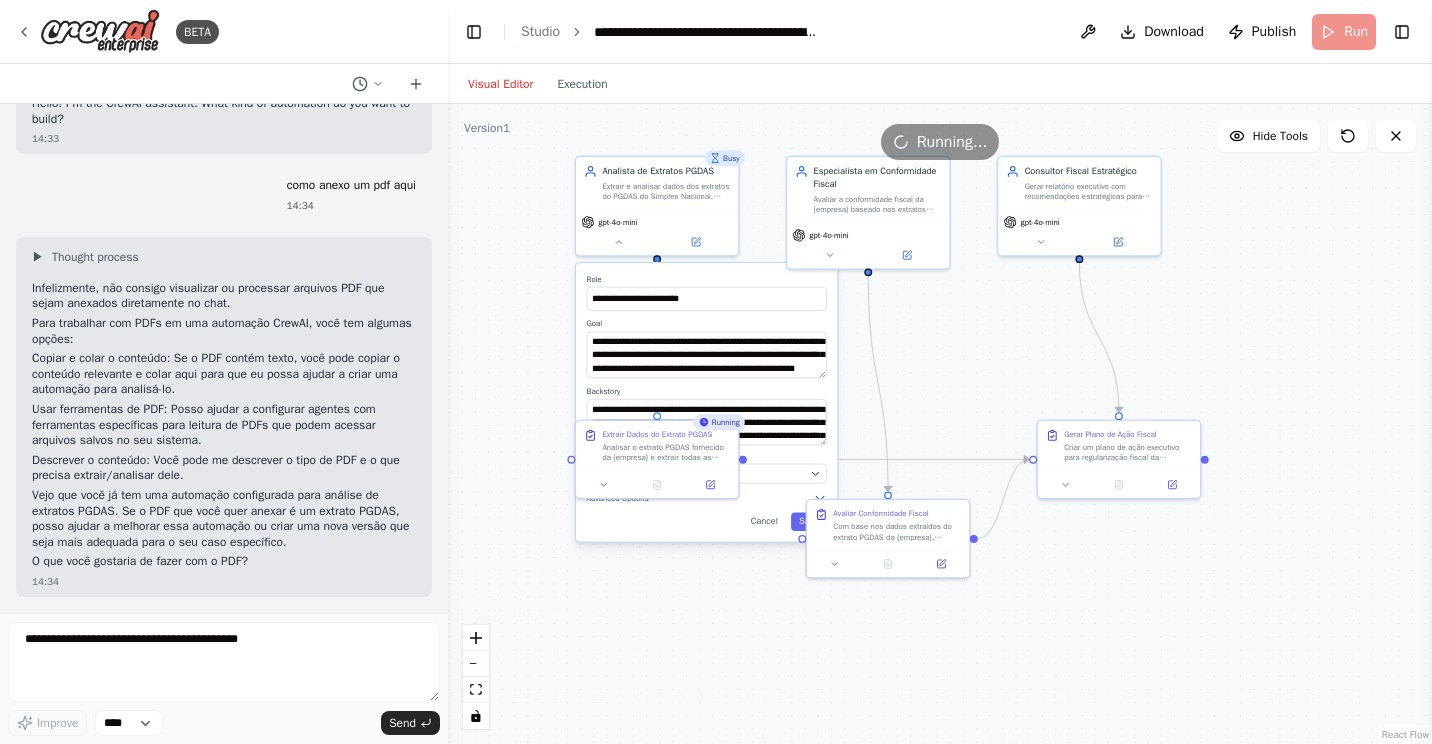 click on ".deletable-edge-delete-btn {
width: 20px;
height: 20px;
border: 0px solid #ffffff;
color: #6b7280;
background-color: #f8fafc;
cursor: pointer;
border-radius: 50%;
font-size: 12px;
padding: 3px;
display: flex;
align-items: center;
justify-content: center;
transition: all 0.2s cubic-bezier(0.4, 0, 0.2, 1);
box-shadow: 0 2px 4px rgba(0, 0, 0, 0.1);
}
.deletable-edge-delete-btn:hover {
background-color: #ef4444;
color: #ffffff;
border-color: #dc2626;
transform: scale(1.1);
box-shadow: 0 4px 12px rgba(239, 68, 68, 0.4);
}
.deletable-edge-delete-btn:active {
transform: scale(0.95);
box-shadow: 0 2px 4px rgba(239, 68, 68, 0.3);
}
Busy Analista de Extratos PGDAS gpt-4o-mini Role Goal Backstory Model" at bounding box center (940, 424) 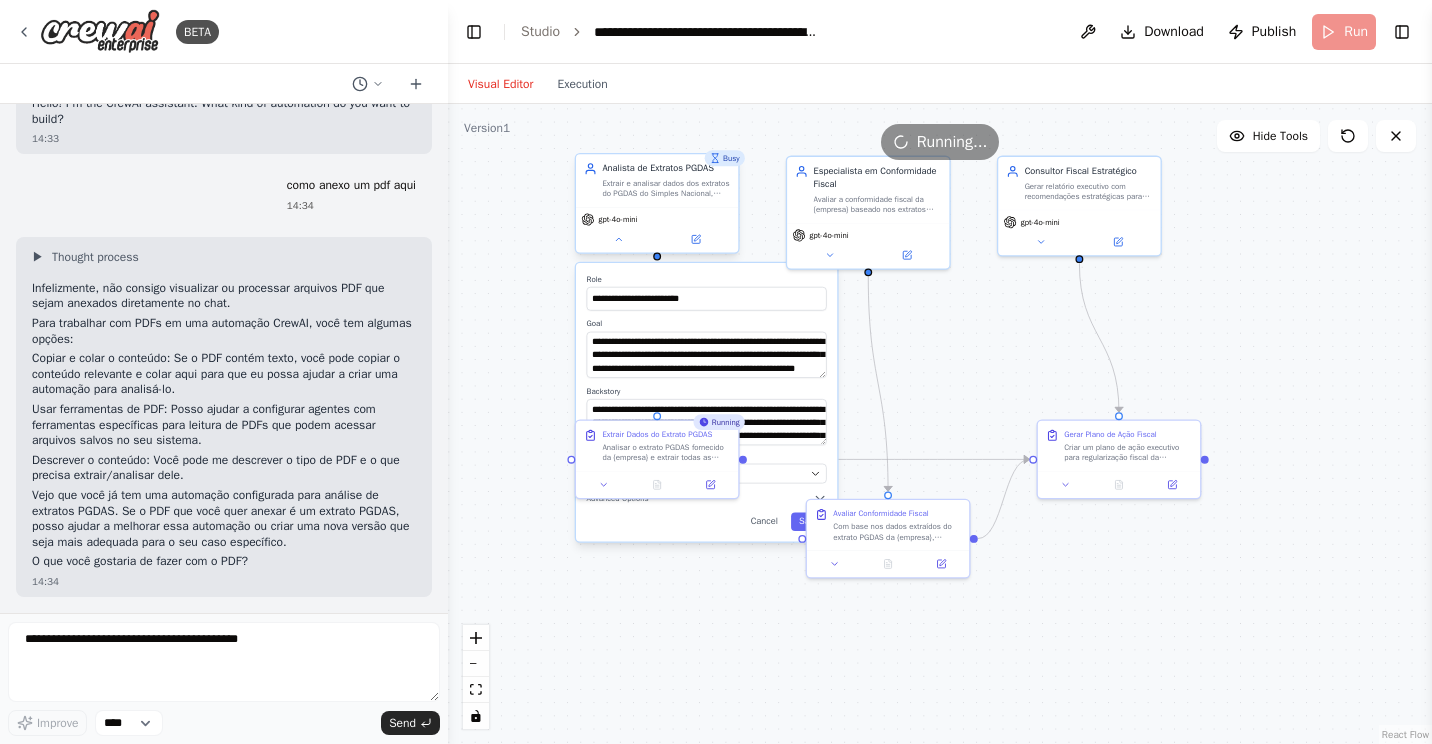 click on "Analista de Extratos PGDAS Extrair e analisar dados dos extratos do PGDAS do Simples Nacional, identificando informações fiscais como valores pagos, vencimentos, multas, juros e situação das obrigações tributárias para {[COMPANY]}" at bounding box center (657, 180) 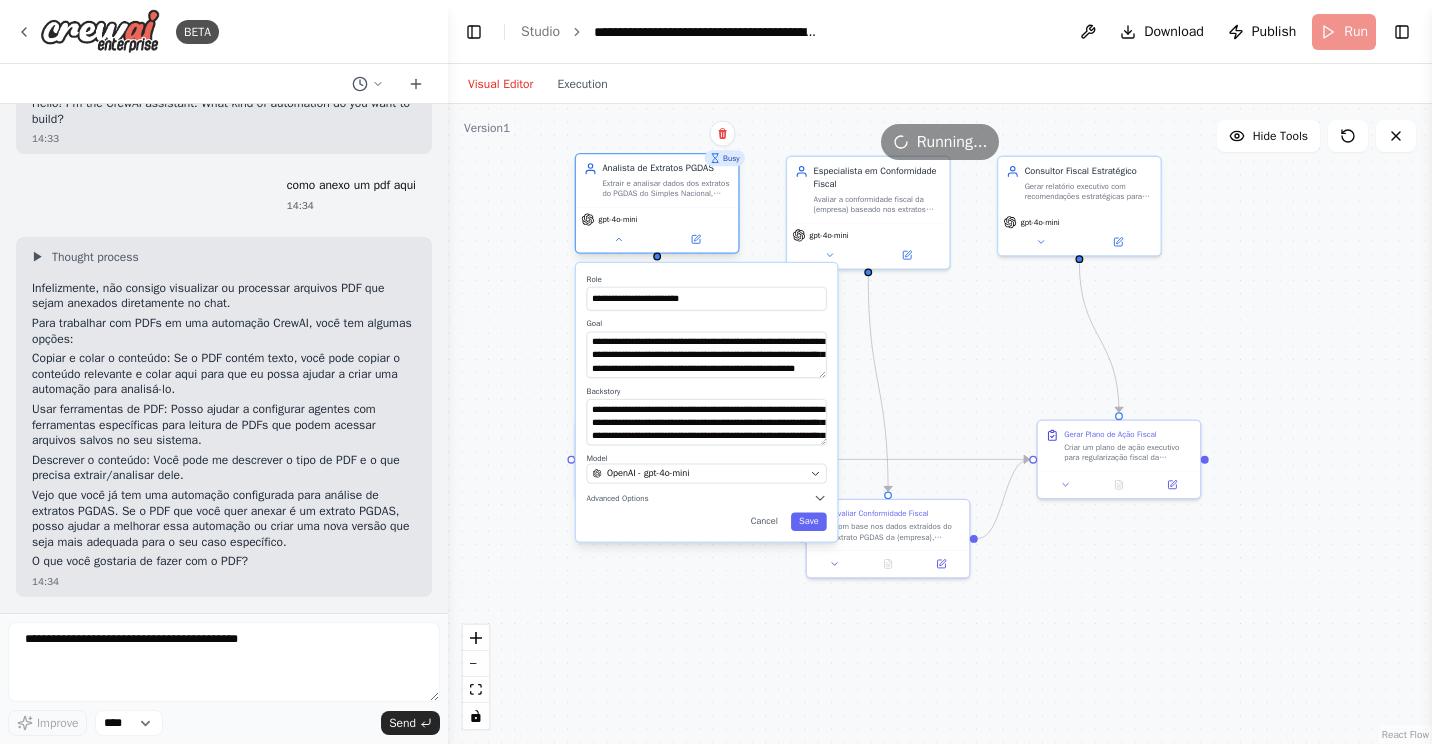 click on "Analista de Extratos PGDAS Extrair e analisar dados dos extratos do PGDAS do Simples Nacional, identificando informações fiscais como valores pagos, vencimentos, multas, juros e situação das obrigações tributárias para {[COMPANY]}" at bounding box center (657, 180) 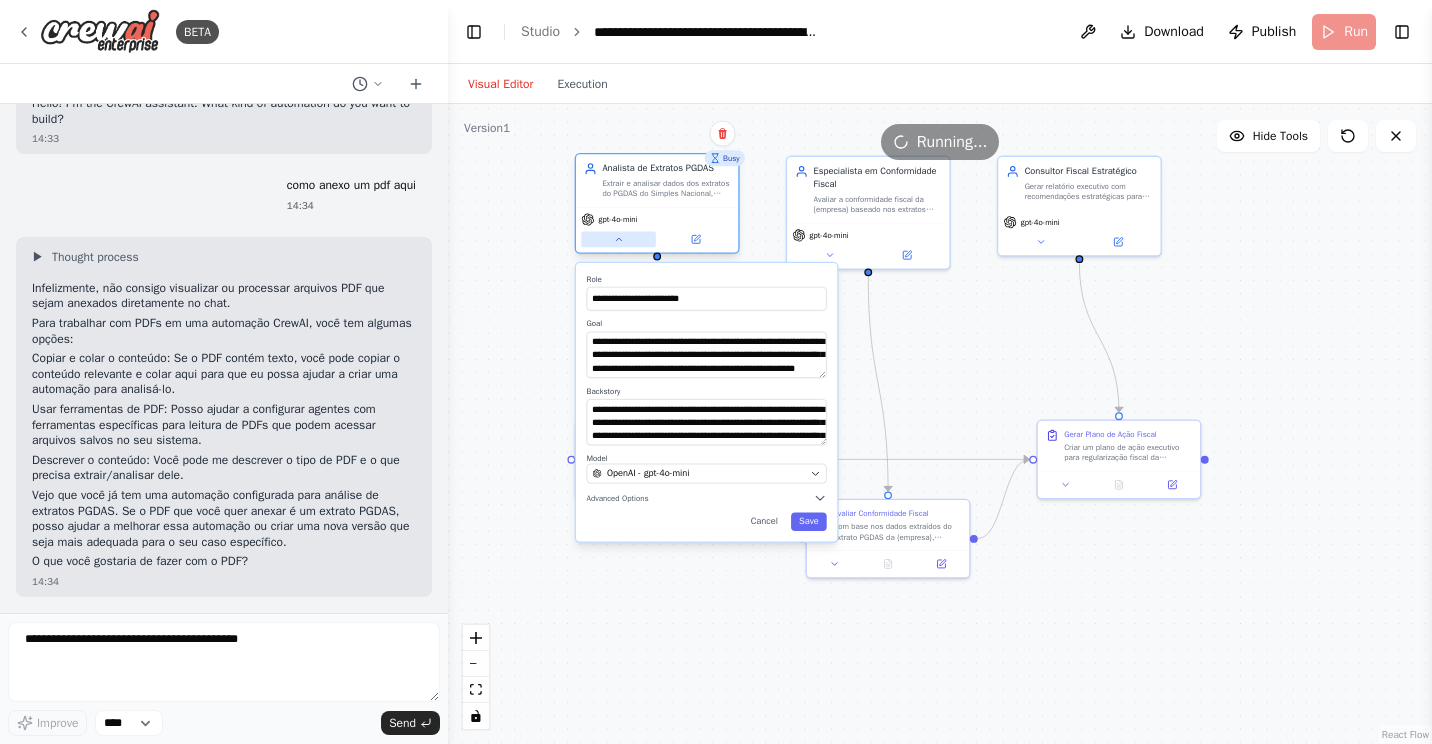 click 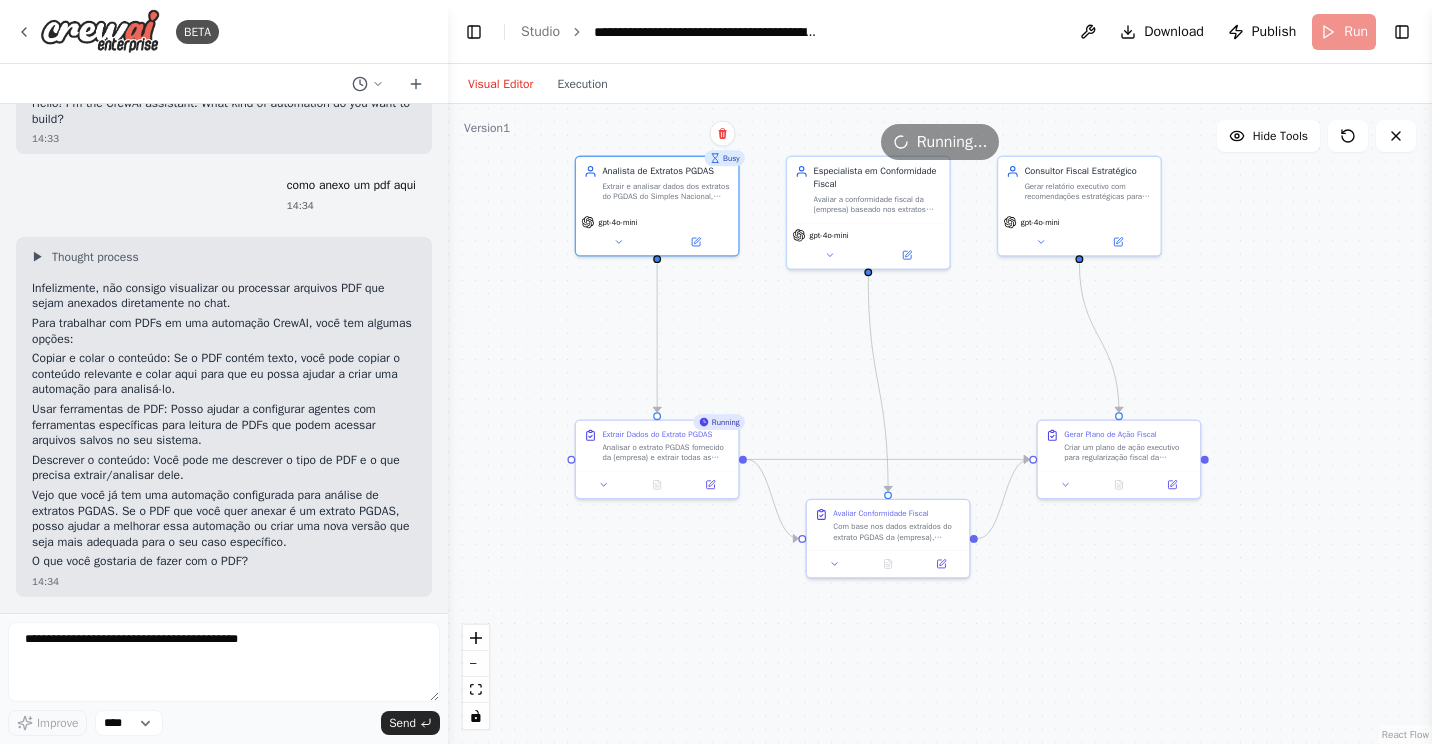 click on ".deletable-edge-delete-btn {
width: 20px;
height: 20px;
border: 0px solid #ffffff;
color: #6b7280;
background-color: #f8fafc;
cursor: pointer;
border-radius: 50%;
font-size: 12px;
padding: 3px;
display: flex;
align-items: center;
justify-content: center;
transition: all 0.2s cubic-bezier(0.4, 0, 0.2, 1);
box-shadow: 0 2px 4px rgba(0, 0, 0, 0.1);
}
.deletable-edge-delete-btn:hover {
background-color: #ef4444;
color: #ffffff;
border-color: #dc2626;
transform: scale(1.1);
box-shadow: 0 4px 12px rgba(239, 68, 68, 0.4);
}
.deletable-edge-delete-btn:active {
transform: scale(0.95);
box-shadow: 0 2px 4px rgba(239, 68, 68, 0.3);
}
Busy Analista de Extratos PGDAS gpt-4o-mini gpt-4o-mini gpt-4o-mini" at bounding box center (940, 424) 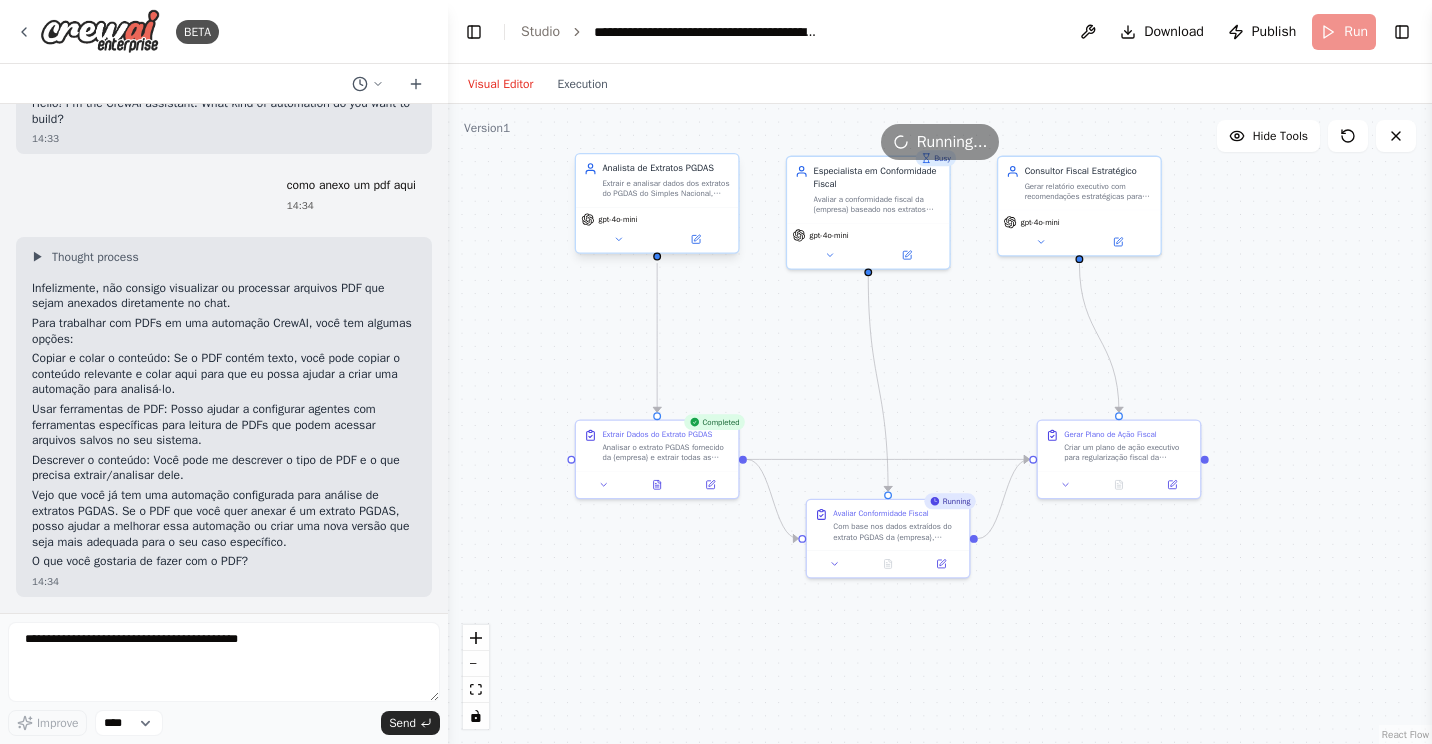 click on "gpt-4o-mini" at bounding box center (657, 230) 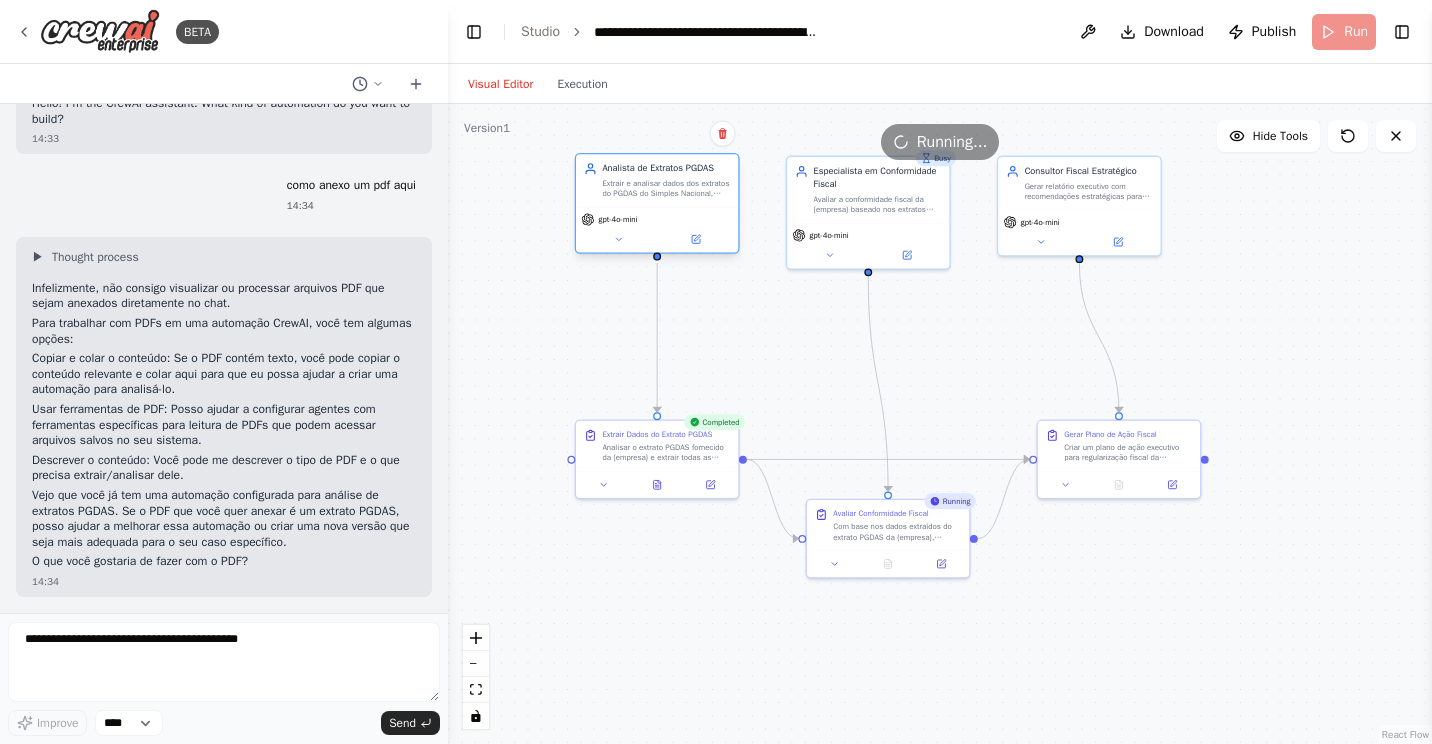 click on "Analista de Extratos PGDAS Extrair e analisar dados dos extratos do PGDAS do Simples Nacional, identificando informações fiscais como valores pagos, vencimentos, multas, juros e situação das obrigações tributárias para {[COMPANY]}" at bounding box center (657, 180) 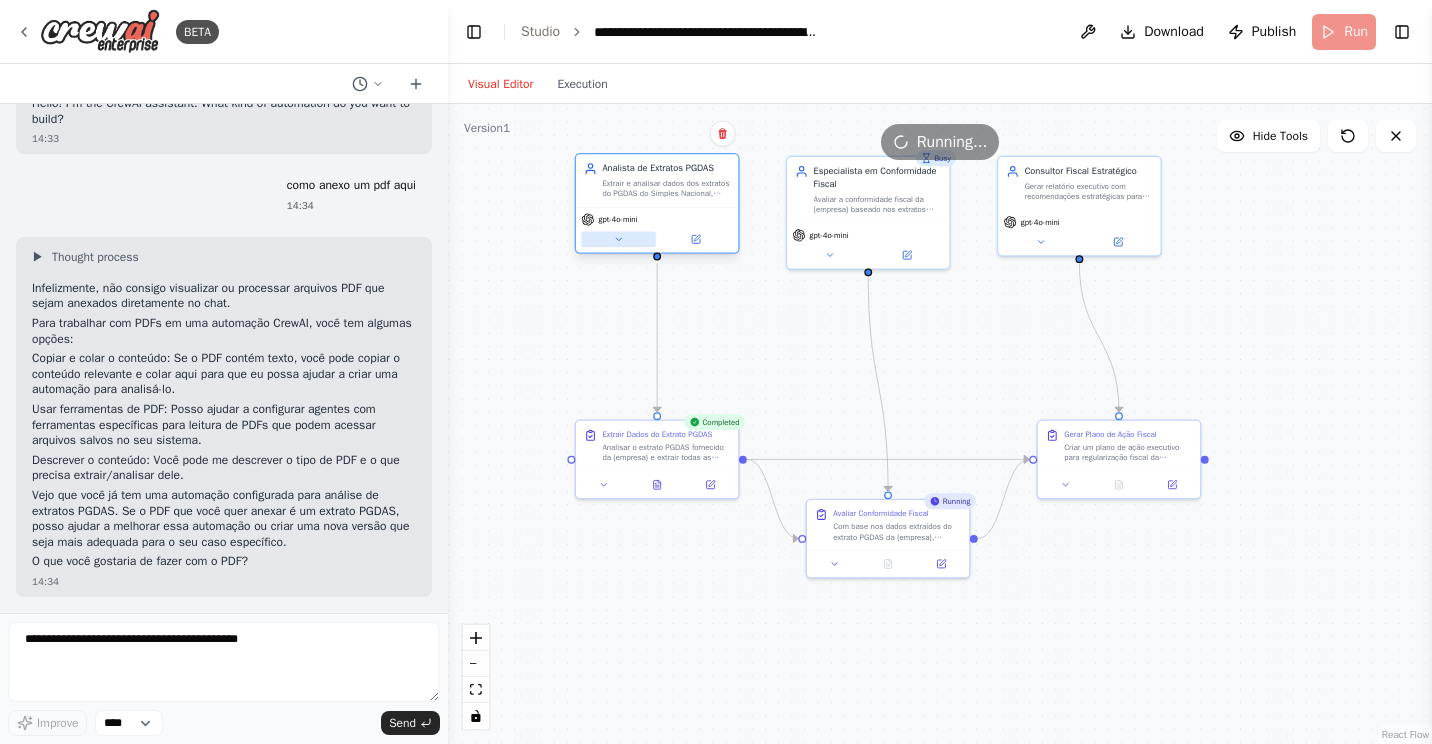 click at bounding box center [618, 239] 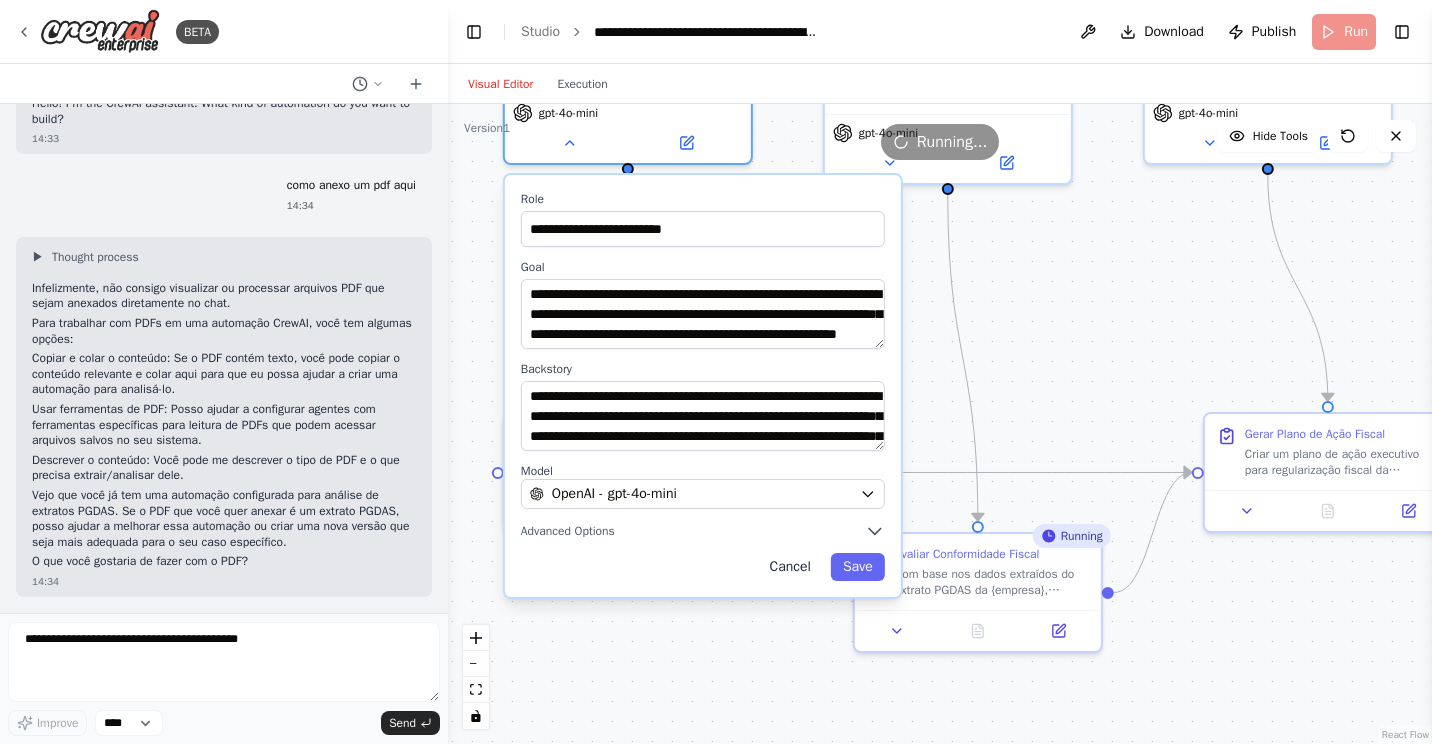 click on "Cancel" at bounding box center [790, 567] 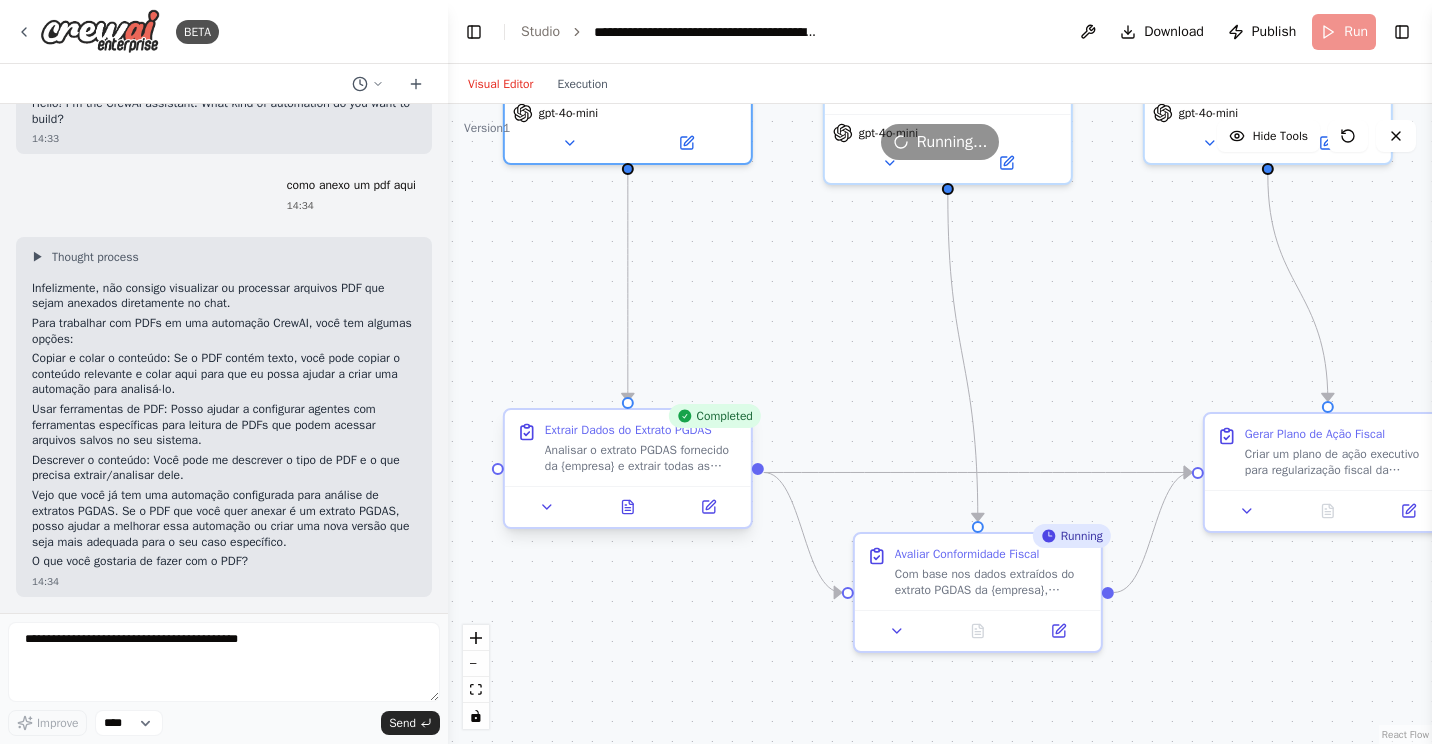 click on "Analisar o extrato PGDAS fornecido da {empresa} e extrair todas as informações relevantes incluindo: períodos de apuração, códigos de receita, valores principais, multas, juros, datas de vencimento, situação dos pagamentos, débitos pendentes e histórico de quitações. Organize os dados de forma estruturada e cronológica." at bounding box center [642, 458] 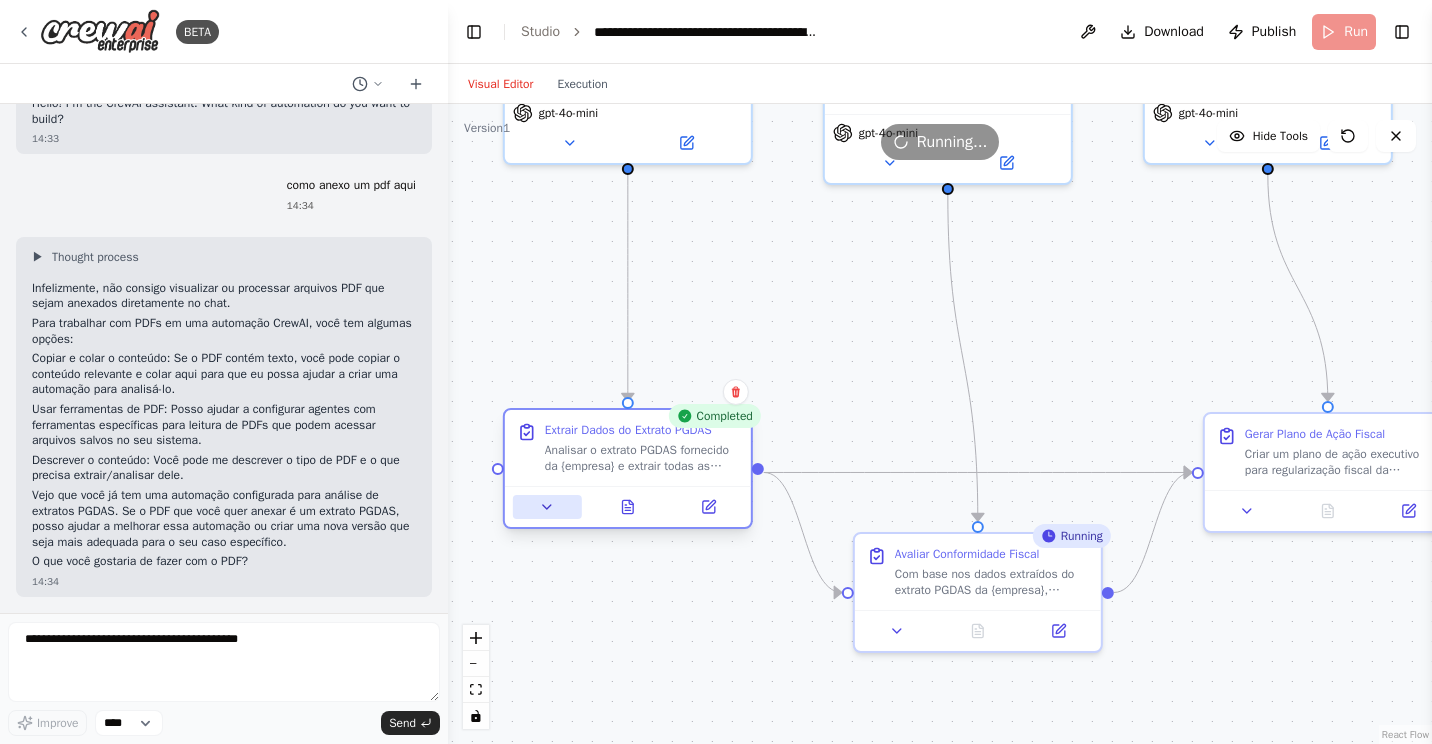 click 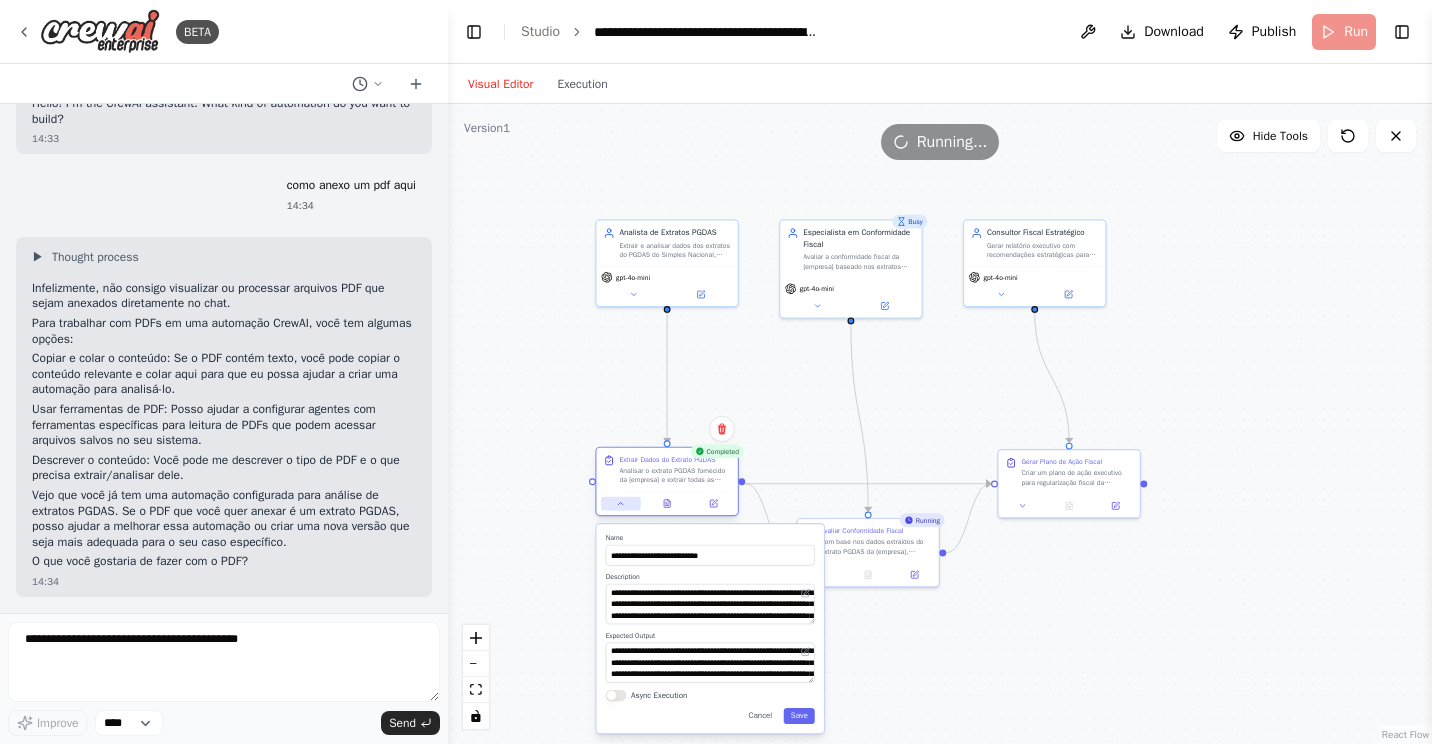click 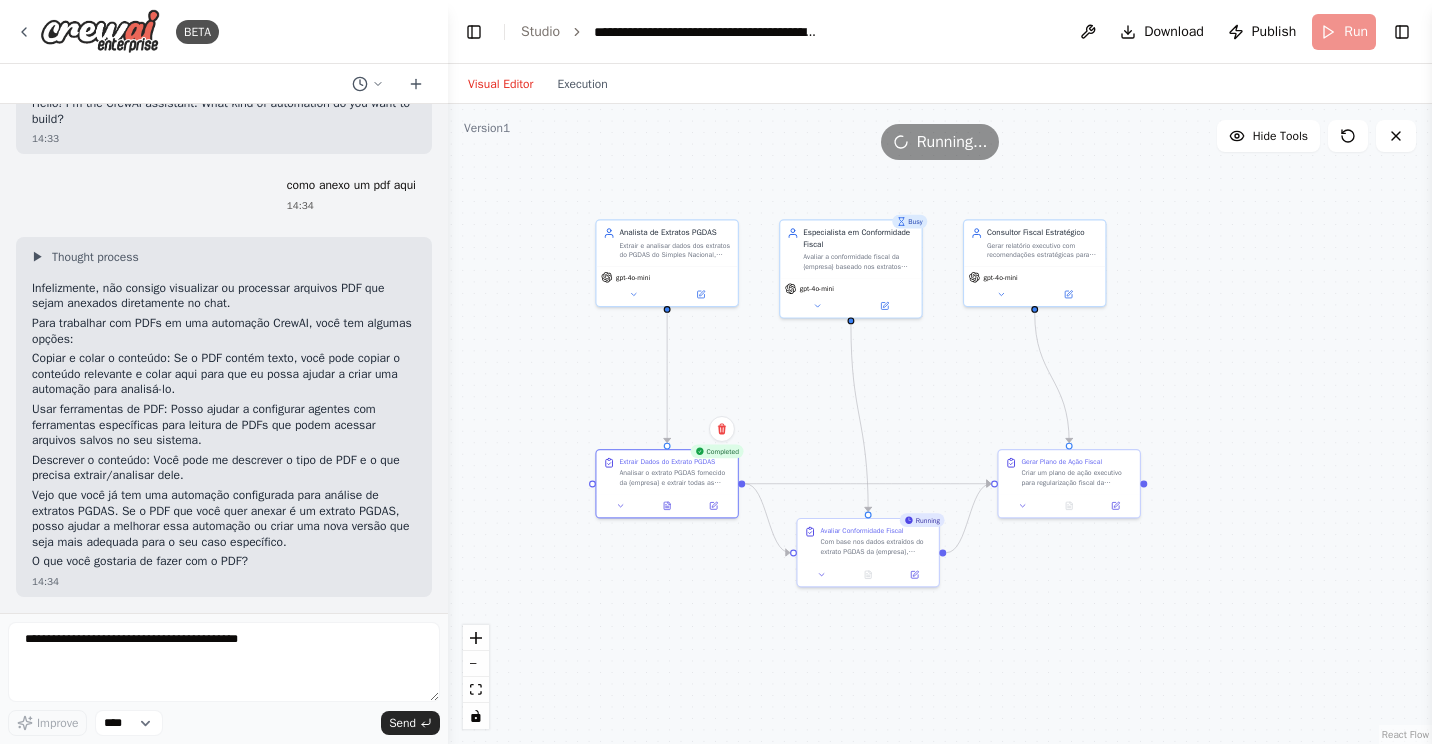 click on ".deletable-edge-delete-btn {
width: 20px;
height: 20px;
border: 0px solid #ffffff;
color: #6b7280;
background-color: #f8fafc;
cursor: pointer;
border-radius: 50%;
font-size: 12px;
padding: 3px;
display: flex;
align-items: center;
justify-content: center;
transition: all 0.2s cubic-bezier(0.4, 0, 0.2, 1);
box-shadow: 0 2px 4px rgba(0, 0, 0, 0.1);
}
.deletable-edge-delete-btn:hover {
background-color: #ef4444;
color: #ffffff;
border-color: #dc2626;
transform: scale(1.1);
box-shadow: 0 4px 12px rgba(239, 68, 68, 0.4);
}
.deletable-edge-delete-btn:active {
transform: scale(0.95);
box-shadow: 0 2px 4px rgba(239, 68, 68, 0.3);
}
Analista de Extratos PGDAS gpt-4o-mini Busy gpt-4o-mini gpt-4o-mini" at bounding box center [940, 424] 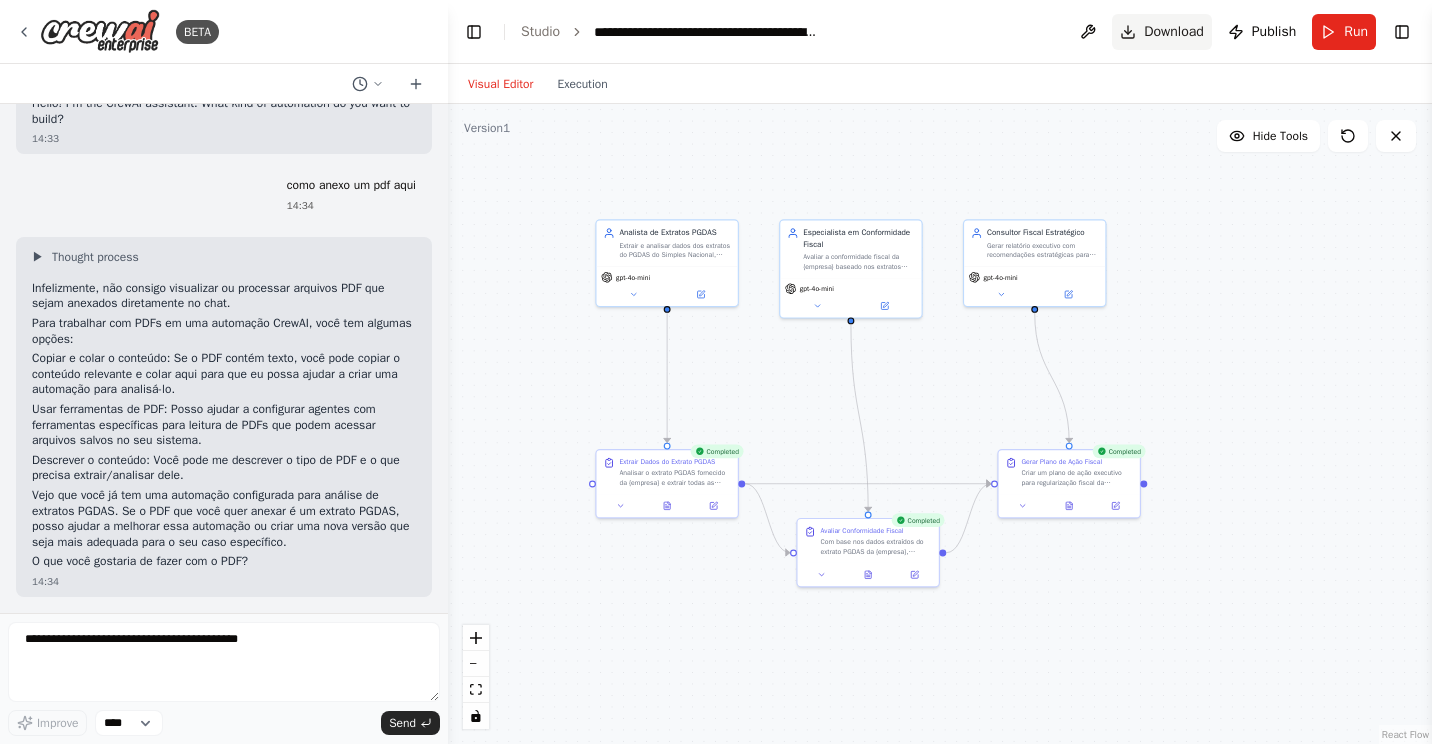 click on "Download" at bounding box center (1174, 32) 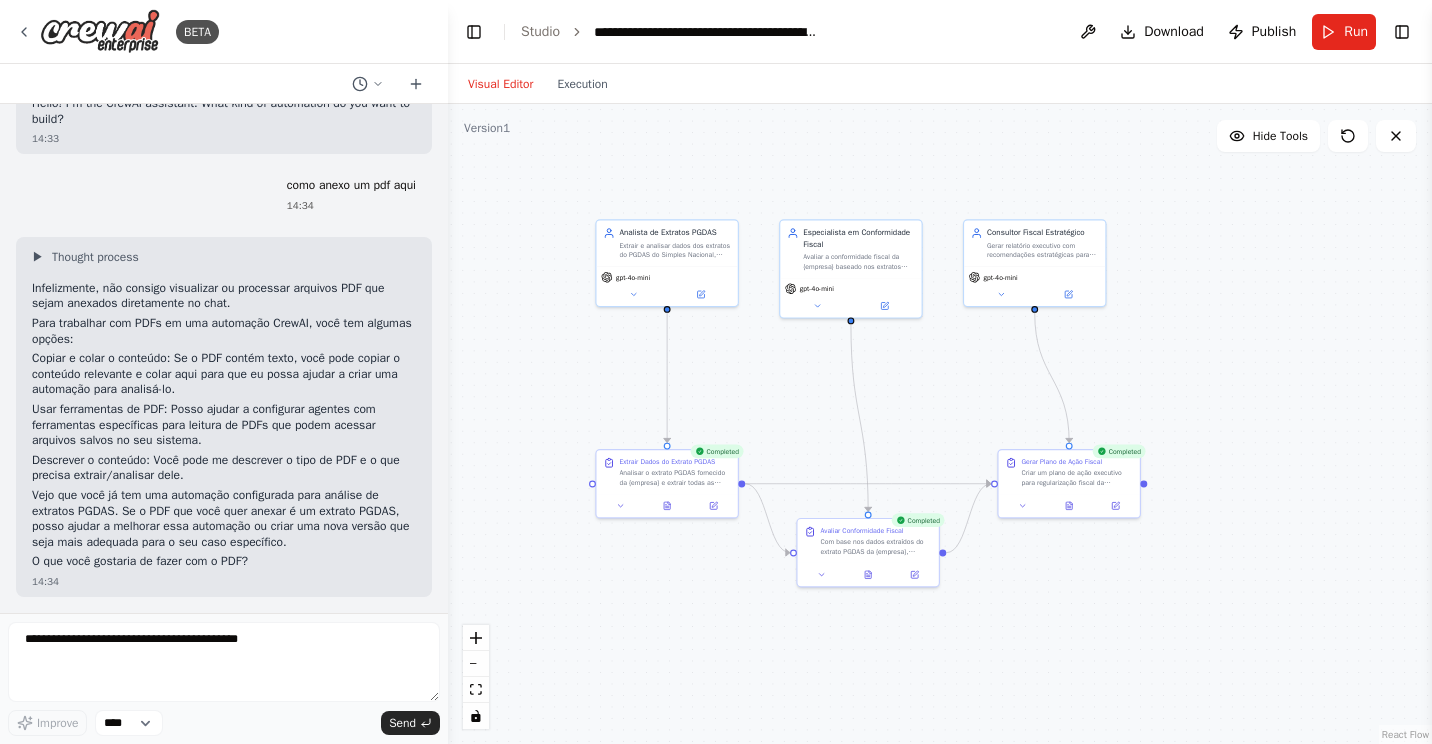 click on ".deletable-edge-delete-btn {
width: 20px;
height: 20px;
border: 0px solid #ffffff;
color: #6b7280;
background-color: #f8fafc;
cursor: pointer;
border-radius: 50%;
font-size: 12px;
padding: 3px;
display: flex;
align-items: center;
justify-content: center;
transition: all 0.2s cubic-bezier(0.4, 0, 0.2, 1);
box-shadow: 0 2px 4px rgba(0, 0, 0, 0.1);
}
.deletable-edge-delete-btn:hover {
background-color: #ef4444;
color: #ffffff;
border-color: #dc2626;
transform: scale(1.1);
box-shadow: 0 4px 12px rgba(239, 68, 68, 0.4);
}
.deletable-edge-delete-btn:active {
transform: scale(0.95);
box-shadow: 0 2px 4px rgba(239, 68, 68, 0.3);
}
Analista de Extratos PGDAS gpt-4o-mini gpt-4o-mini gpt-4o-mini" at bounding box center [940, 424] 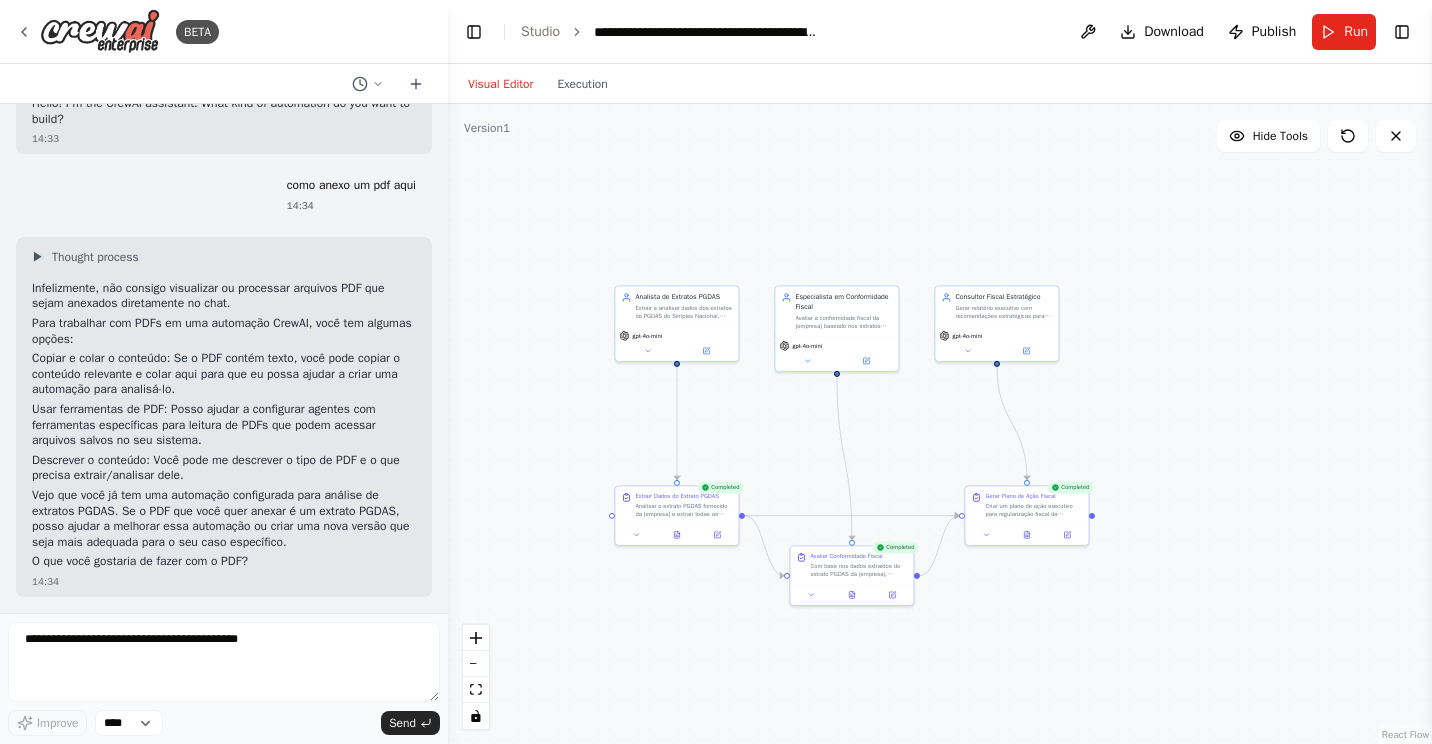 click on ".deletable-edge-delete-btn {
width: 20px;
height: 20px;
border: 0px solid #ffffff;
color: #6b7280;
background-color: #f8fafc;
cursor: pointer;
border-radius: 50%;
font-size: 12px;
padding: 3px;
display: flex;
align-items: center;
justify-content: center;
transition: all 0.2s cubic-bezier(0.4, 0, 0.2, 1);
box-shadow: 0 2px 4px rgba(0, 0, 0, 0.1);
}
.deletable-edge-delete-btn:hover {
background-color: #ef4444;
color: #ffffff;
border-color: #dc2626;
transform: scale(1.1);
box-shadow: 0 4px 12px rgba(239, 68, 68, 0.4);
}
.deletable-edge-delete-btn:active {
transform: scale(0.95);
box-shadow: 0 2px 4px rgba(239, 68, 68, 0.3);
}
Analista de Extratos PGDAS gpt-4o-mini gpt-4o-mini gpt-4o-mini" at bounding box center [940, 424] 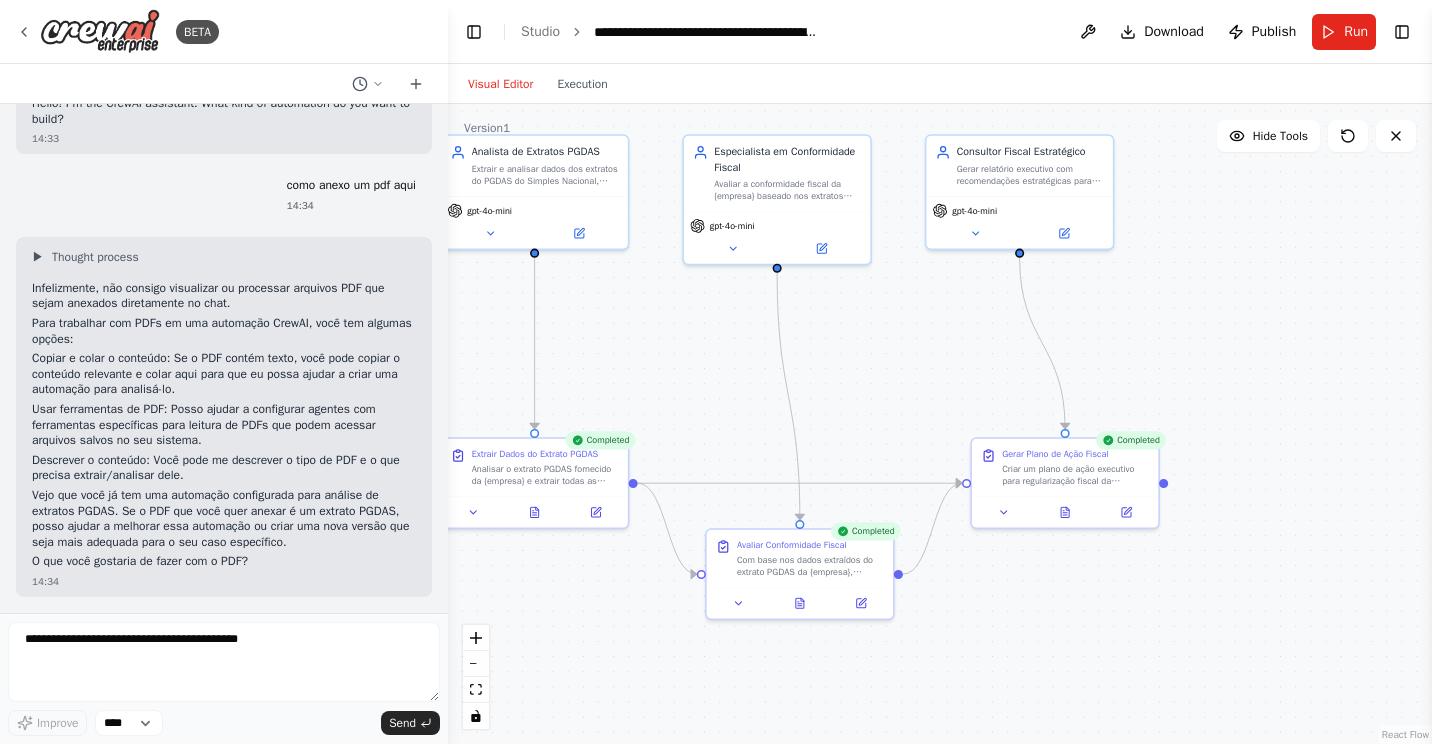 drag, startPoint x: 728, startPoint y: 486, endPoint x: 747, endPoint y: 394, distance: 93.941475 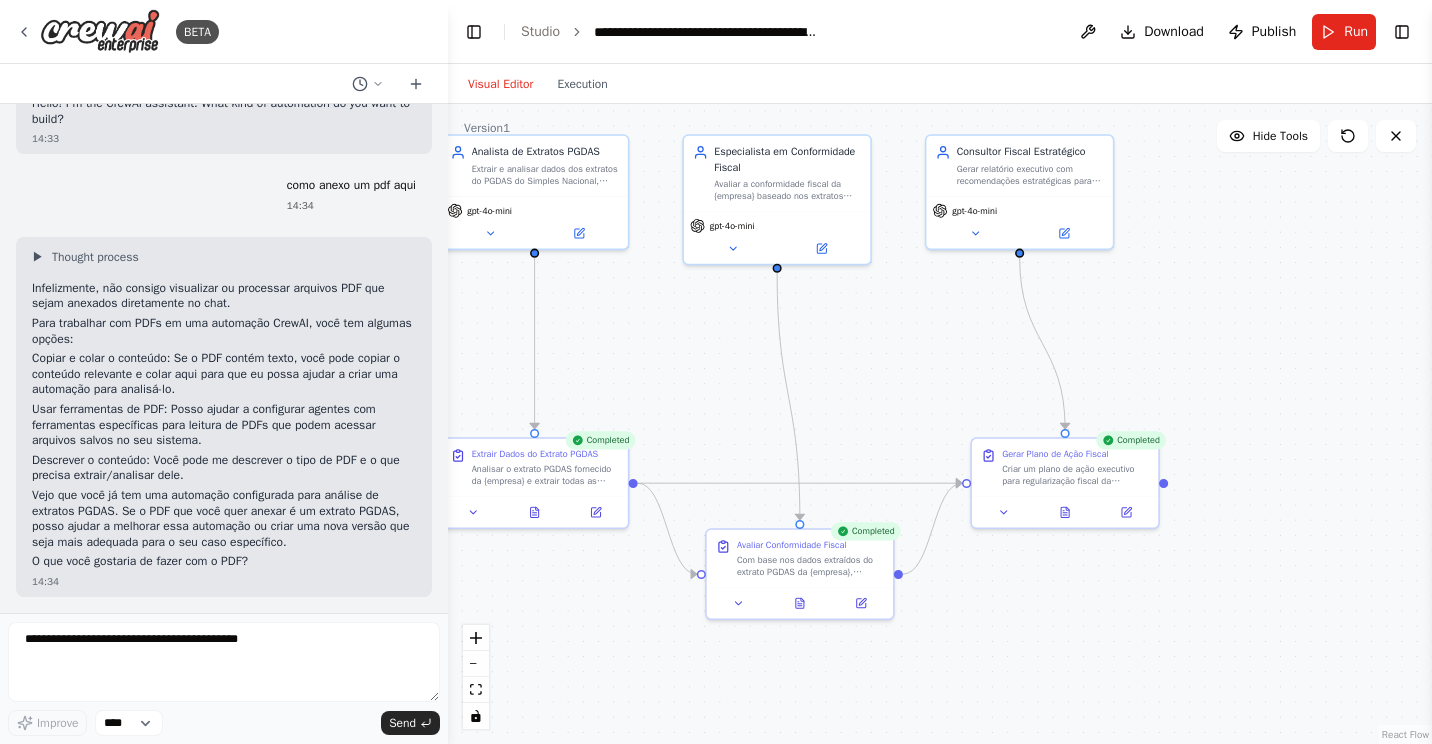 click on ".deletable-edge-delete-btn {
width: 20px;
height: 20px;
border: 0px solid #ffffff;
color: #6b7280;
background-color: #f8fafc;
cursor: pointer;
border-radius: 50%;
font-size: 12px;
padding: 3px;
display: flex;
align-items: center;
justify-content: center;
transition: all 0.2s cubic-bezier(0.4, 0, 0.2, 1);
box-shadow: 0 2px 4px rgba(0, 0, 0, 0.1);
}
.deletable-edge-delete-btn:hover {
background-color: #ef4444;
color: #ffffff;
border-color: #dc2626;
transform: scale(1.1);
box-shadow: 0 4px 12px rgba(239, 68, 68, 0.4);
}
.deletable-edge-delete-btn:active {
transform: scale(0.95);
box-shadow: 0 2px 4px rgba(239, 68, 68, 0.3);
}
Analista de Extratos PGDAS gpt-4o-mini gpt-4o-mini gpt-4o-mini" at bounding box center (940, 424) 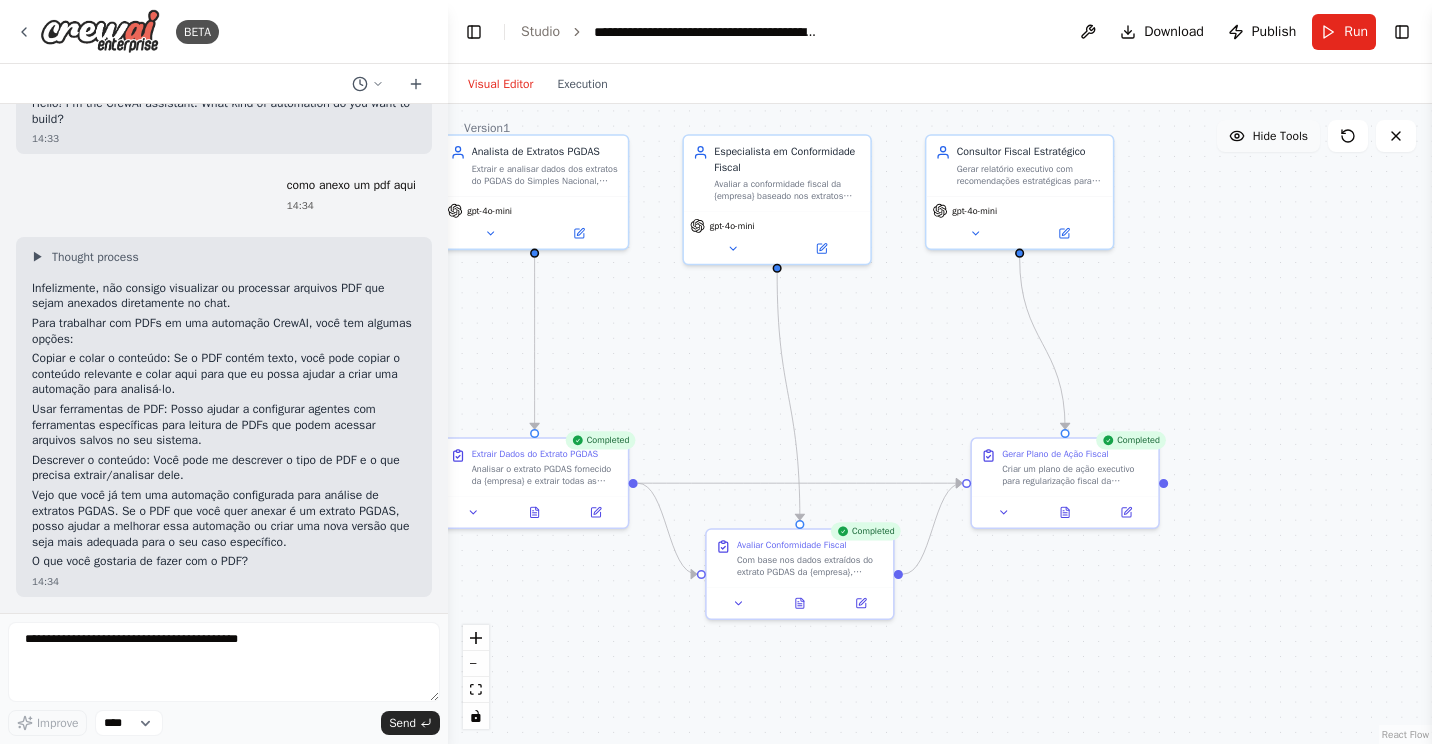 click on "Hide Tools" at bounding box center (1280, 136) 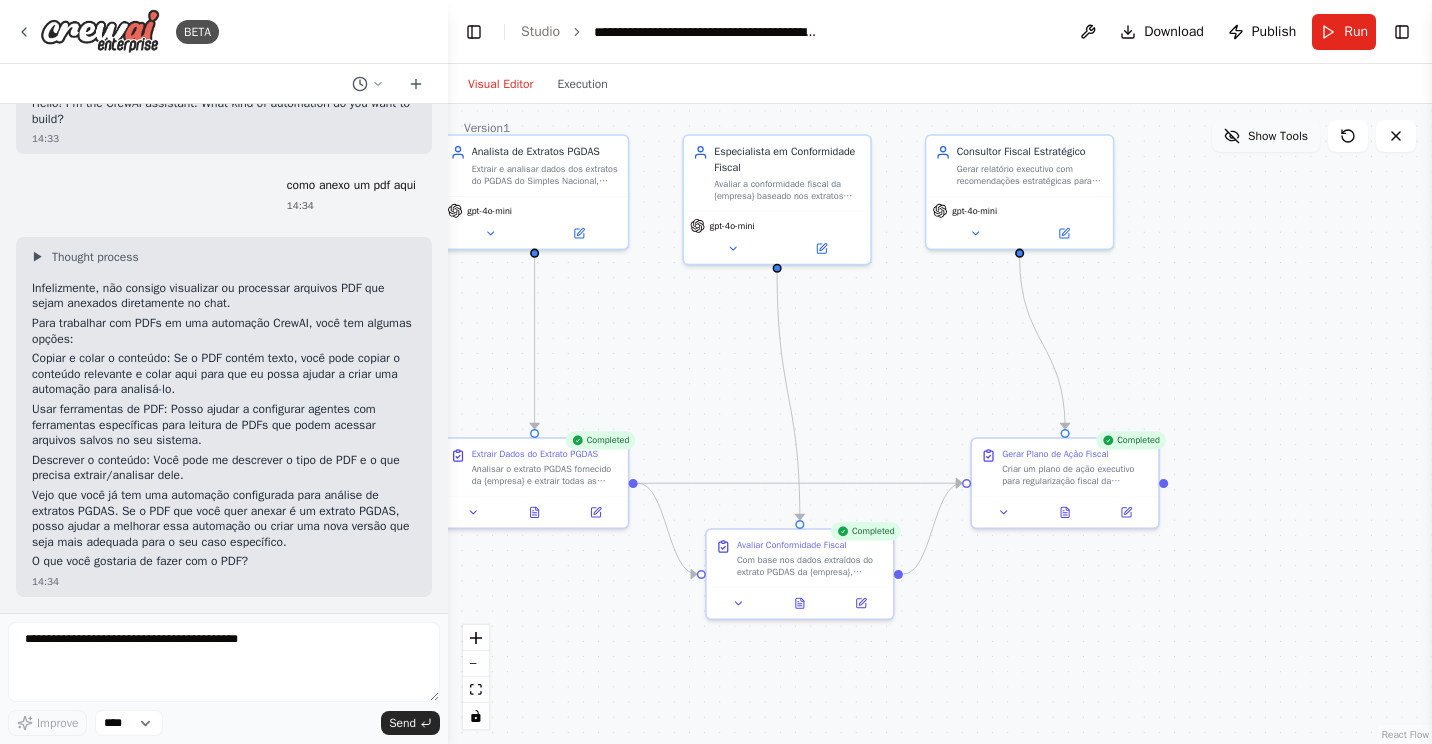 click on "Show Tools" at bounding box center [1278, 136] 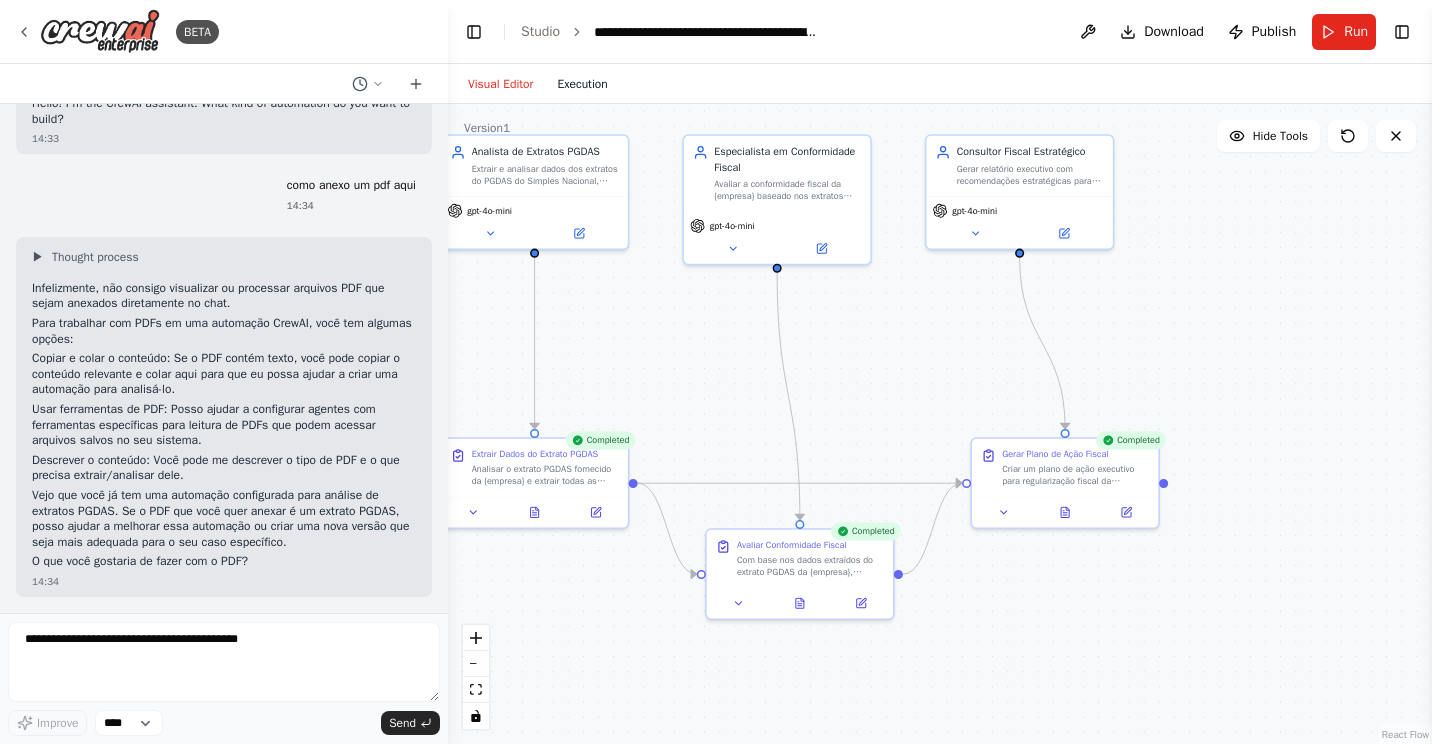 click on "Execution" at bounding box center (582, 84) 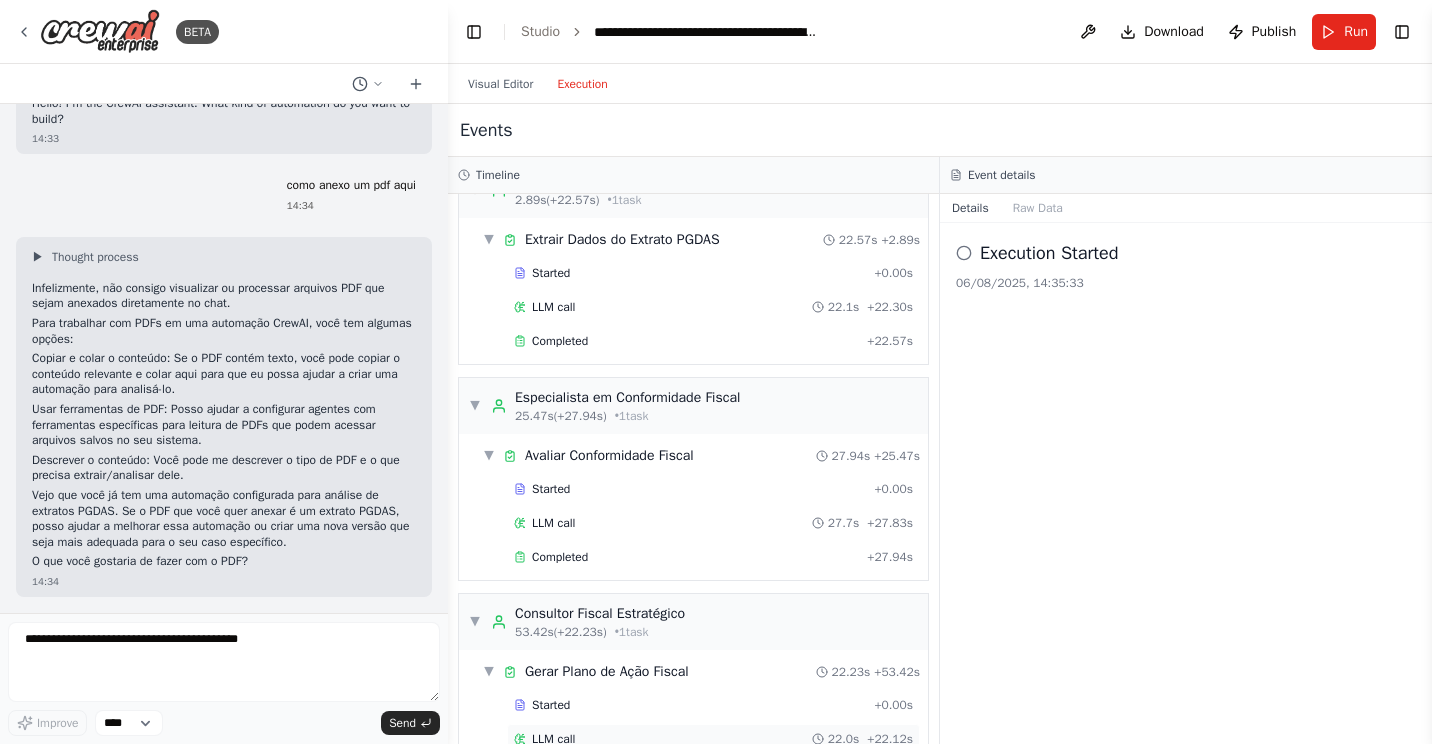 scroll, scrollTop: 0, scrollLeft: 0, axis: both 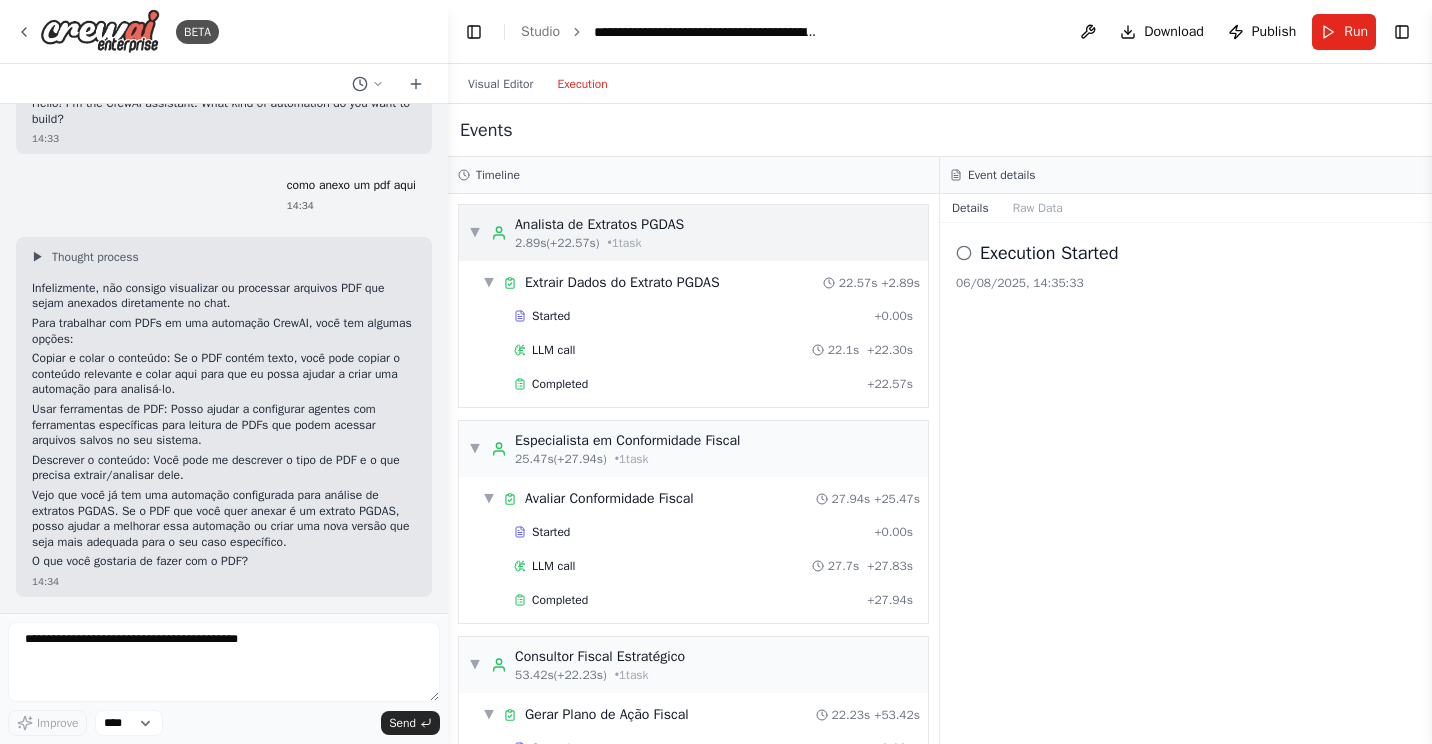 click on "▼ Analista de Extratos PGDAS 2.89s  (+22.57s) •  1  task" at bounding box center [693, 233] 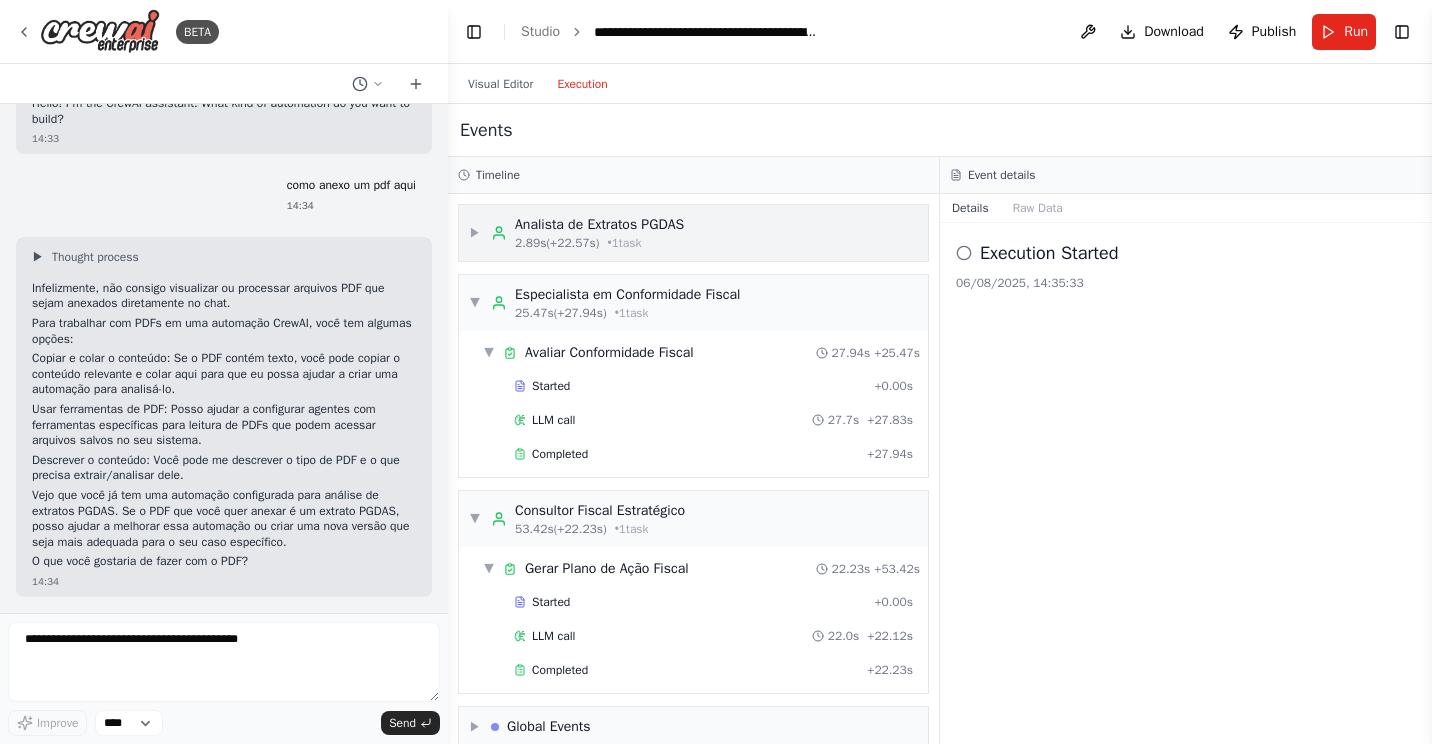 click on "▶ Analista de Extratos PGDAS 2.89s  (+22.57s) •  1  task" at bounding box center (693, 233) 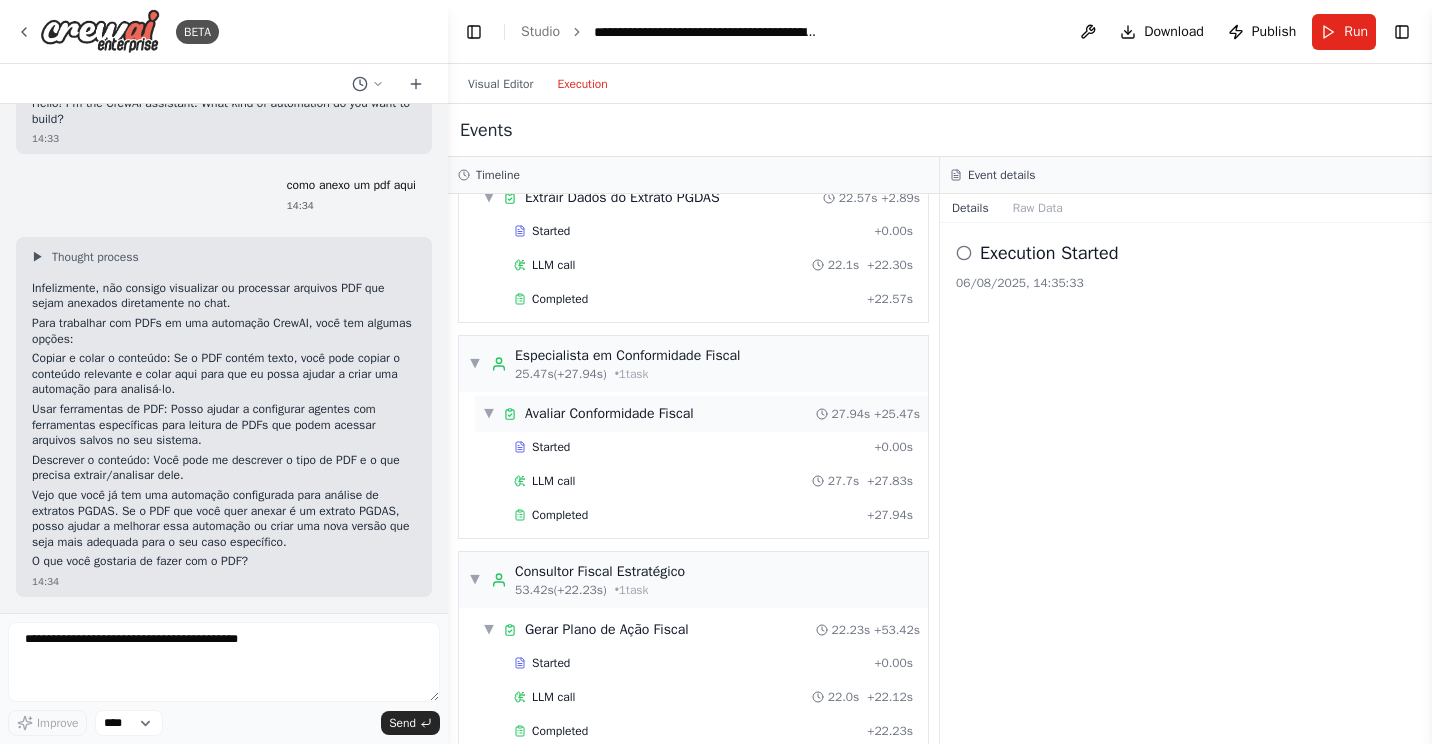 scroll, scrollTop: 172, scrollLeft: 0, axis: vertical 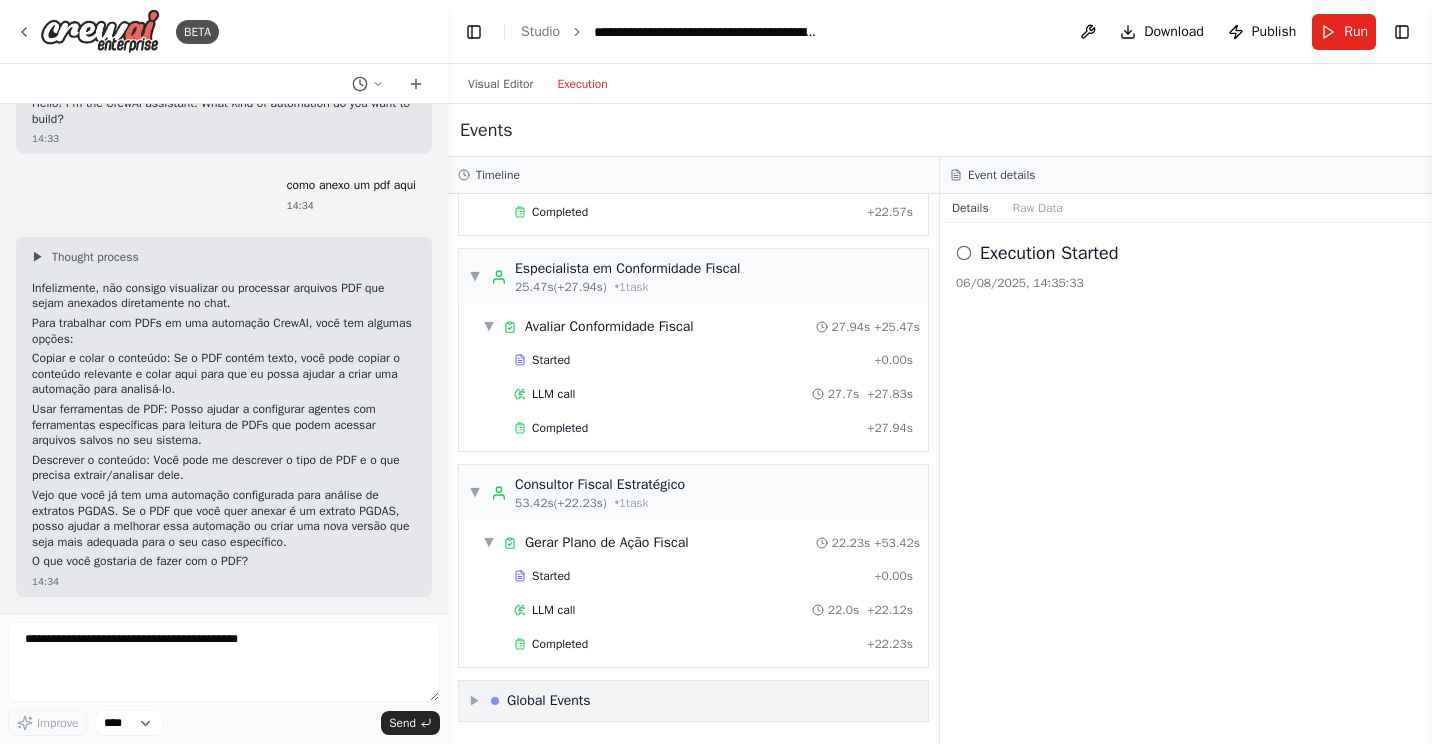 click on "▶ Global Events" at bounding box center (693, 701) 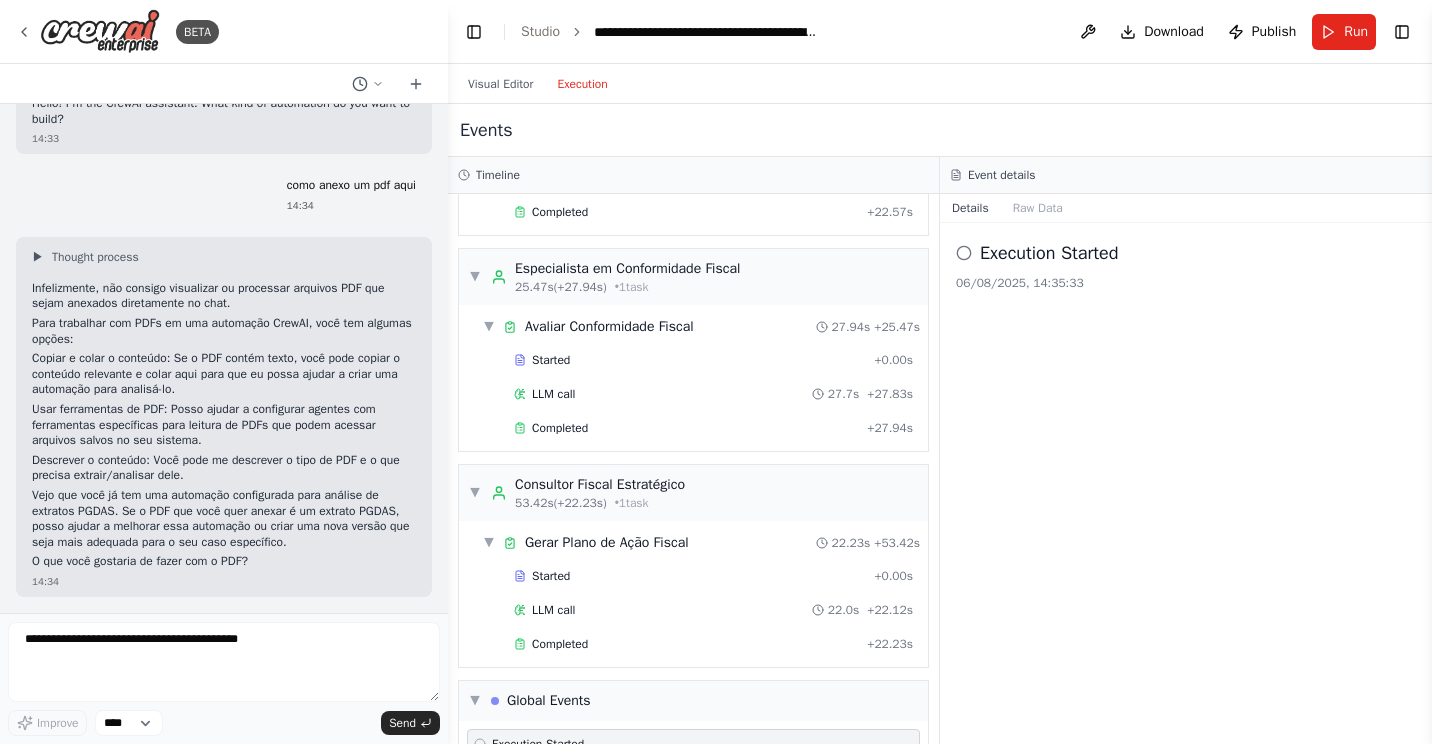 click on "Execution Started" at bounding box center [1049, 253] 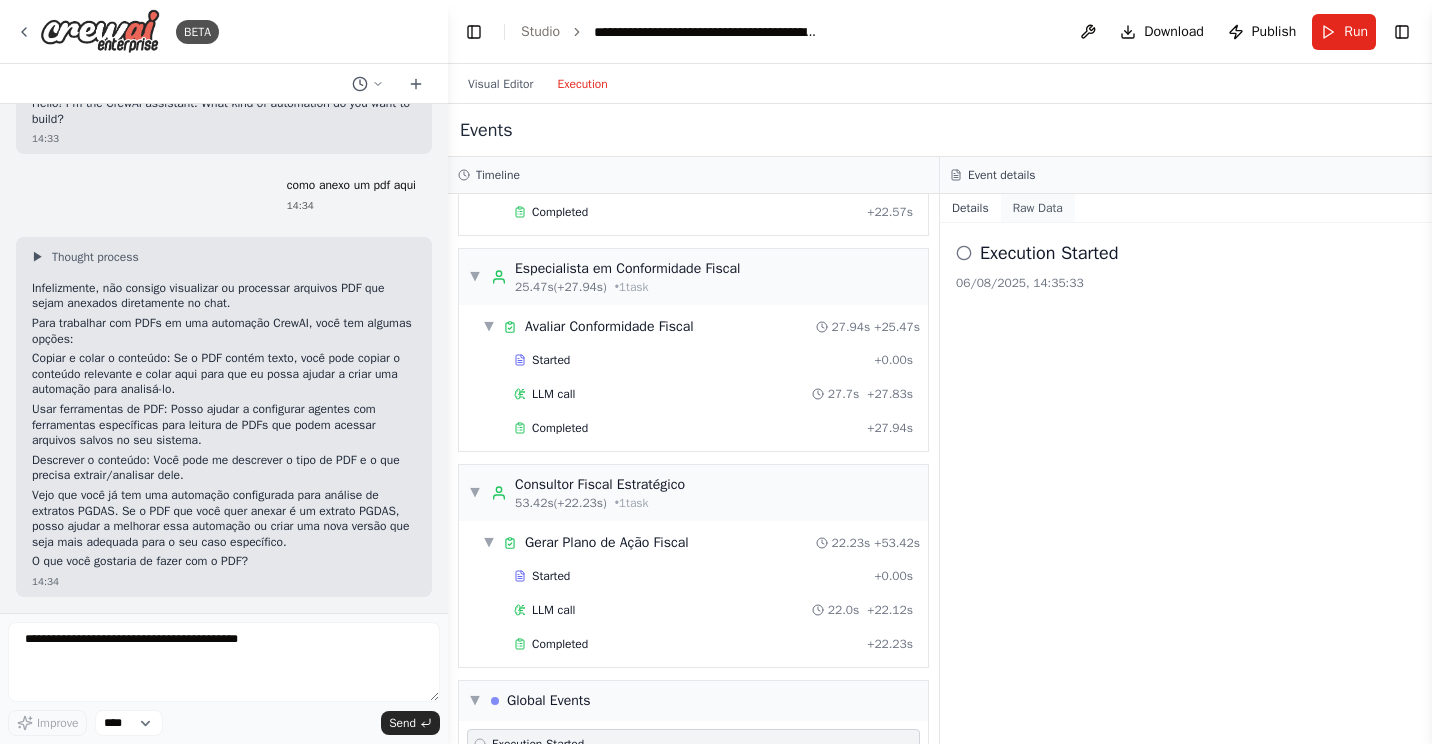 click on "Raw Data" at bounding box center [1038, 208] 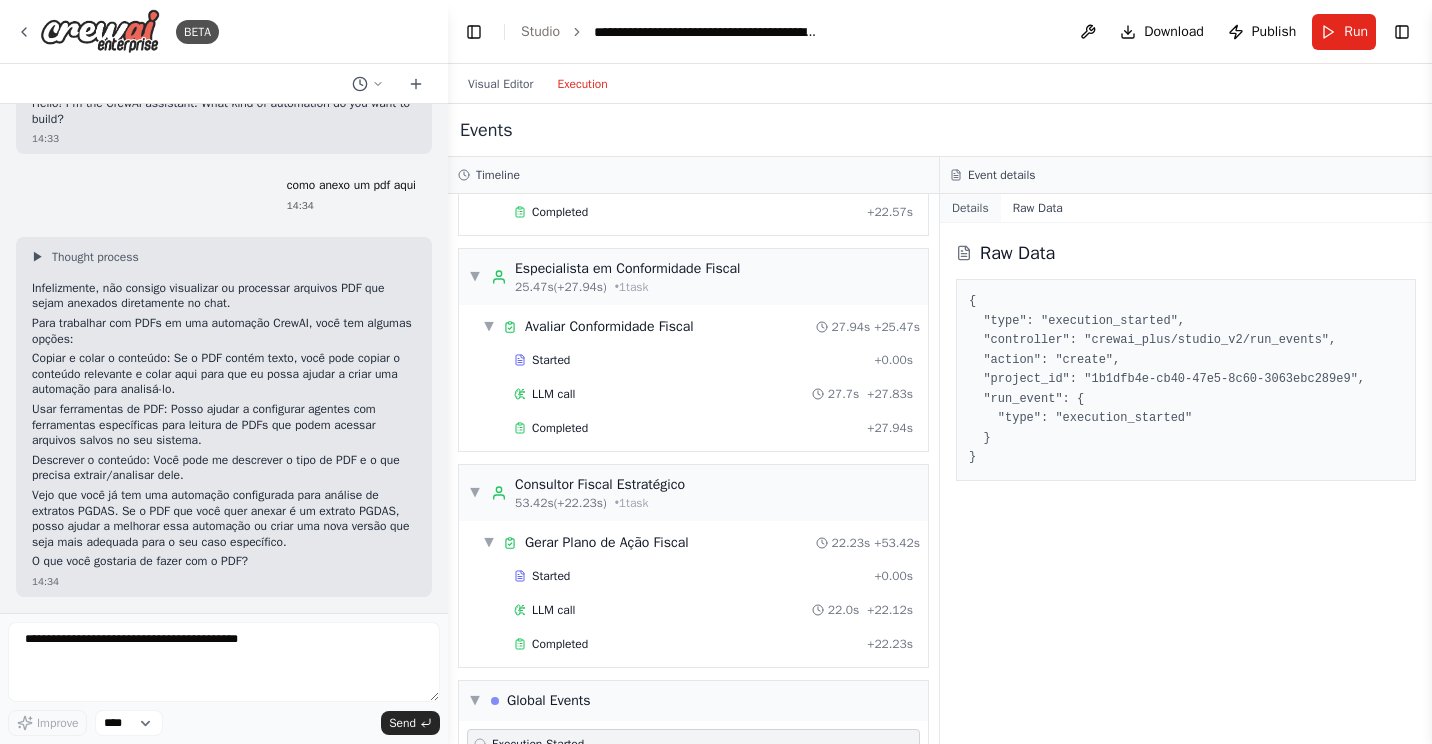 click on "Details" at bounding box center (970, 208) 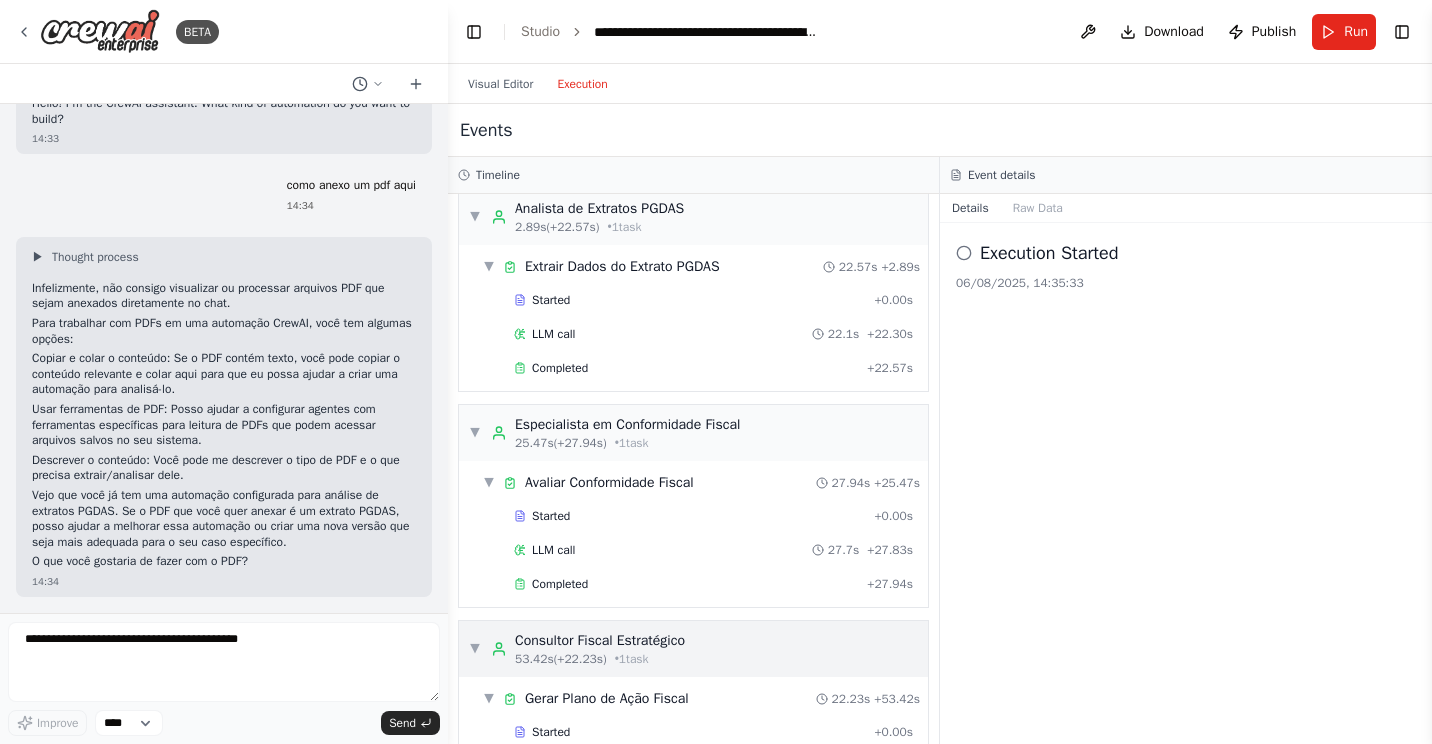 scroll, scrollTop: 0, scrollLeft: 0, axis: both 